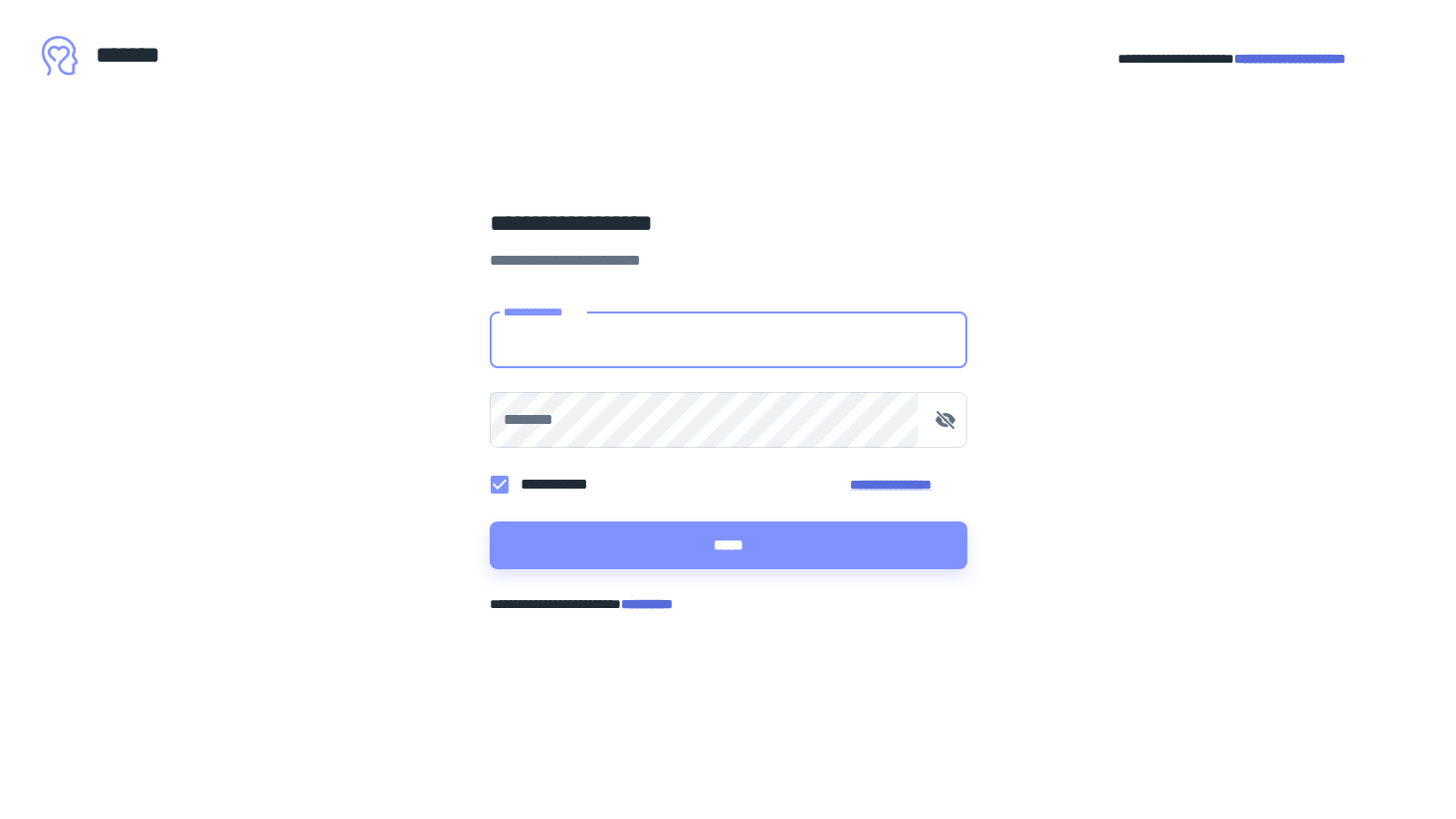 scroll, scrollTop: 0, scrollLeft: 0, axis: both 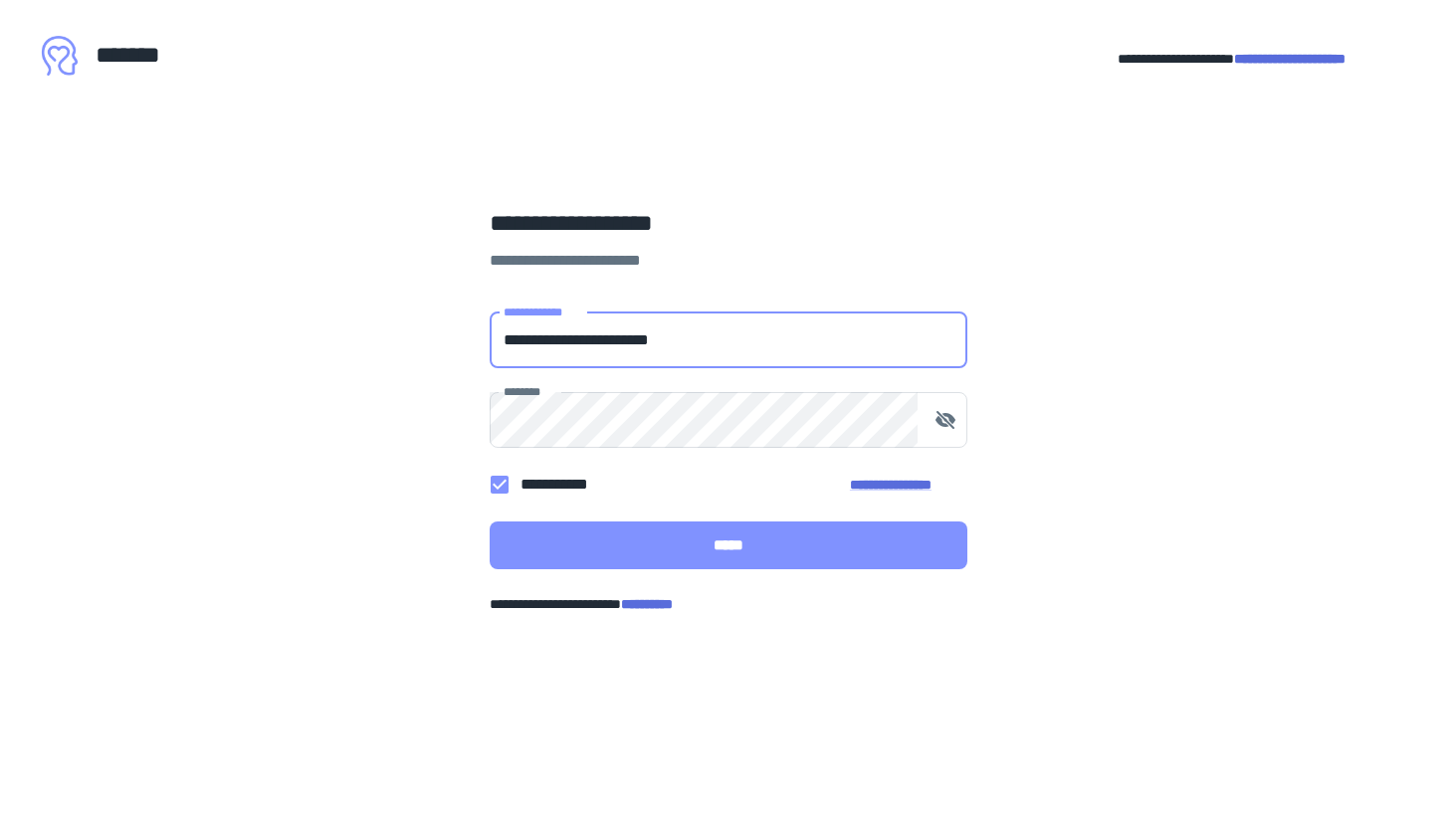 click on "*****" at bounding box center [728, 545] 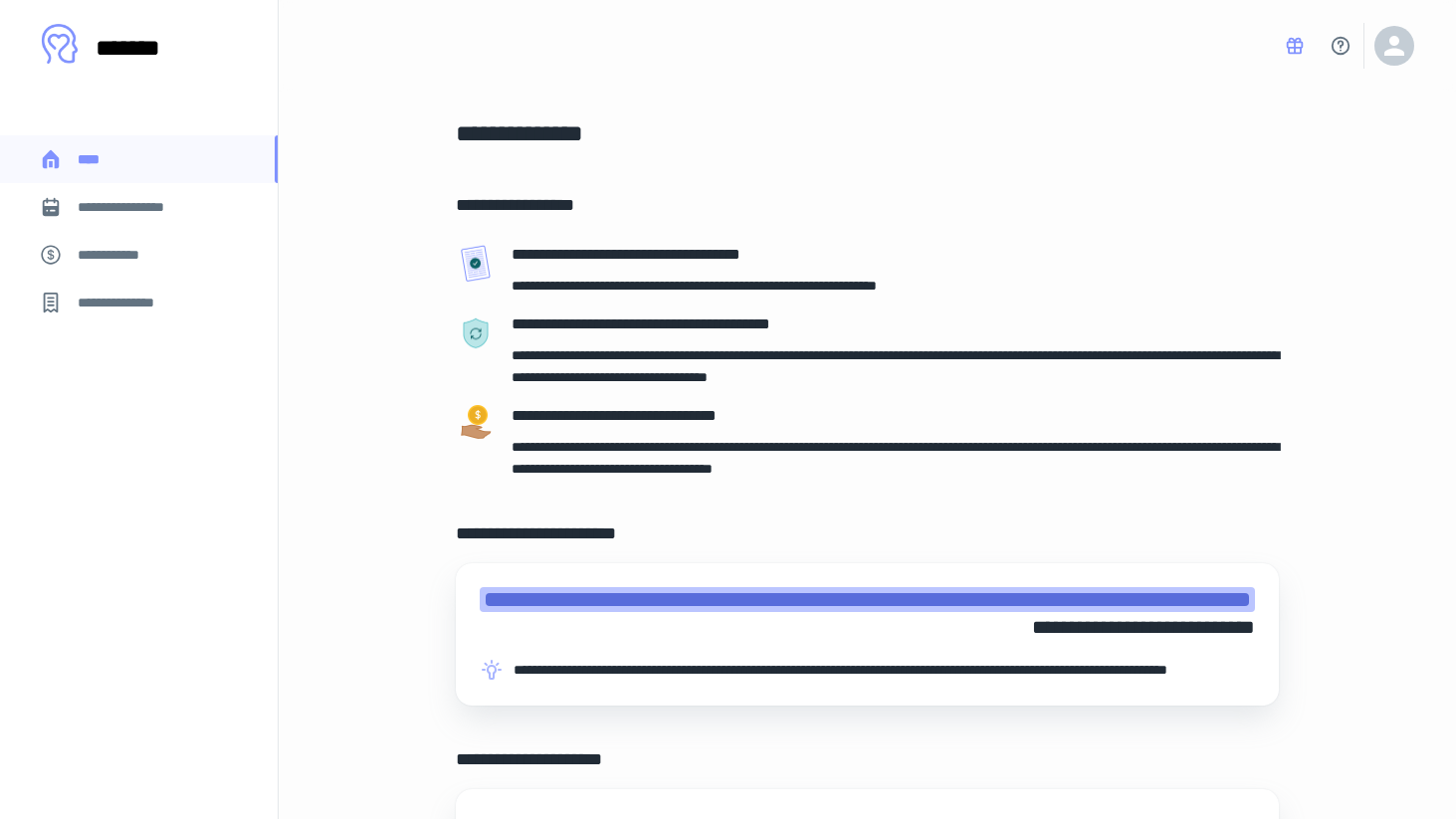 click on "**********" at bounding box center (135, 207) 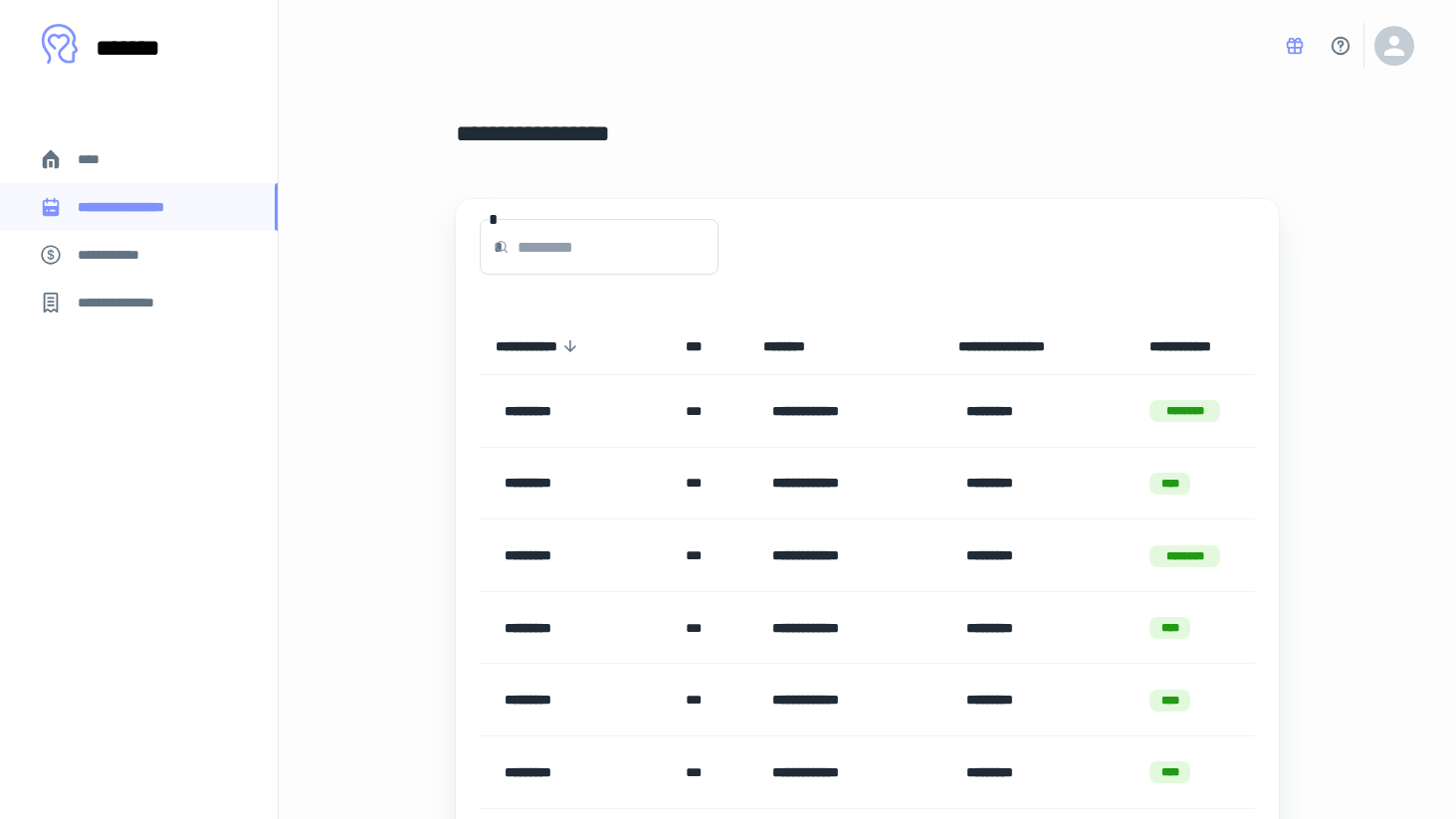 click on "**********" at bounding box center [138, 255] 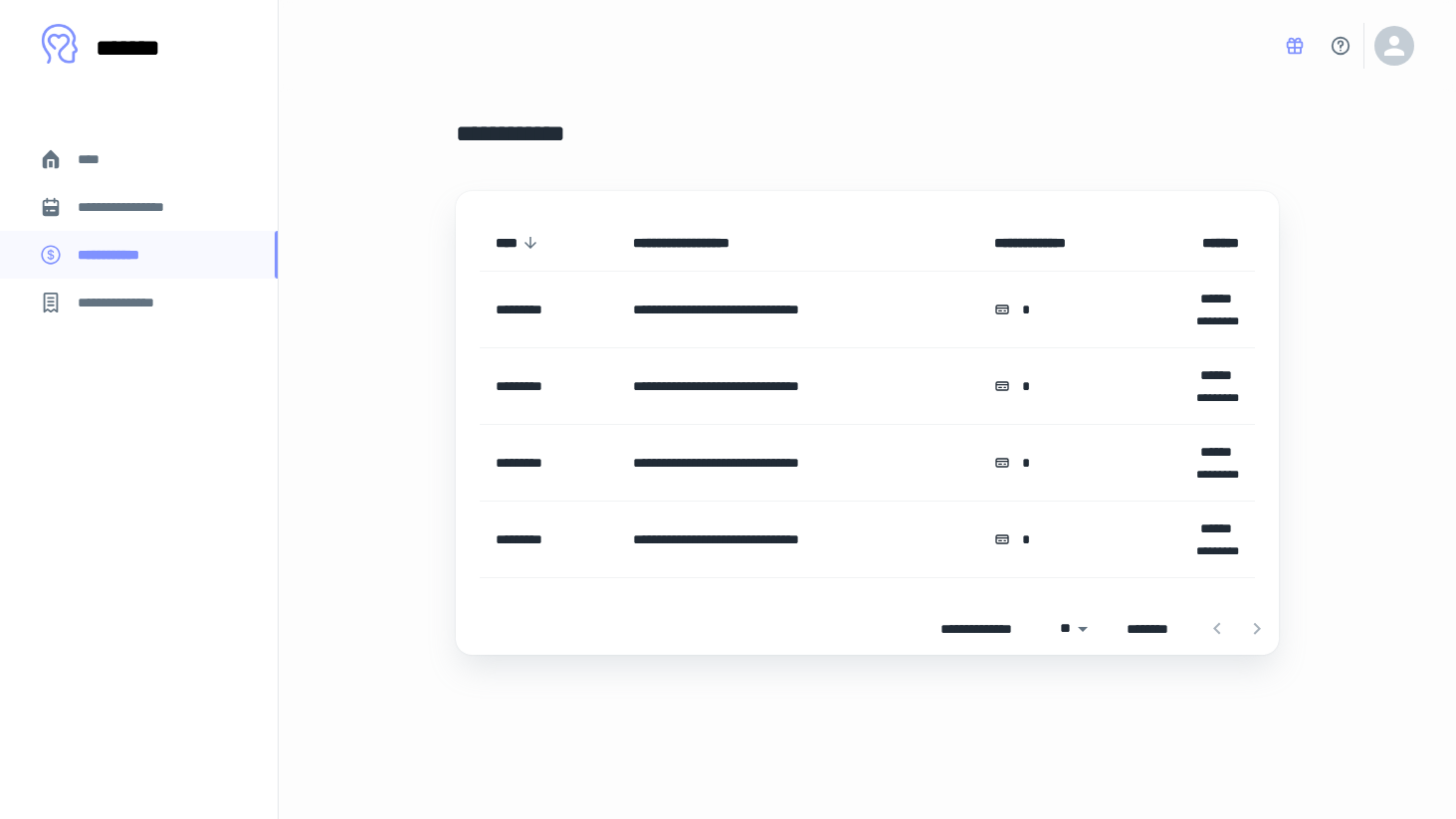 click on "**********" at bounding box center (138, 207) 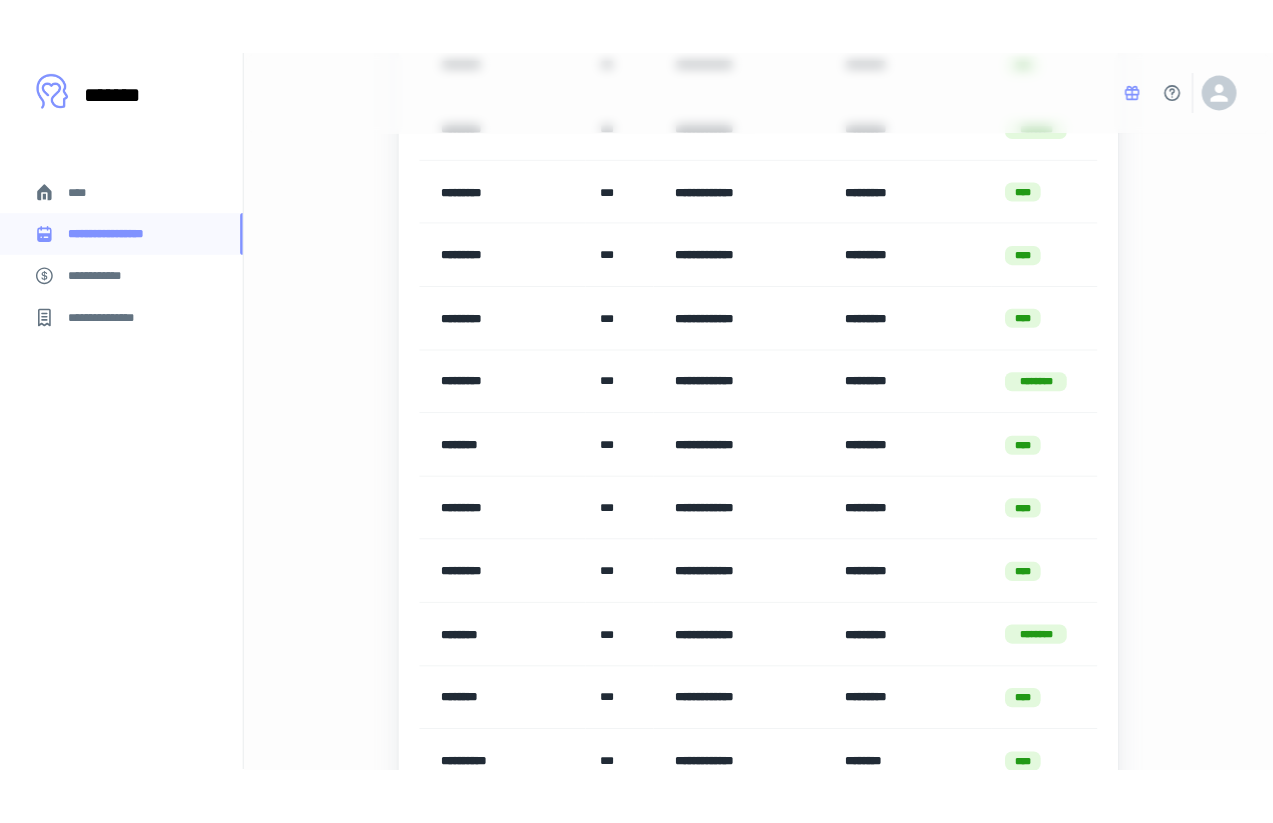 scroll, scrollTop: 0, scrollLeft: 0, axis: both 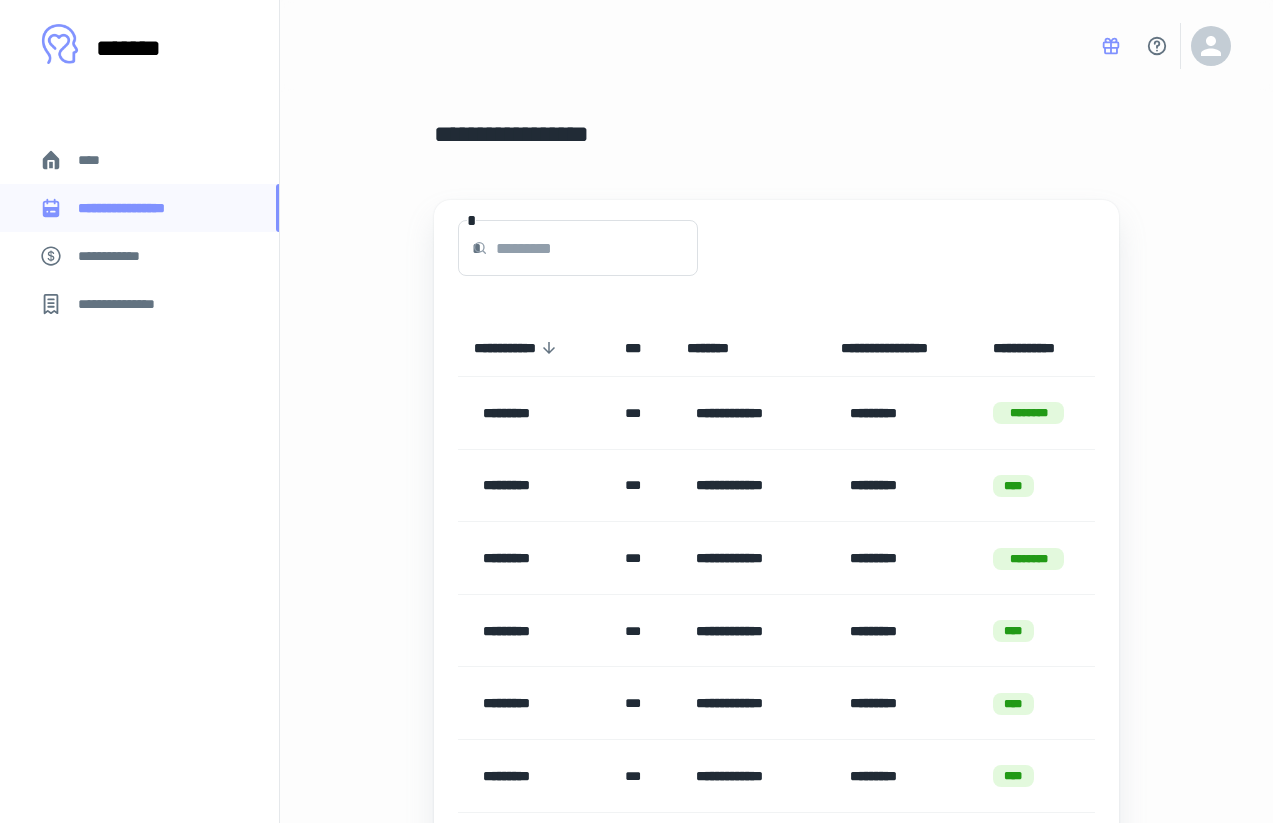 click on "****" at bounding box center [139, 160] 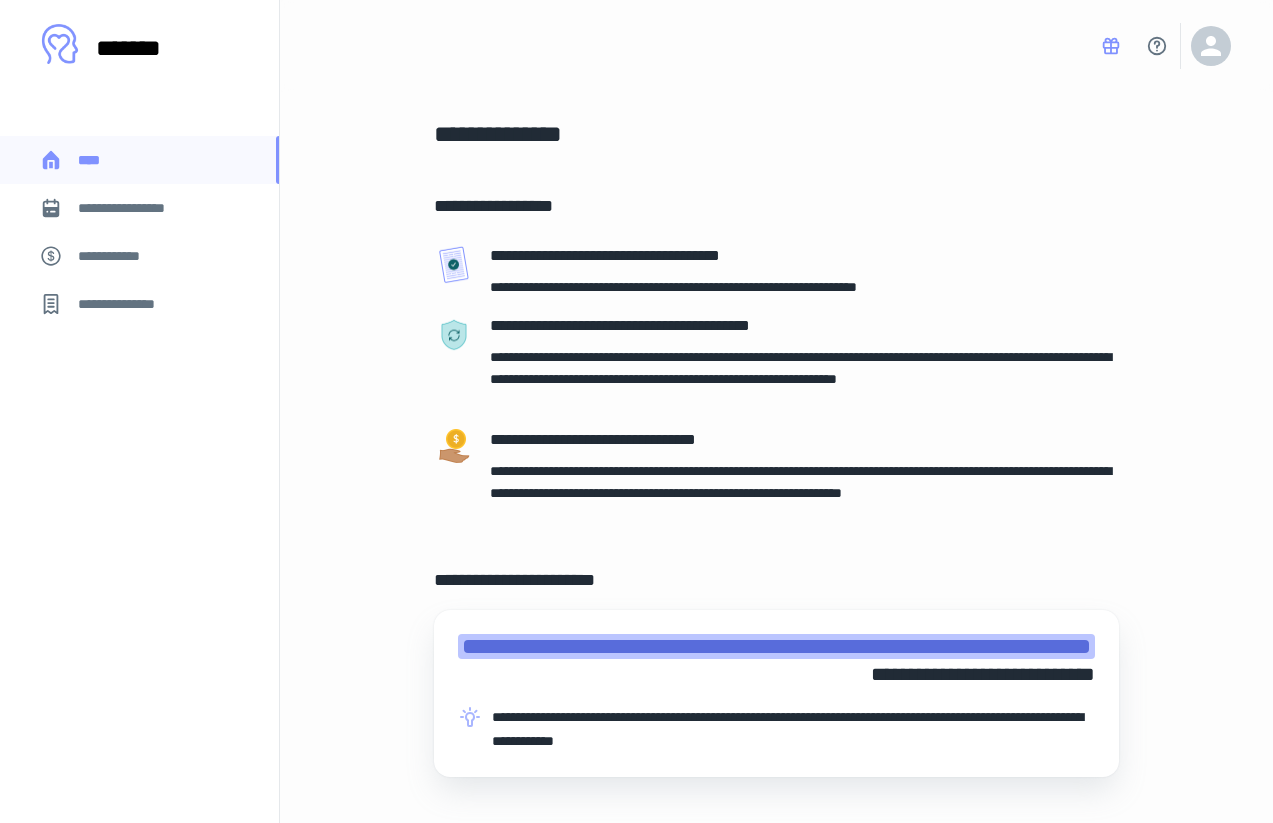 click on "**********" at bounding box center (136, 208) 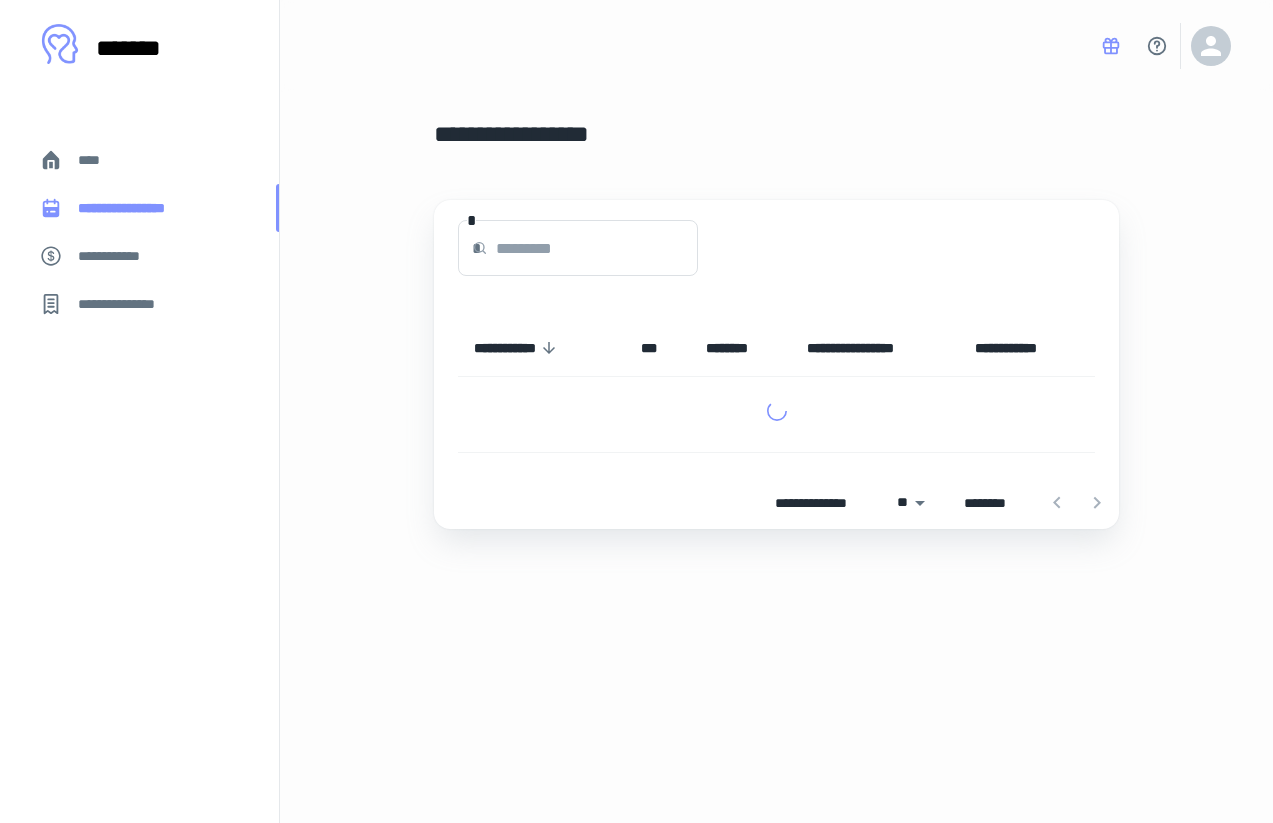 click on "**********" at bounding box center (137, 208) 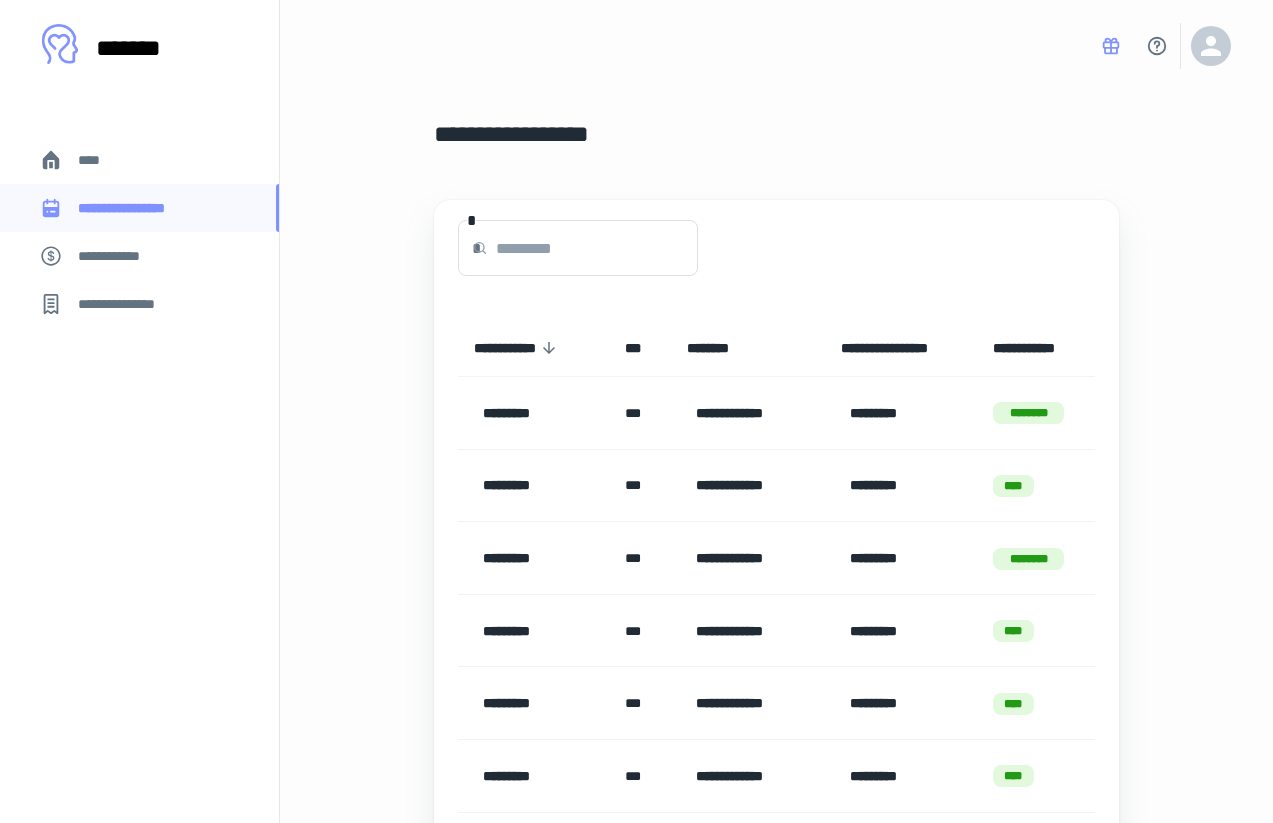 click on "**********" at bounding box center [139, 256] 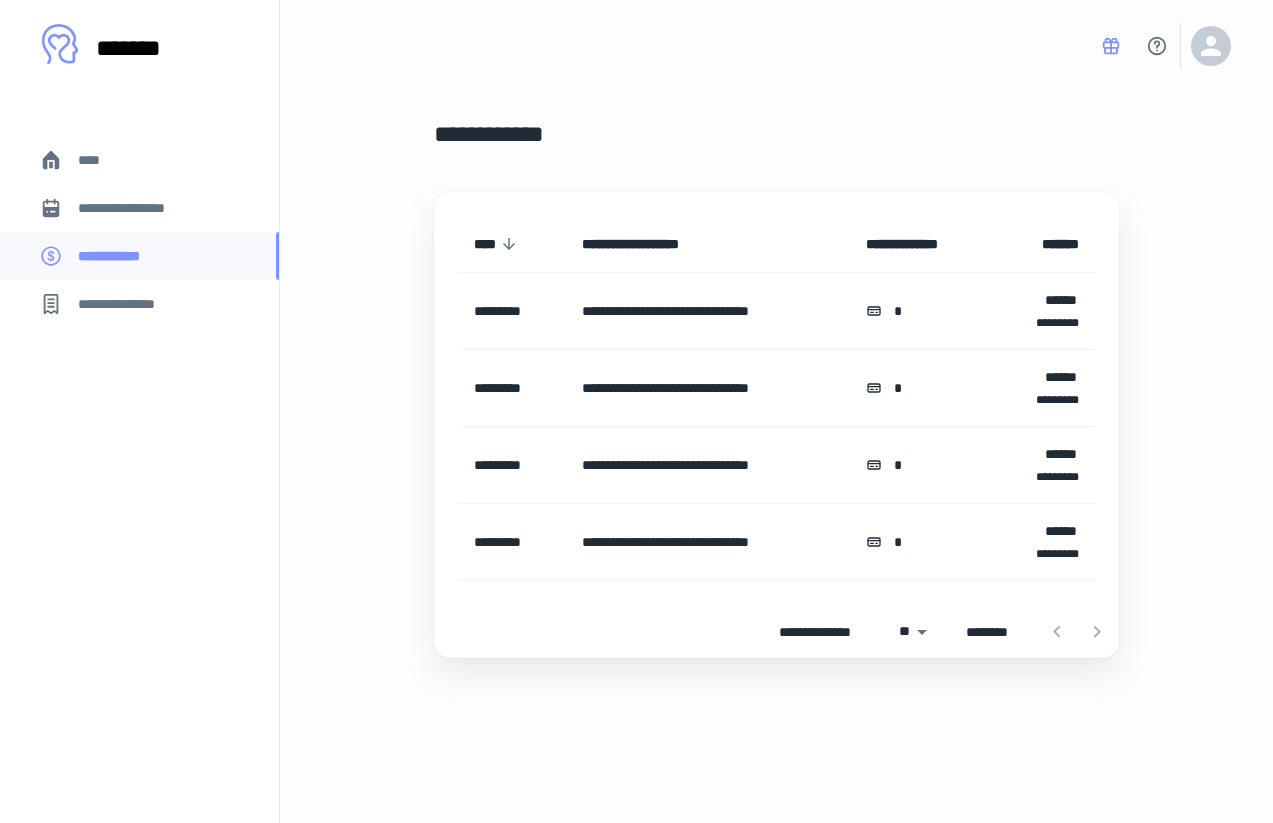 click on "****" at bounding box center (97, 160) 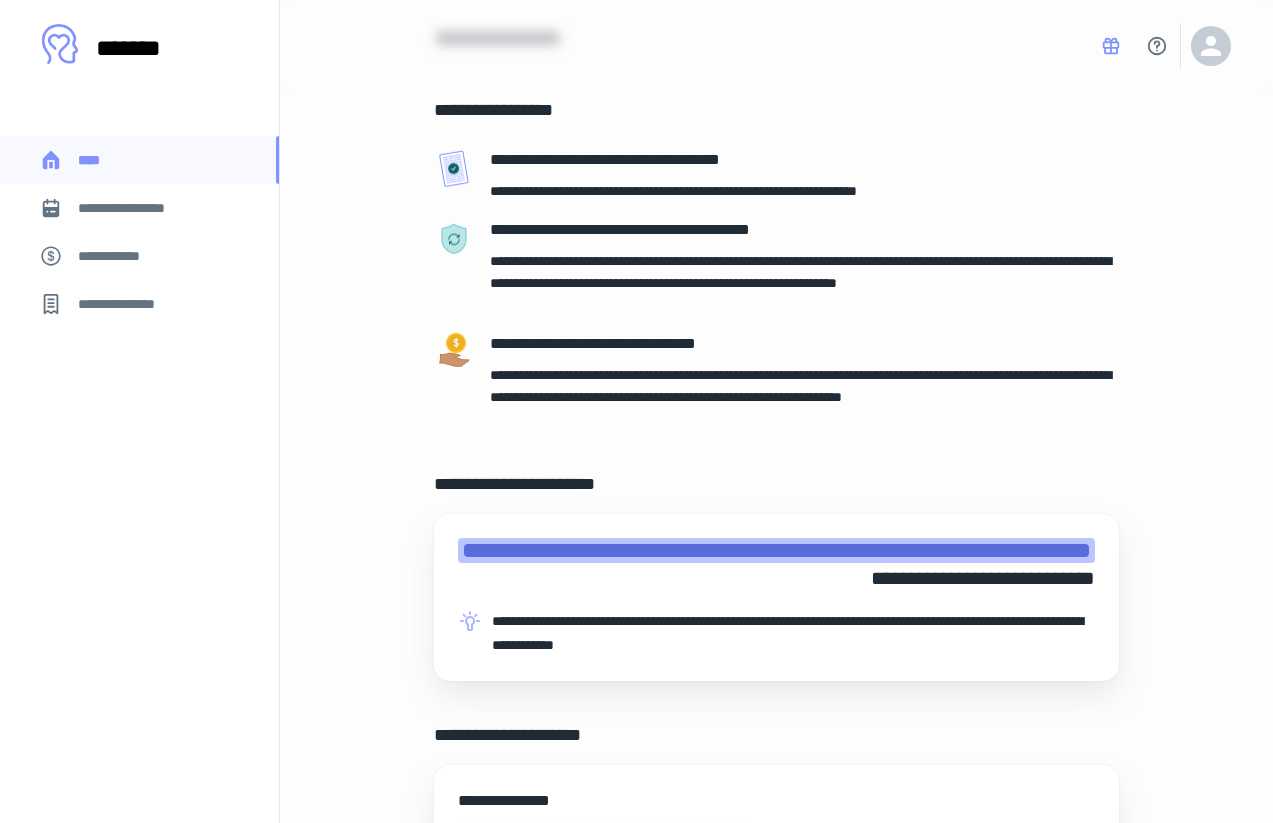 scroll, scrollTop: 0, scrollLeft: 0, axis: both 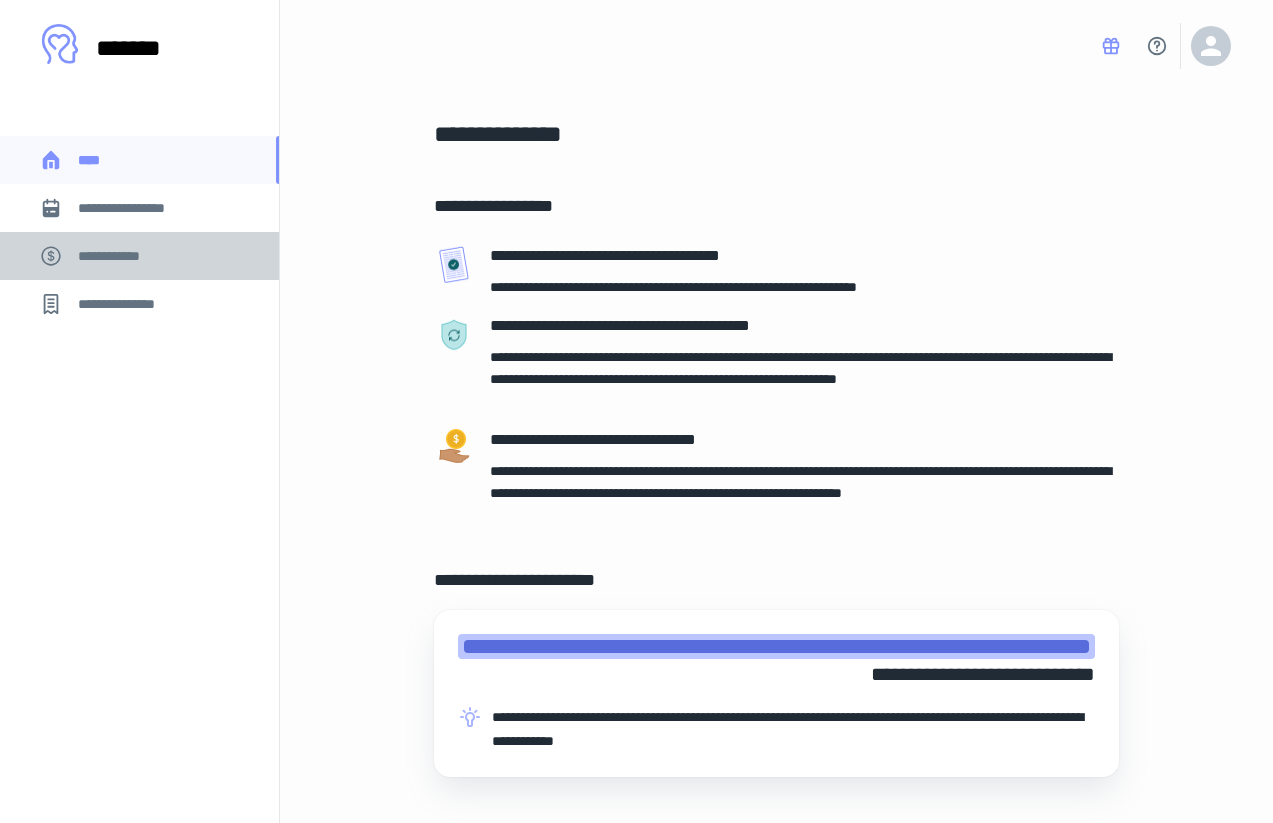 click on "**********" at bounding box center (139, 256) 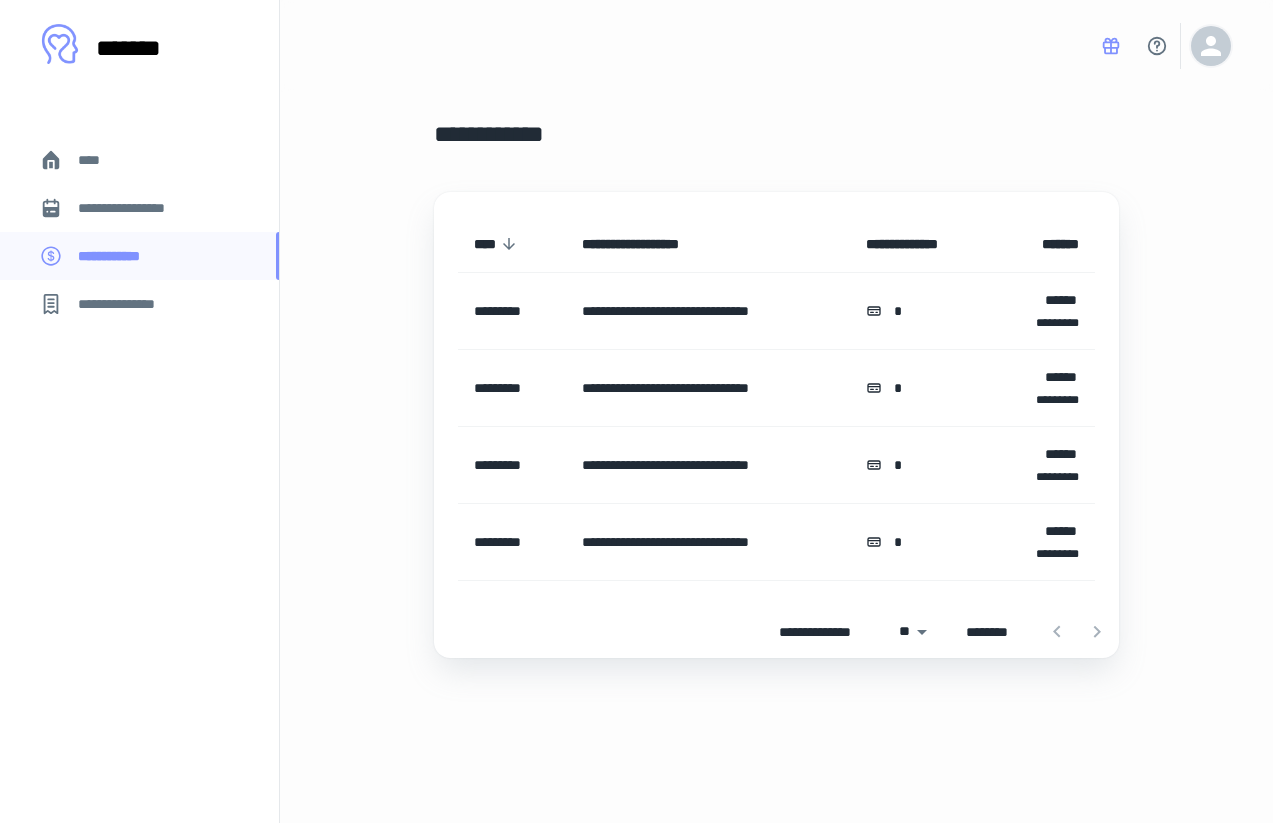 click 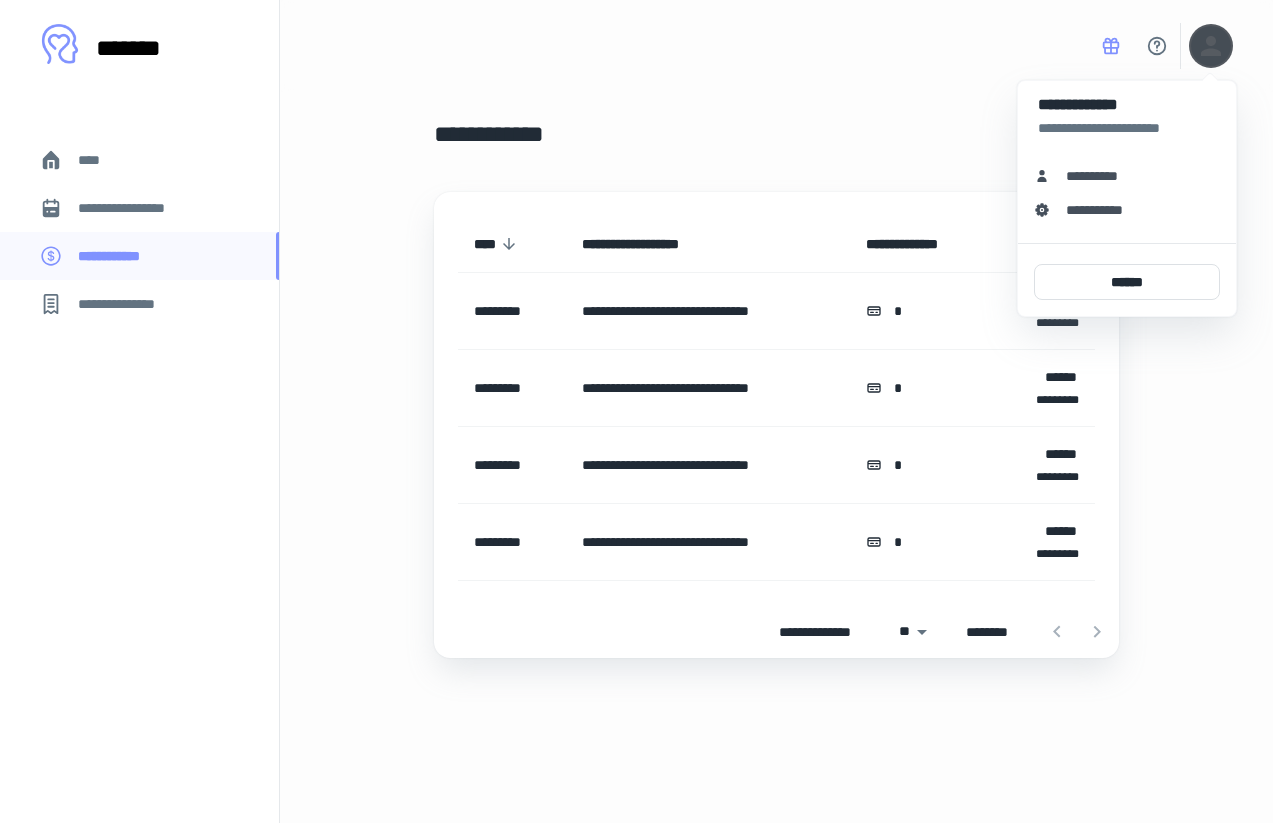 click at bounding box center [636, 411] 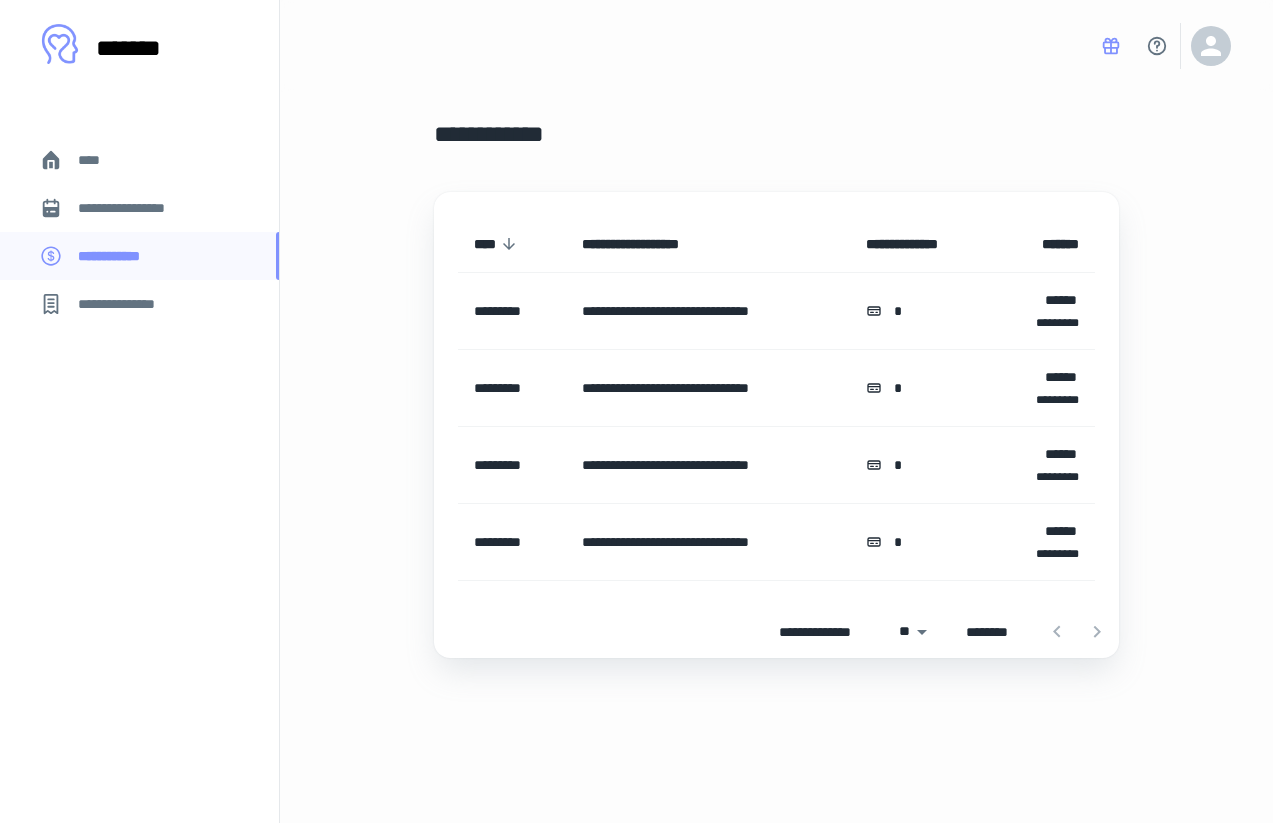 click on "**********" at bounding box center (139, 304) 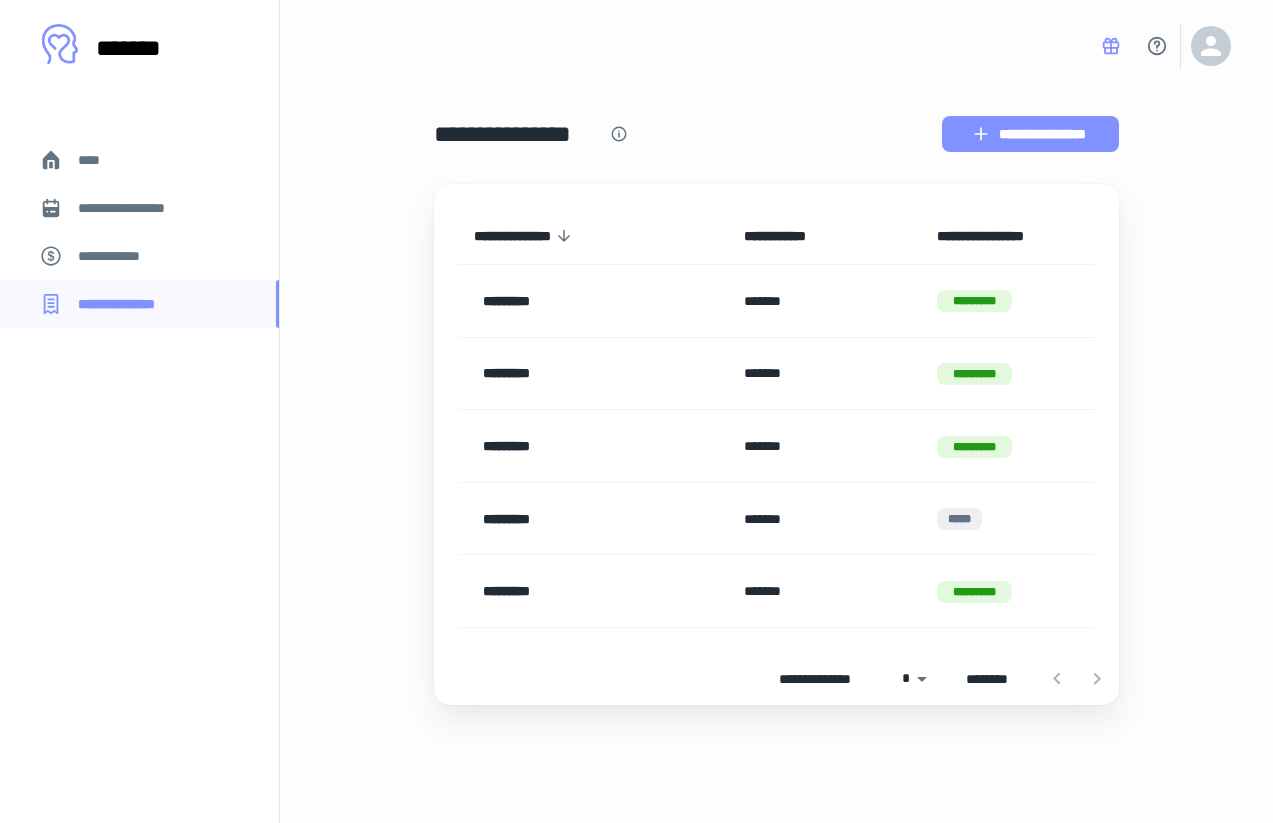 click on "**********" at bounding box center [1030, 134] 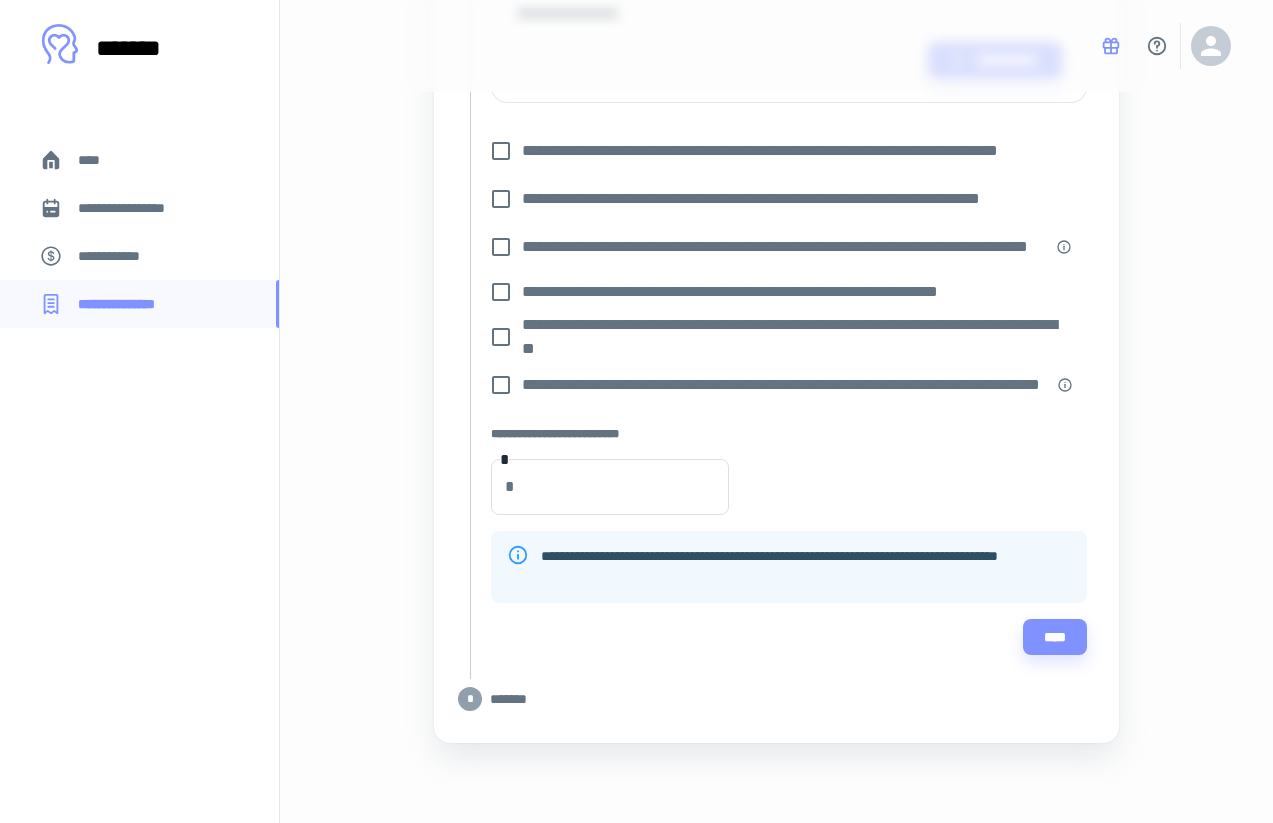 scroll, scrollTop: 0, scrollLeft: 0, axis: both 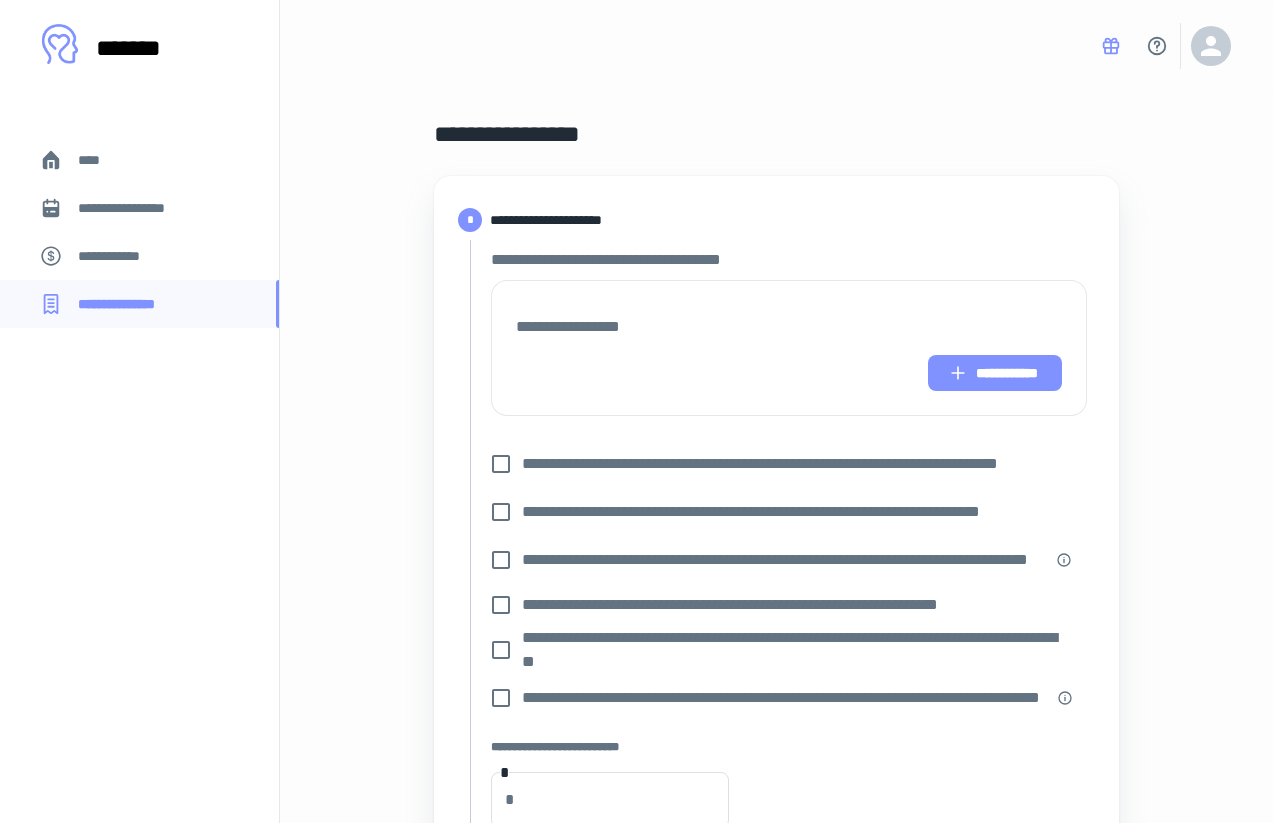 click on "**********" at bounding box center [995, 373] 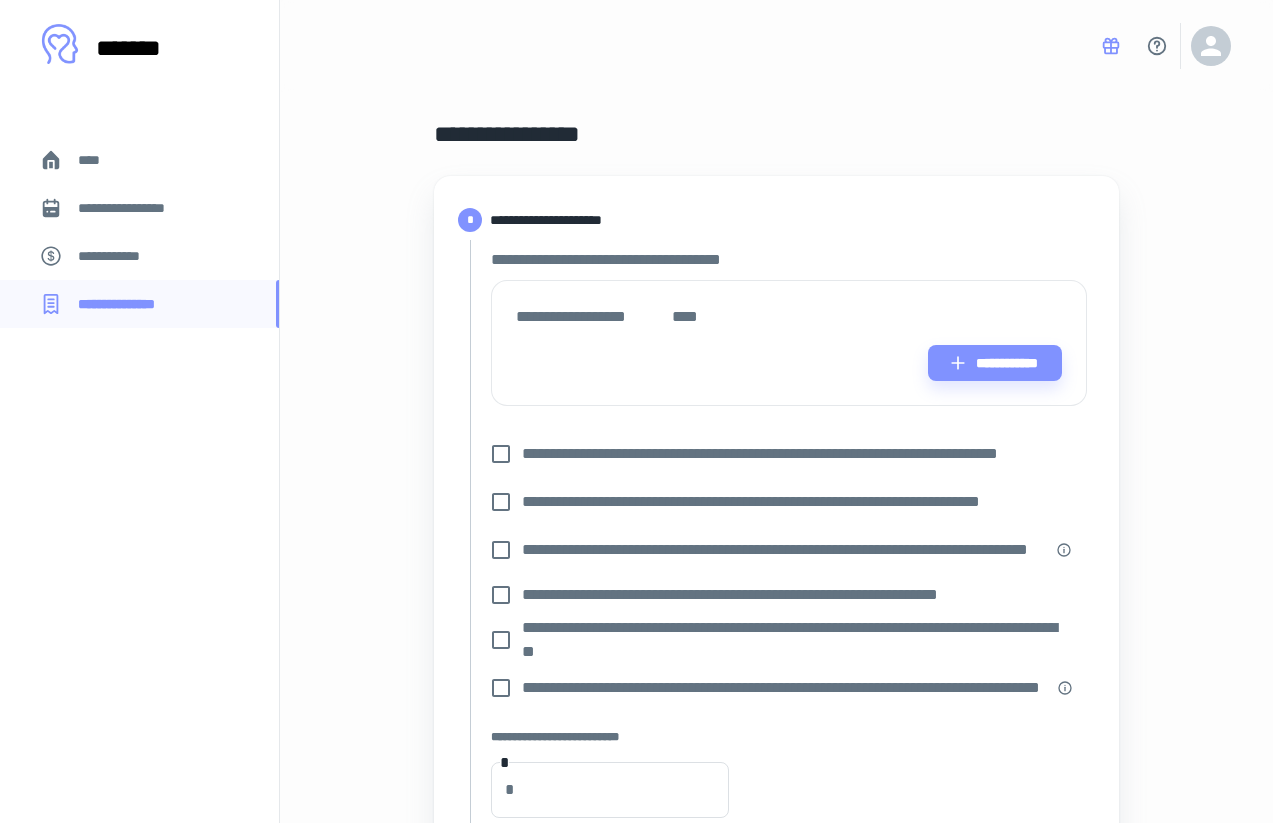 click on "**********" at bounding box center [796, 454] 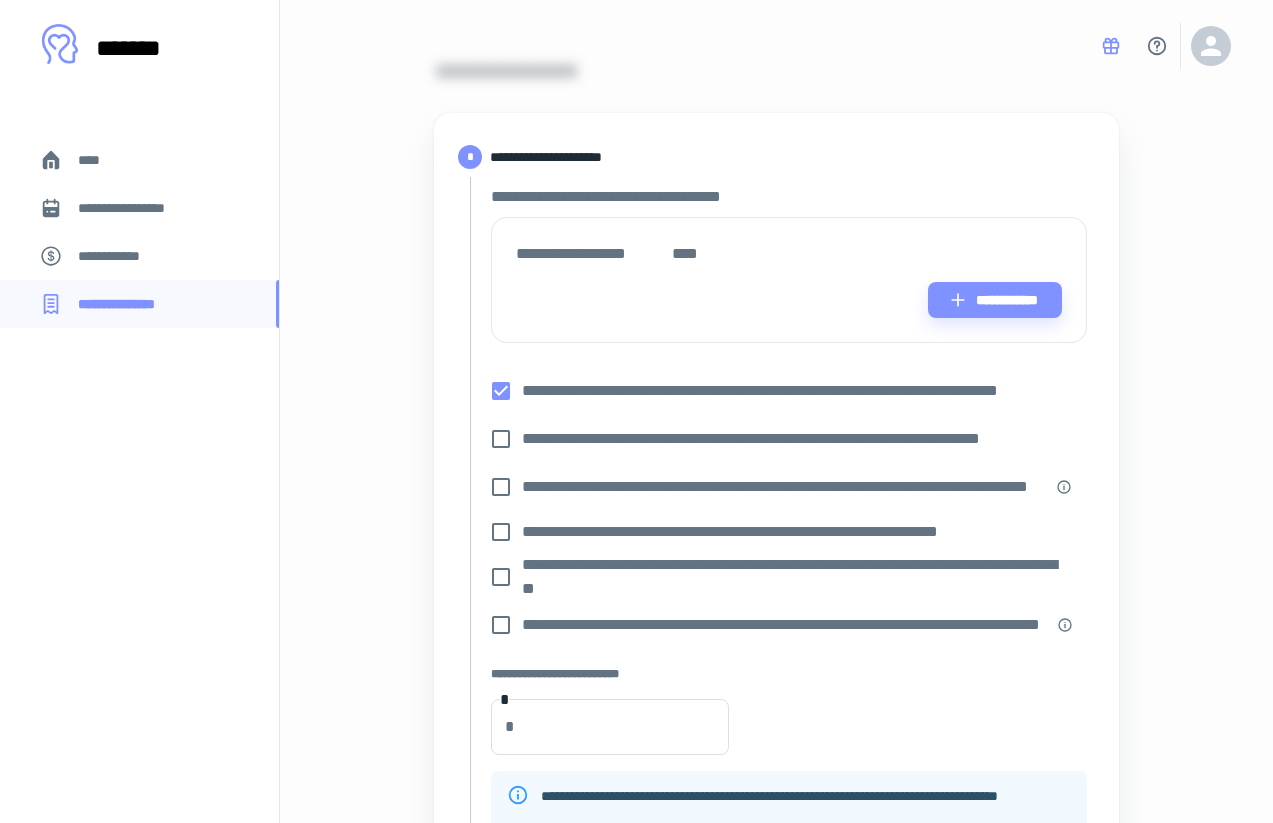 click on "**********" at bounding box center (796, 439) 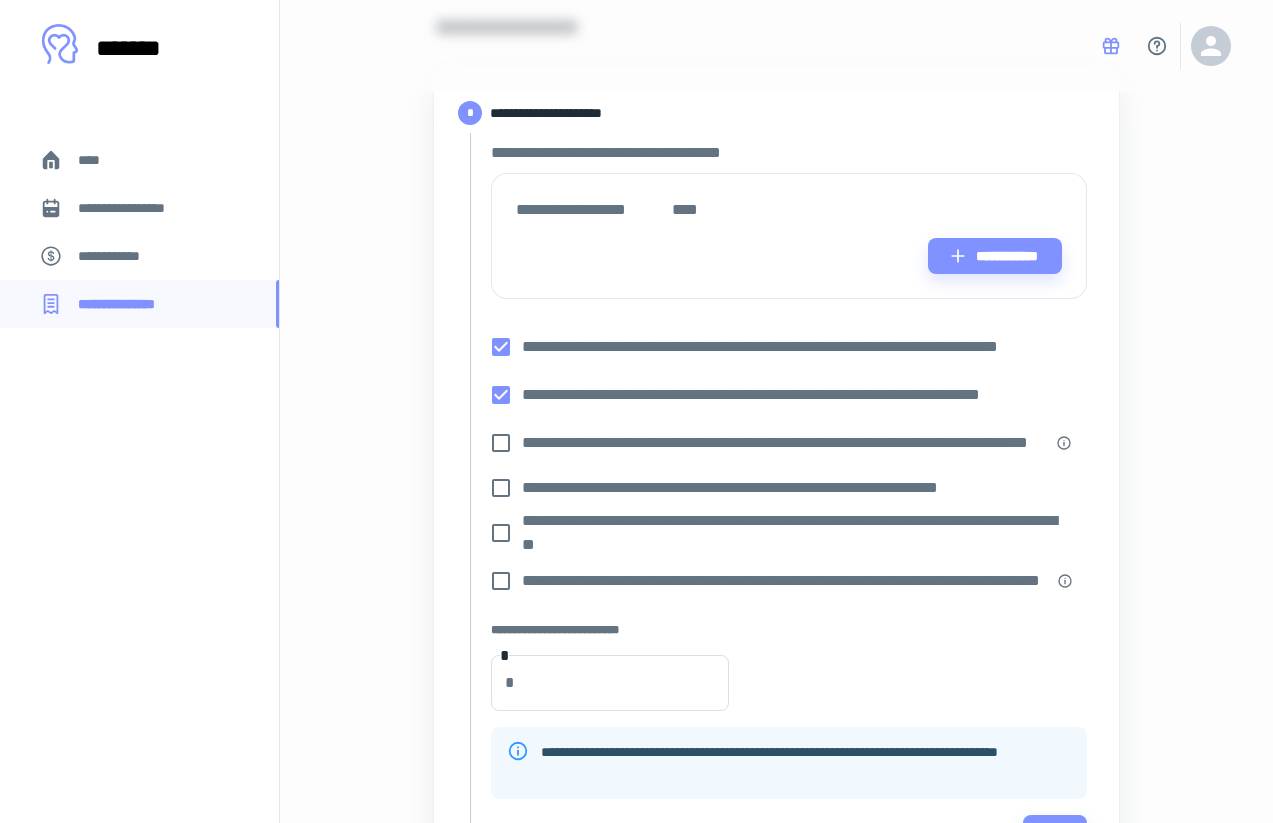 scroll, scrollTop: 111, scrollLeft: 0, axis: vertical 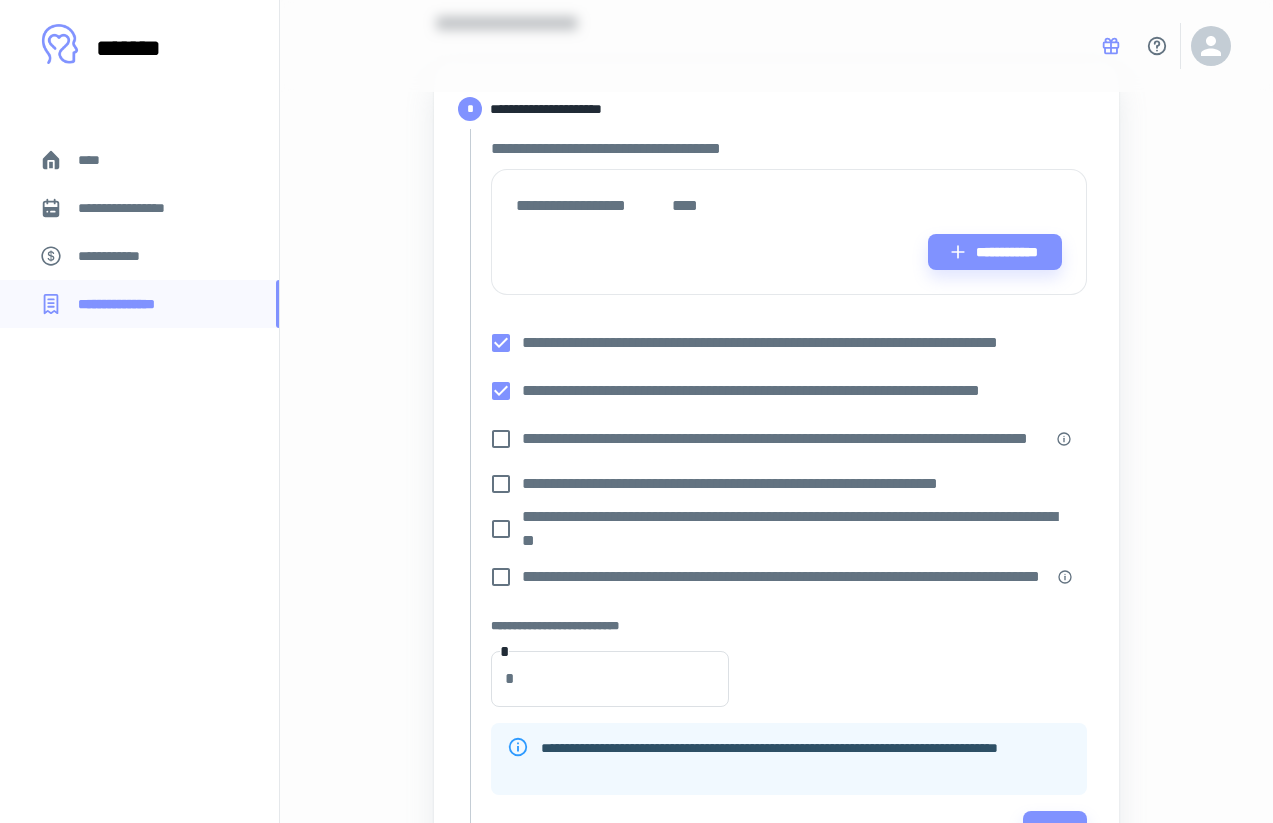 click on "**********" at bounding box center (785, 439) 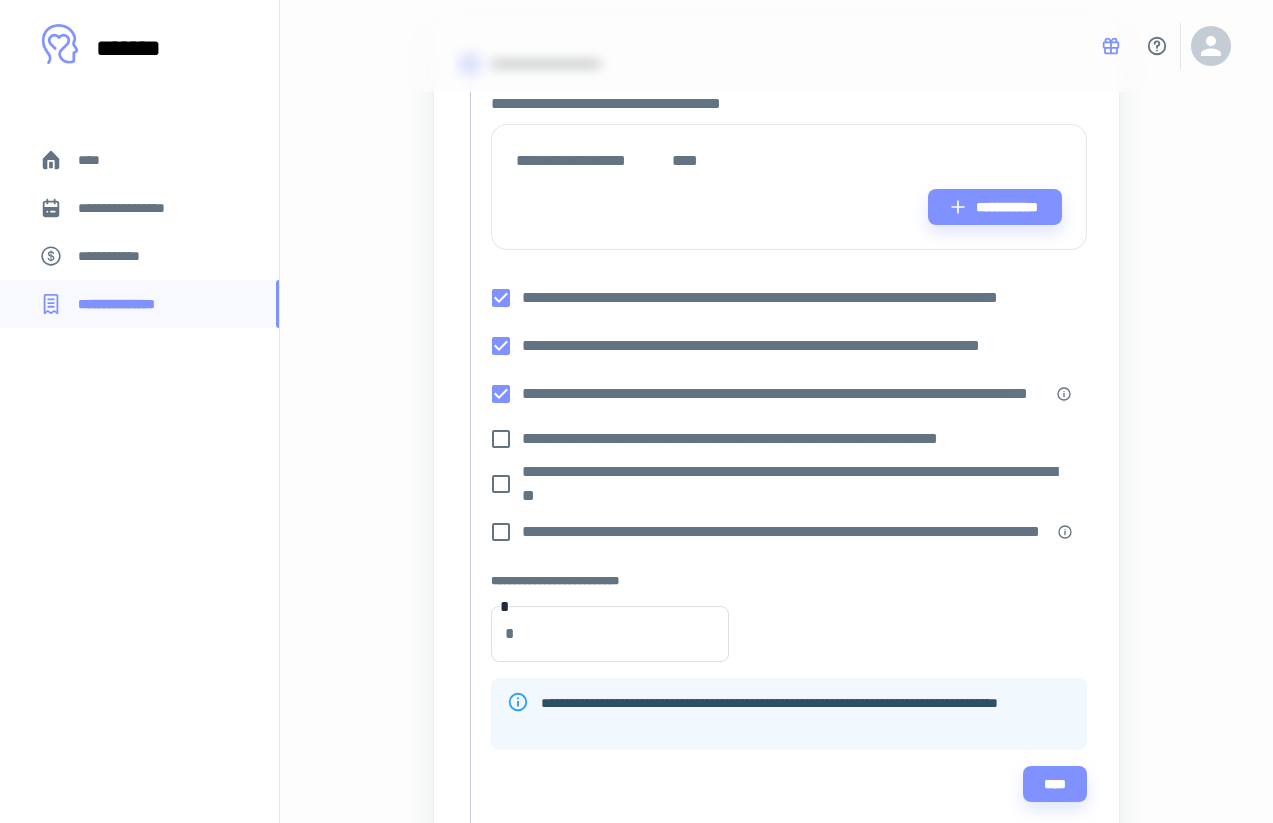 scroll, scrollTop: 159, scrollLeft: 0, axis: vertical 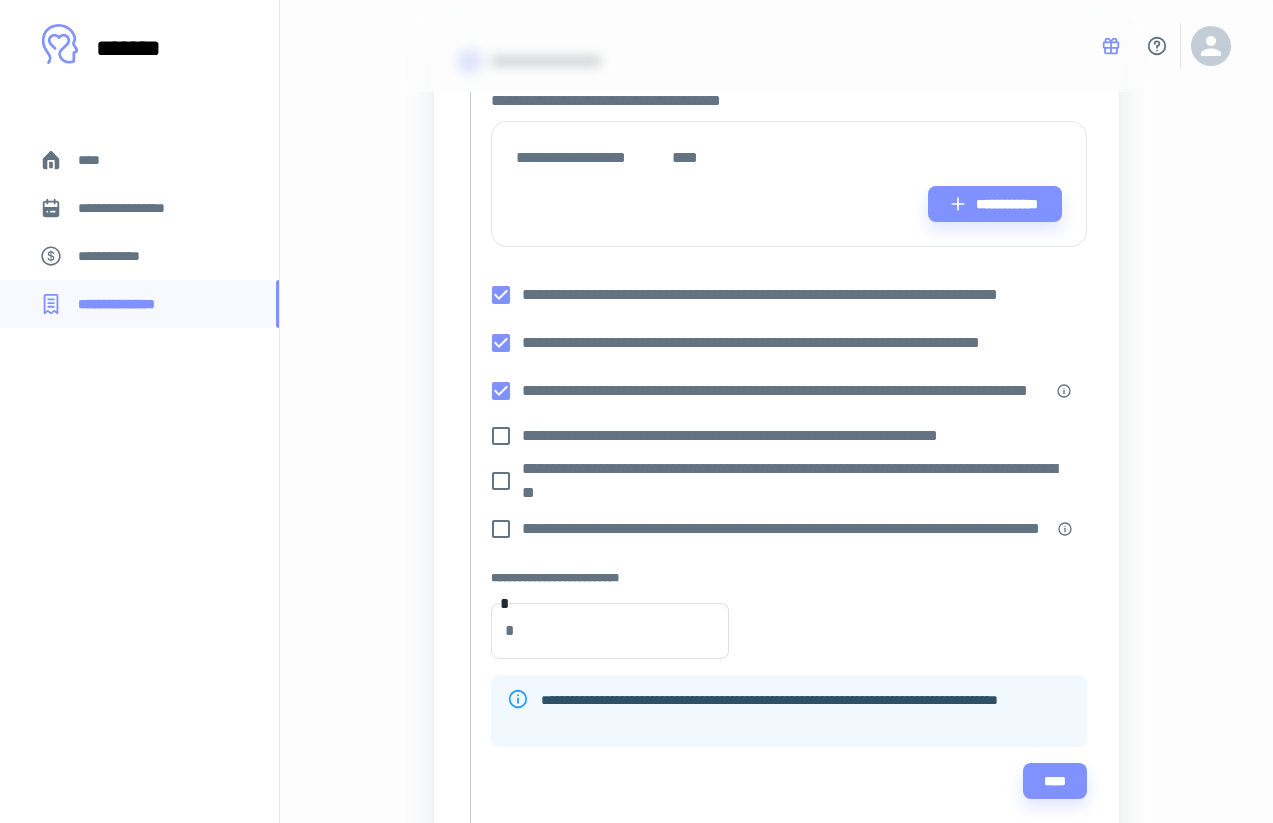 click on "**********" at bounding box center (754, 436) 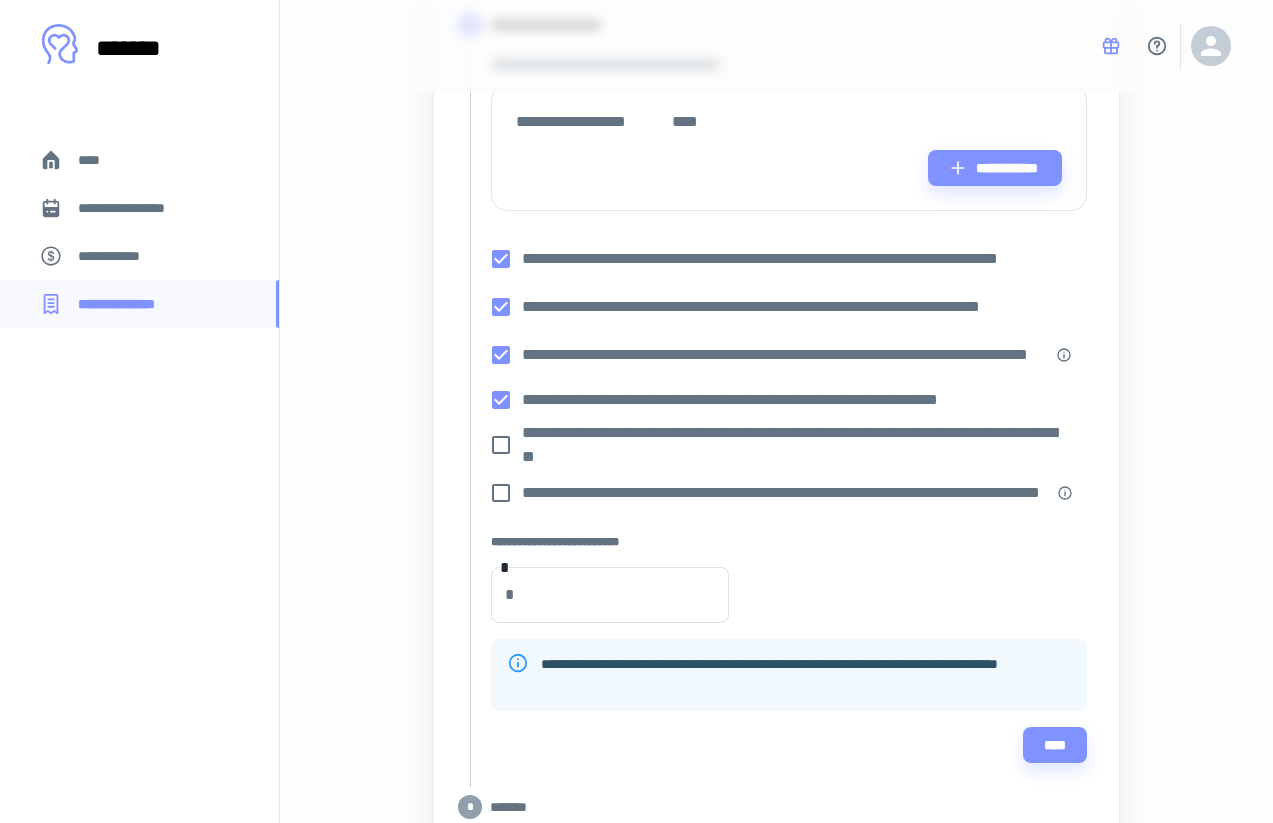 scroll, scrollTop: 200, scrollLeft: 0, axis: vertical 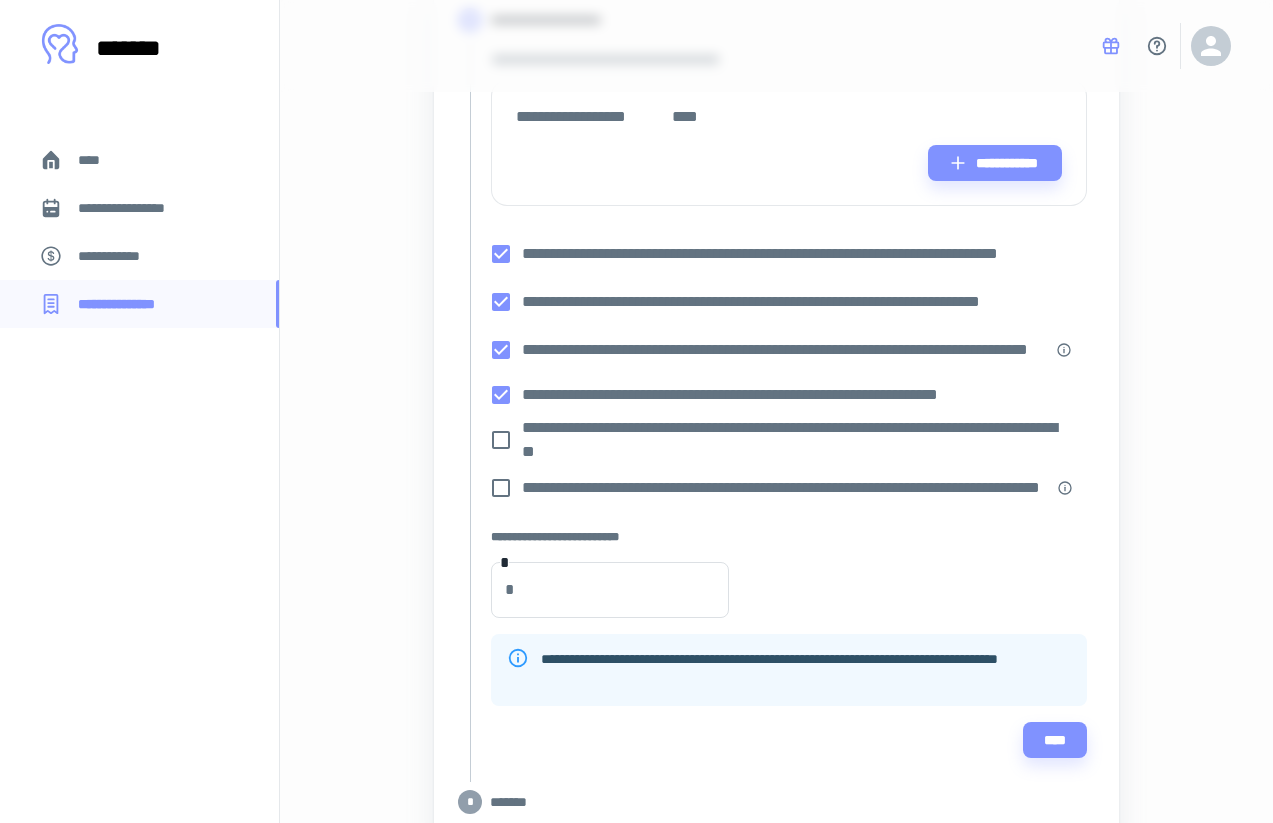 click on "**********" at bounding box center (796, 440) 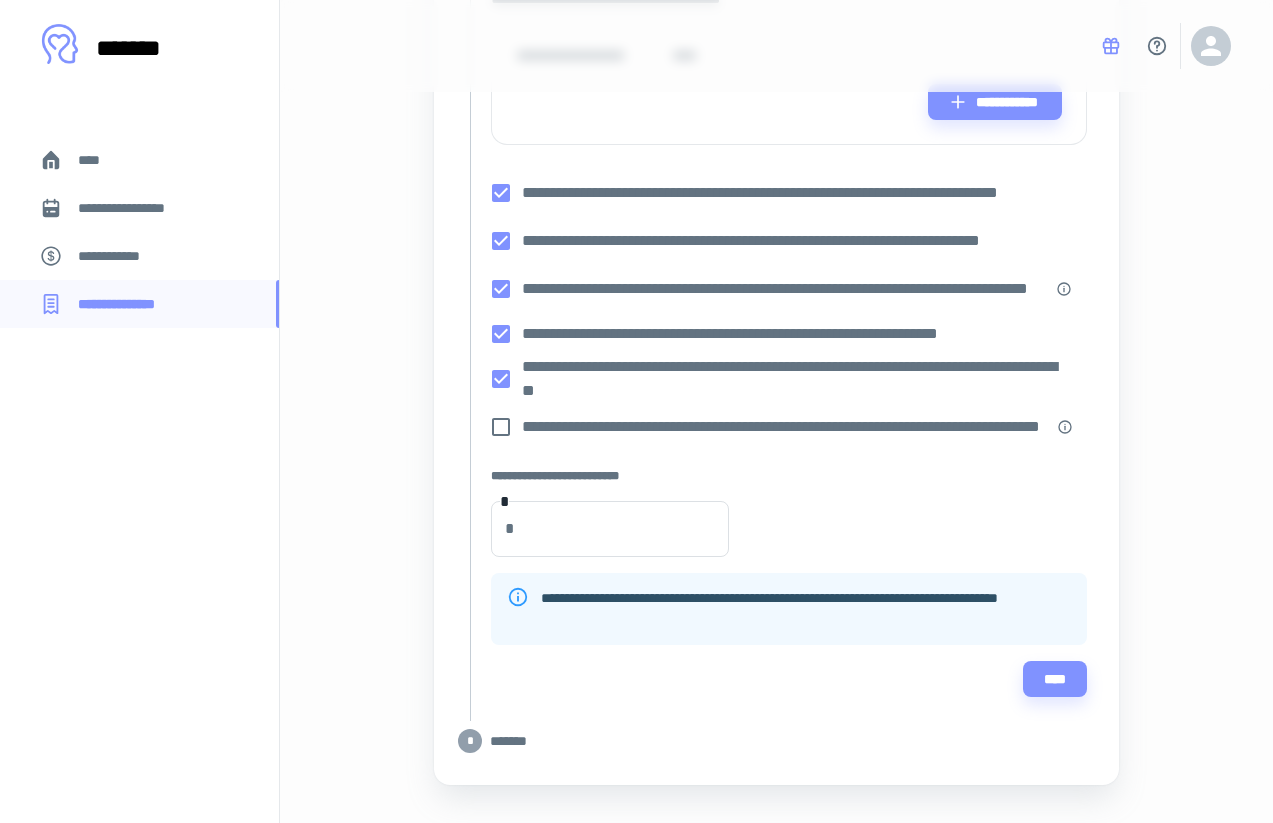 scroll, scrollTop: 262, scrollLeft: 0, axis: vertical 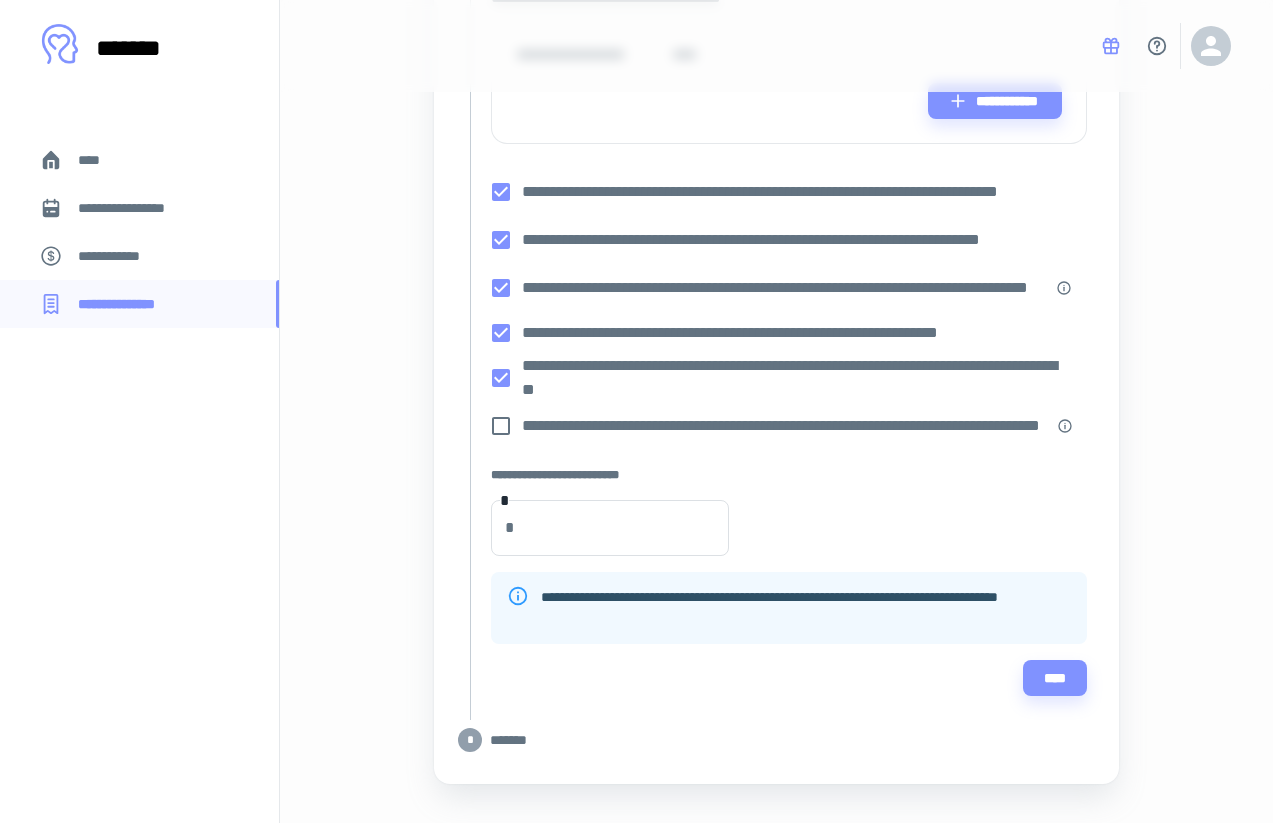 click on "**********" at bounding box center (785, 426) 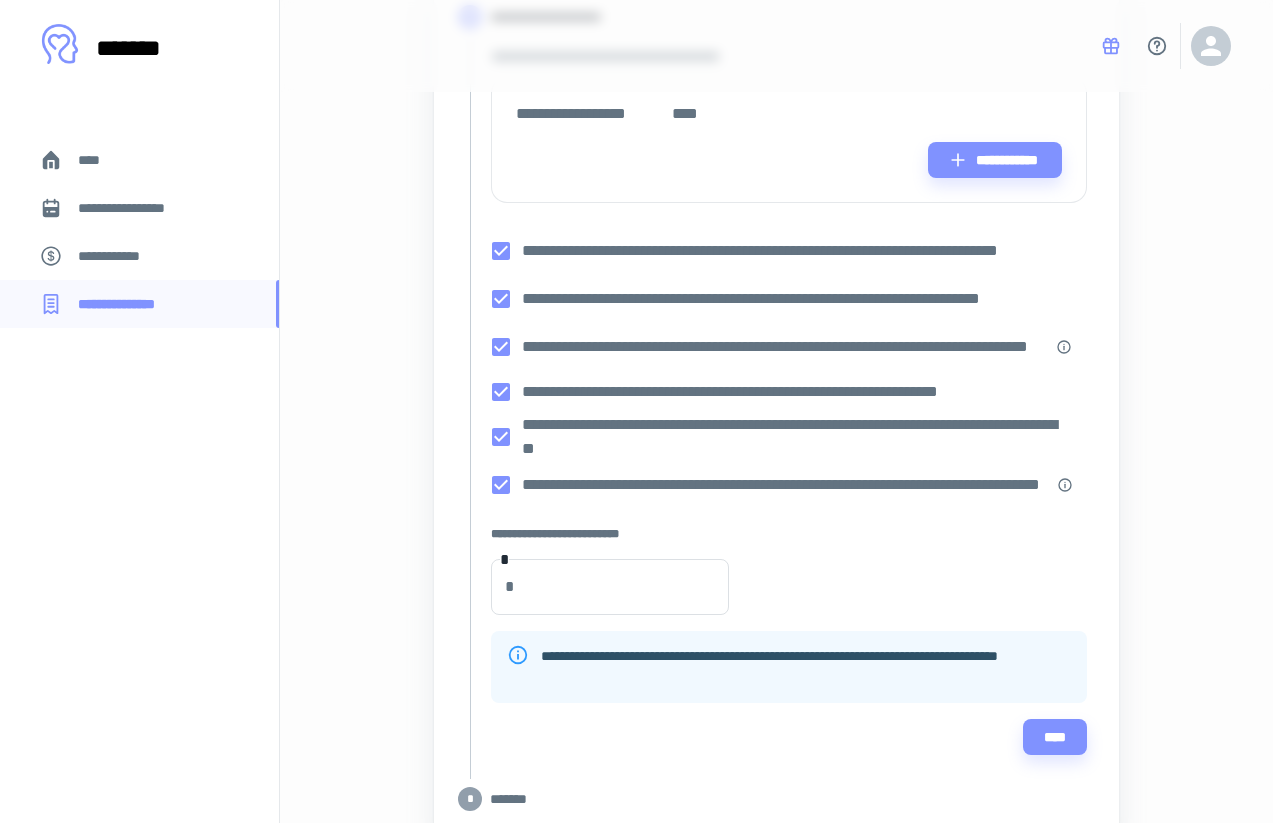 scroll, scrollTop: 217, scrollLeft: 0, axis: vertical 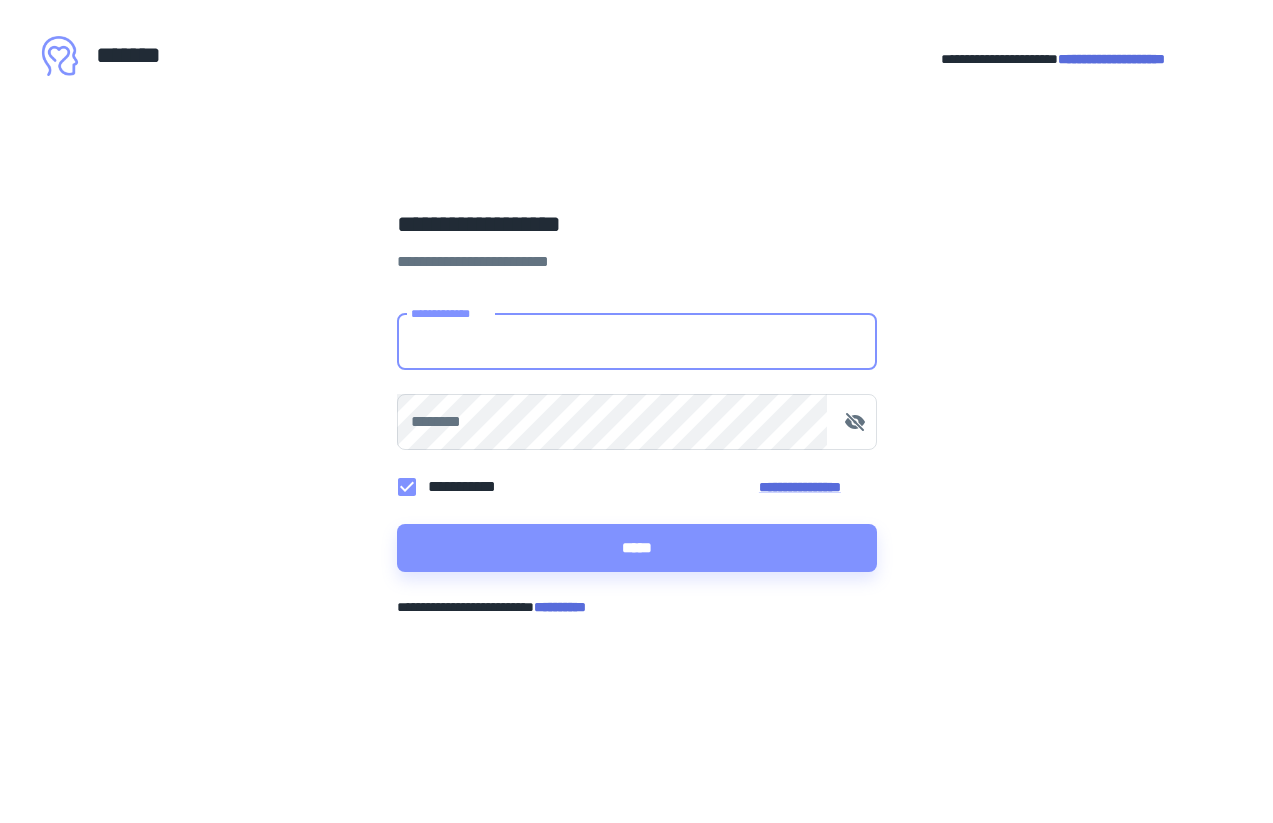 type on "**********" 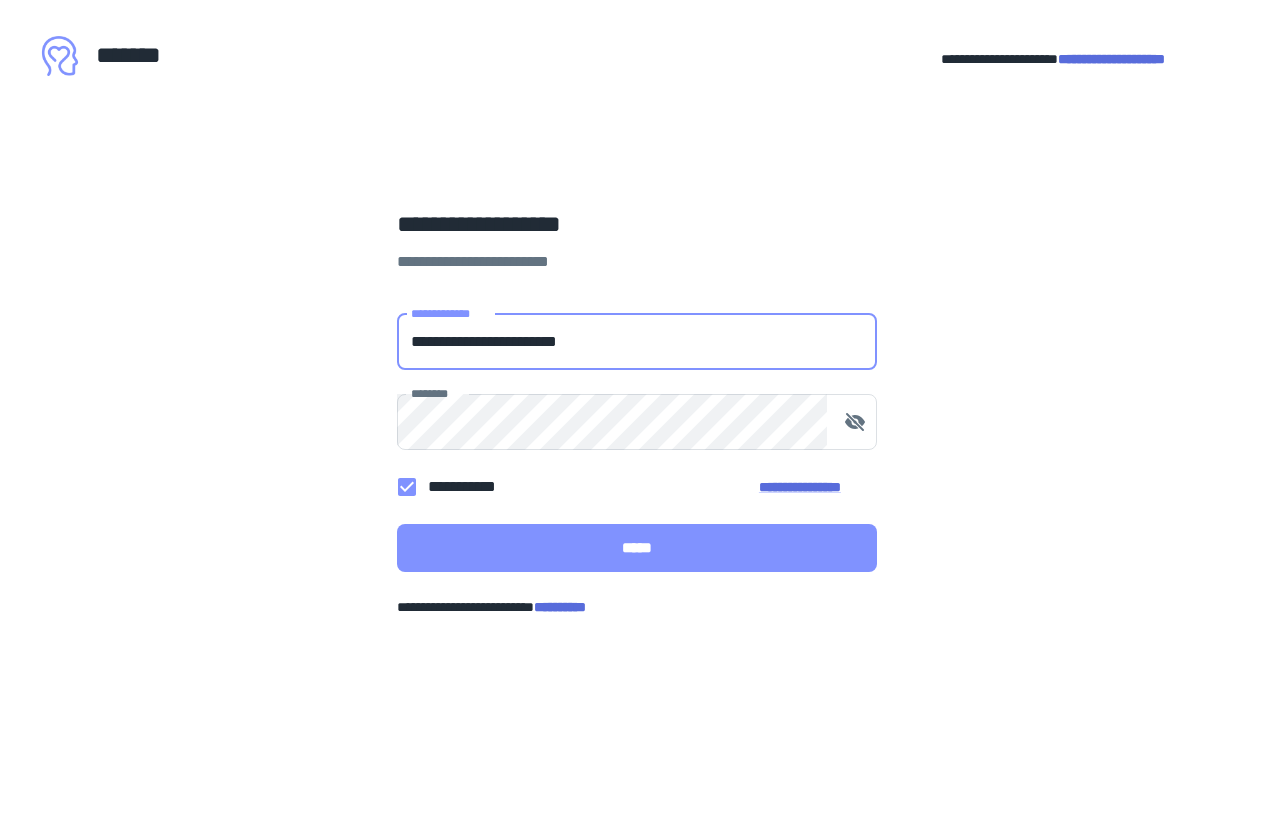 click on "*****" at bounding box center [637, 548] 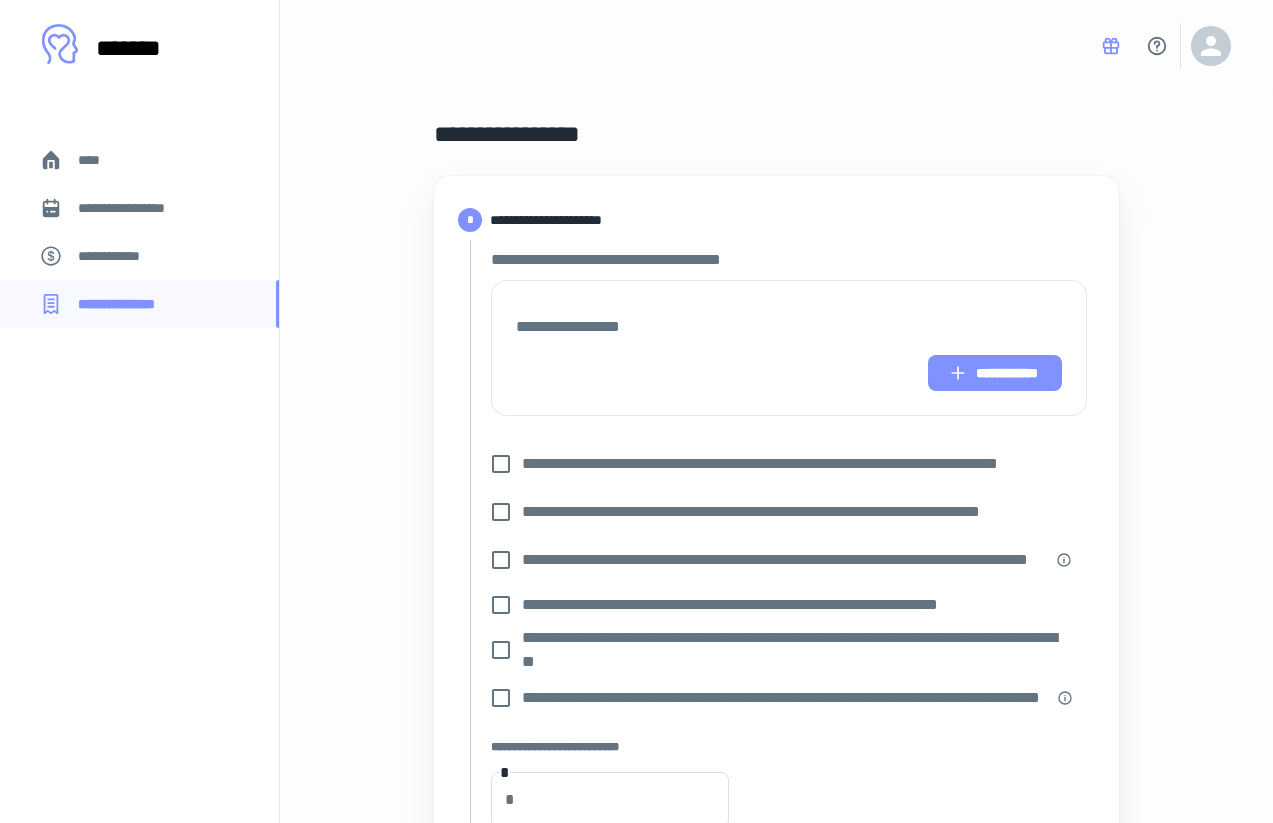 click on "**********" at bounding box center (995, 373) 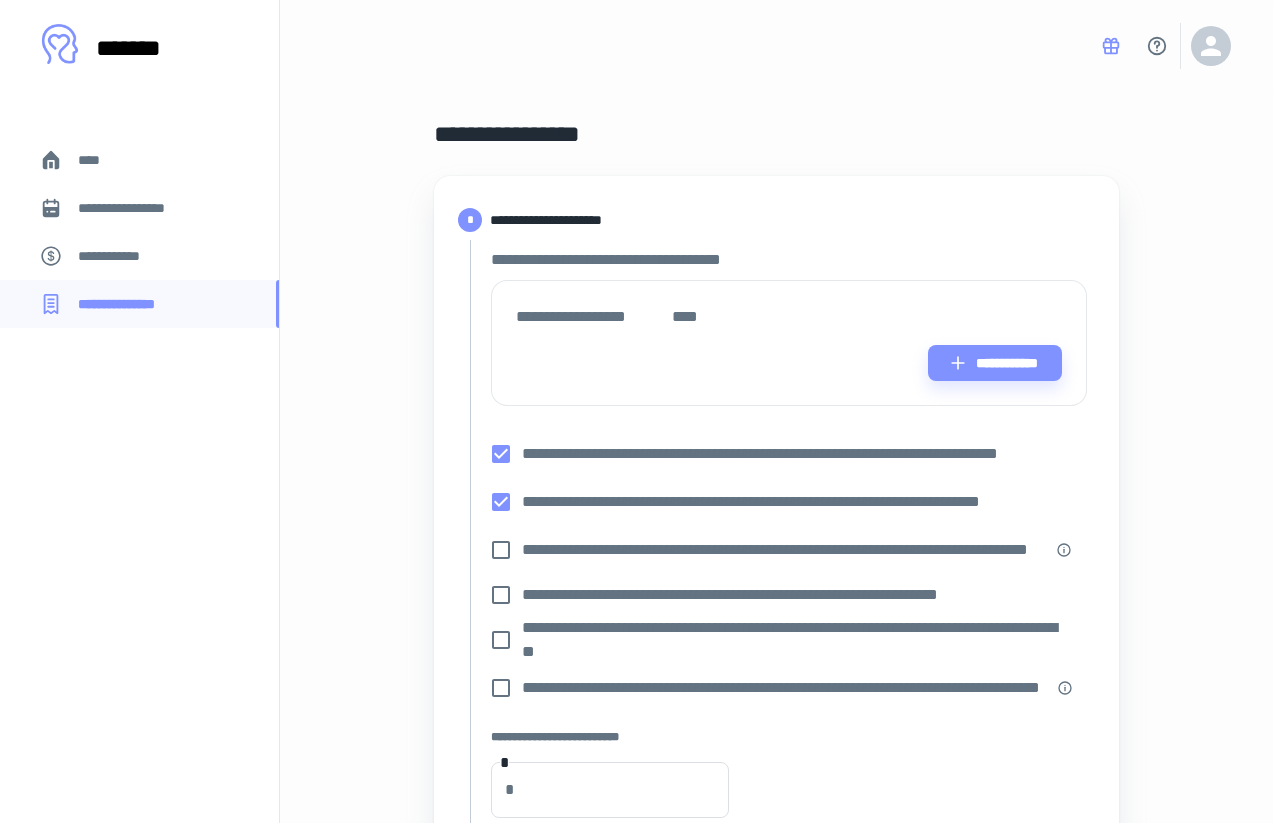 click on "**********" at bounding box center (776, 550) 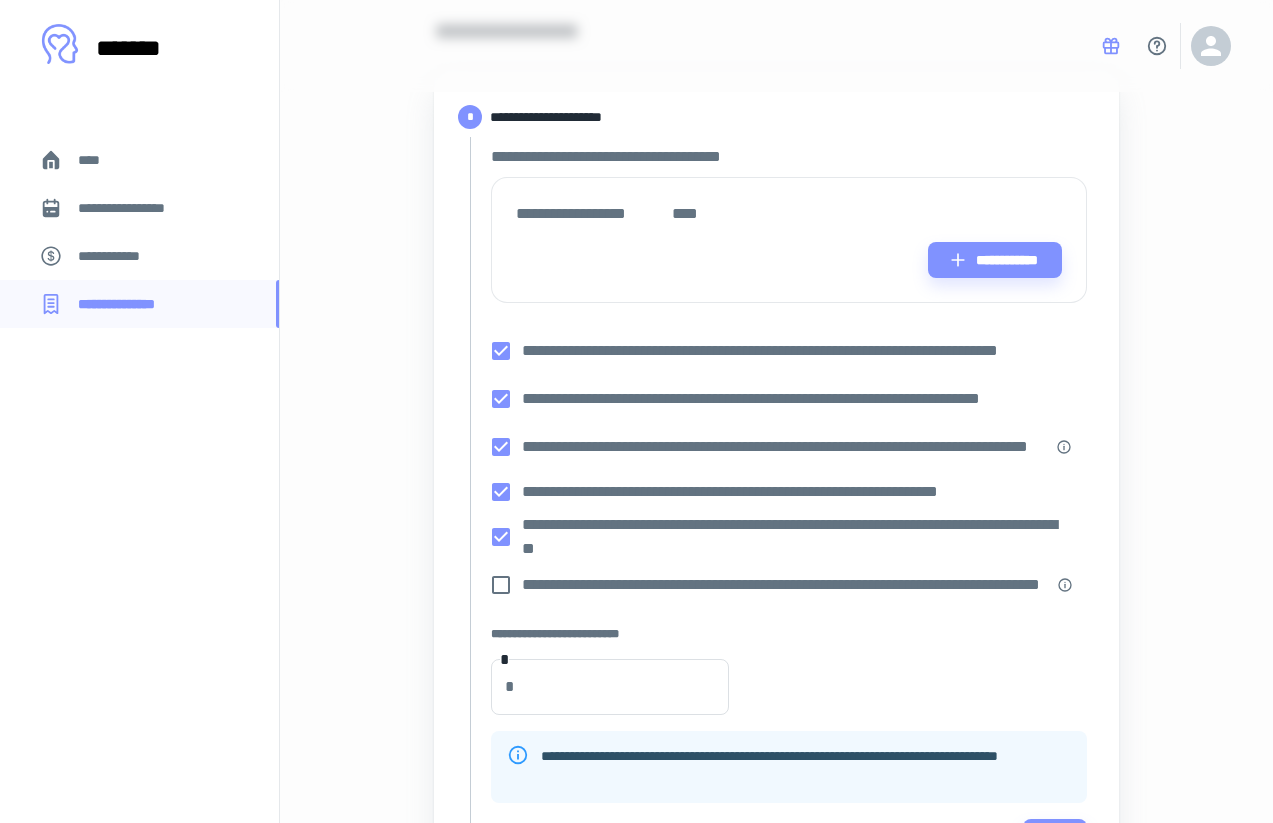 scroll, scrollTop: 113, scrollLeft: 0, axis: vertical 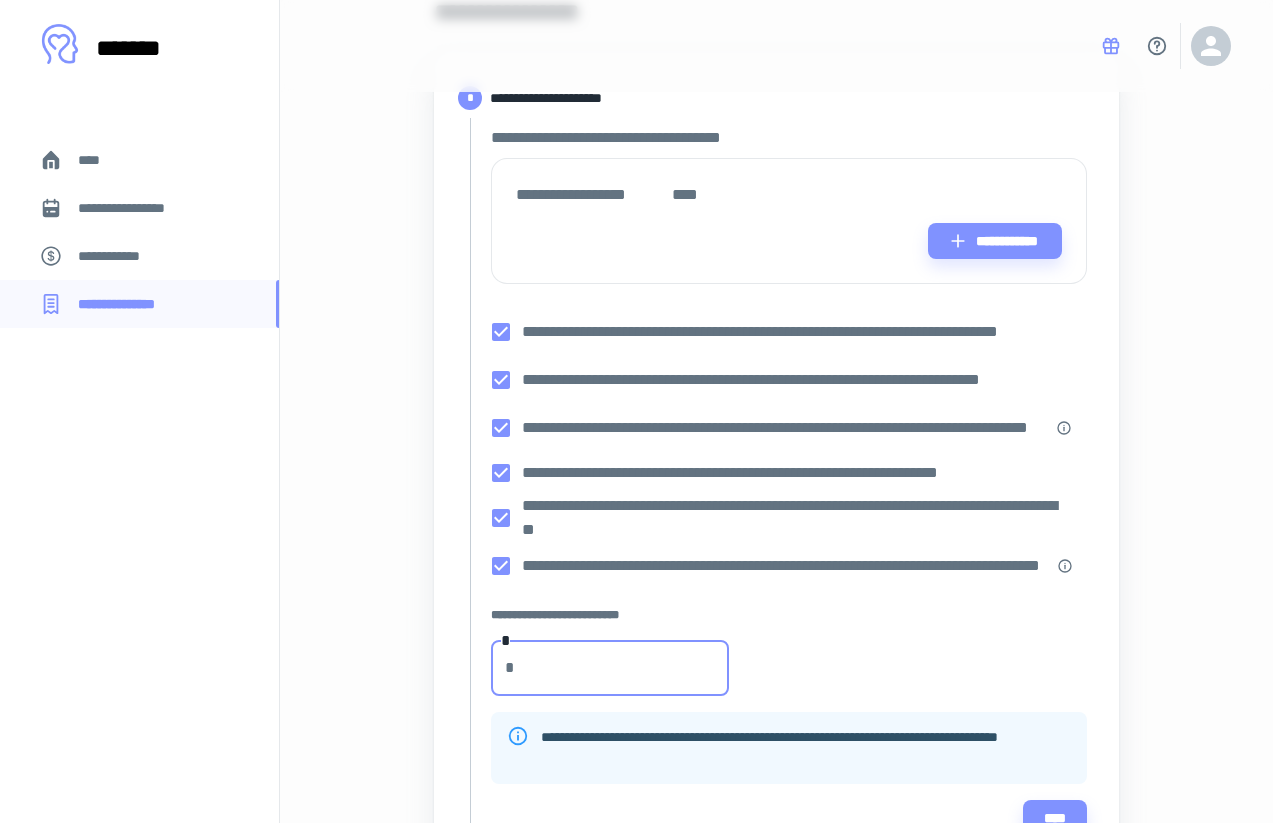 click on "*" at bounding box center (627, 668) 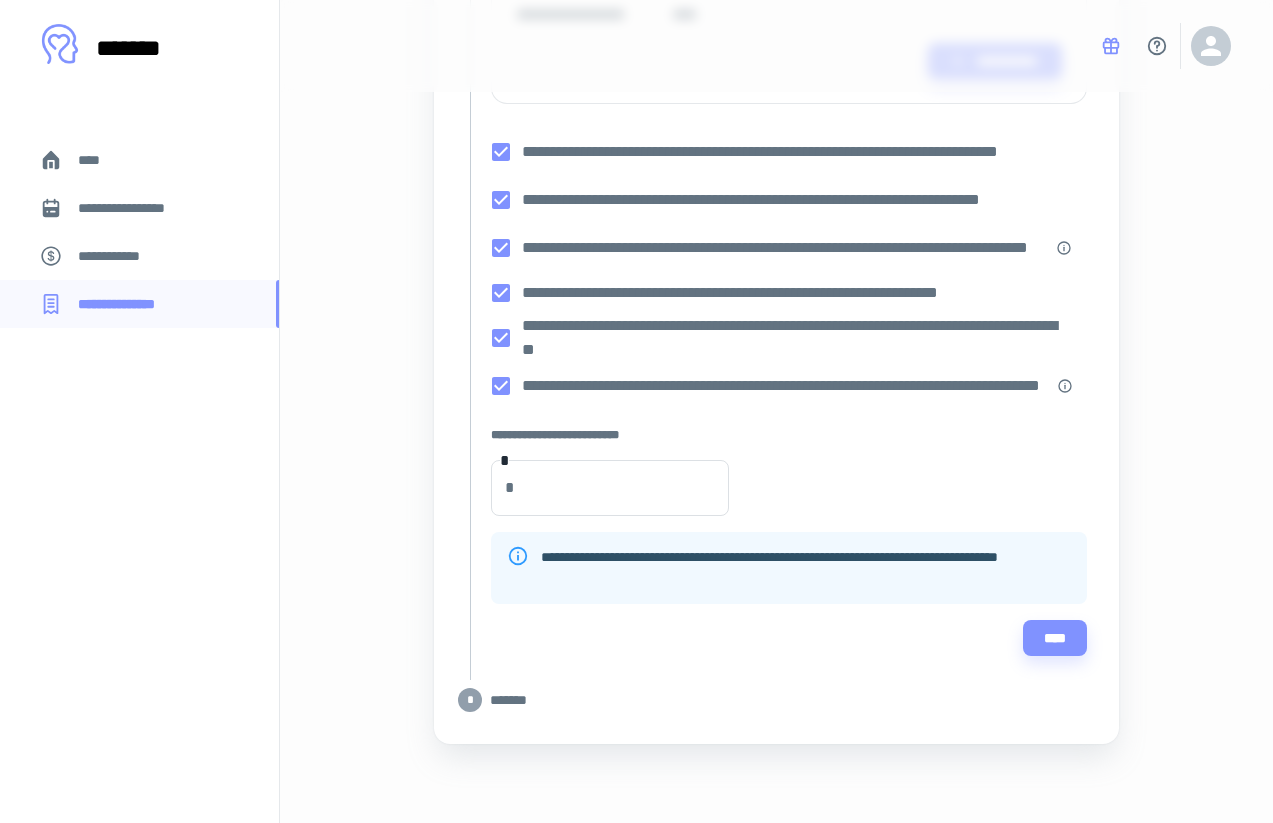 scroll, scrollTop: 303, scrollLeft: 0, axis: vertical 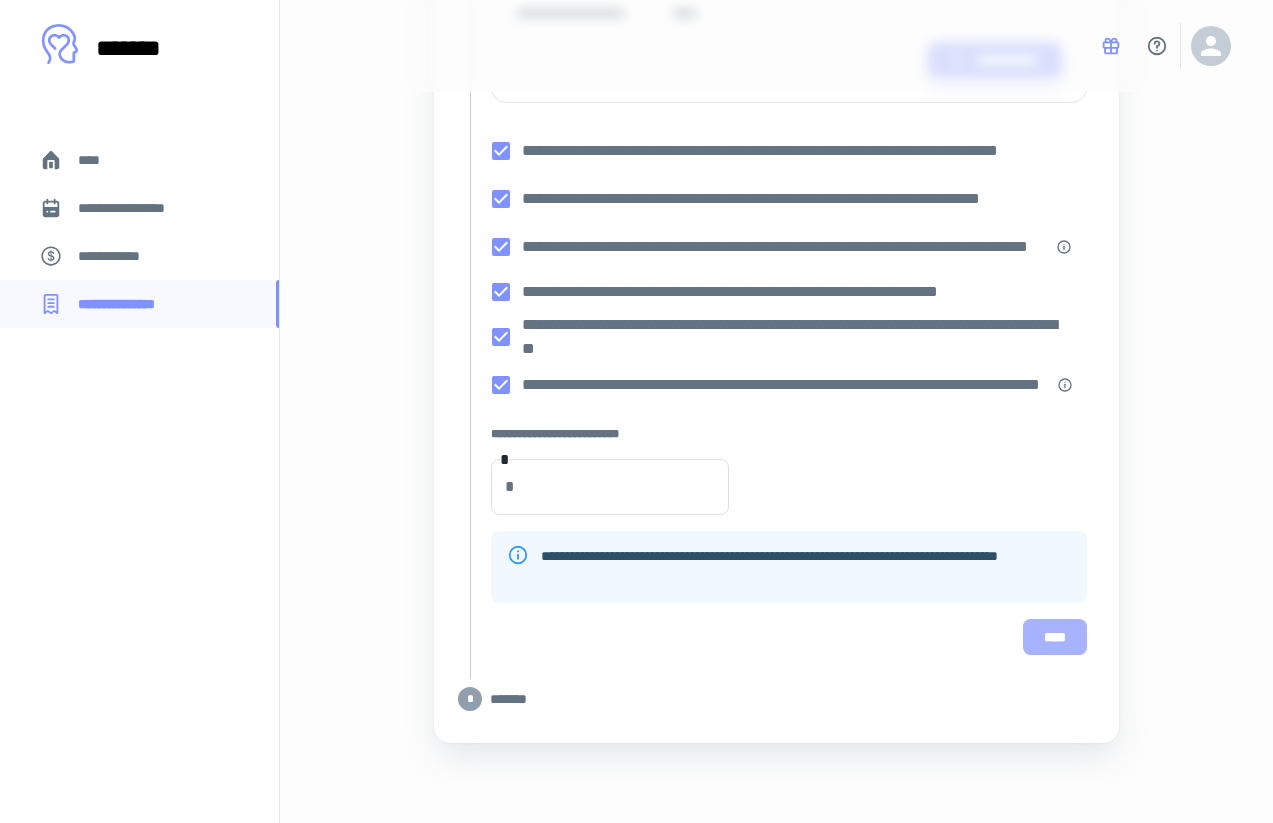 click on "****" at bounding box center [1055, 637] 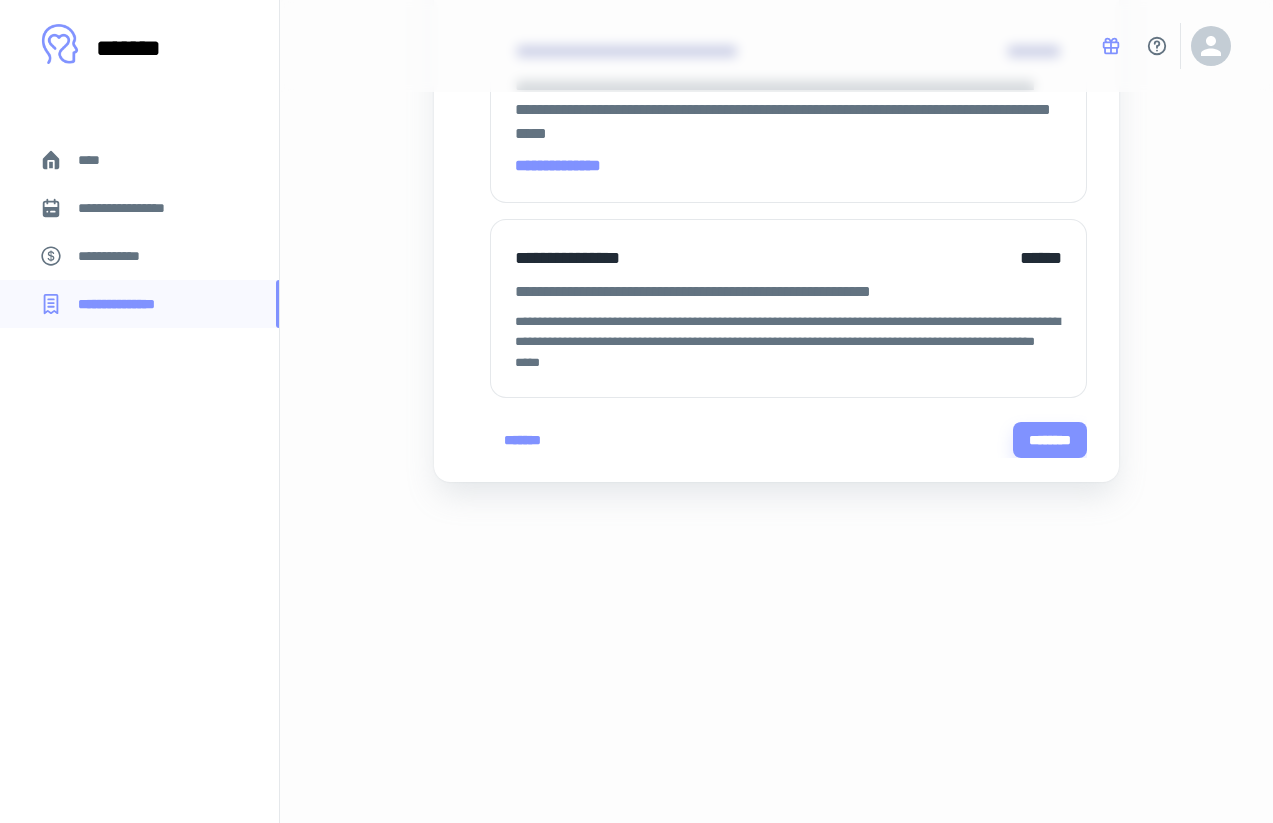 scroll, scrollTop: 0, scrollLeft: 0, axis: both 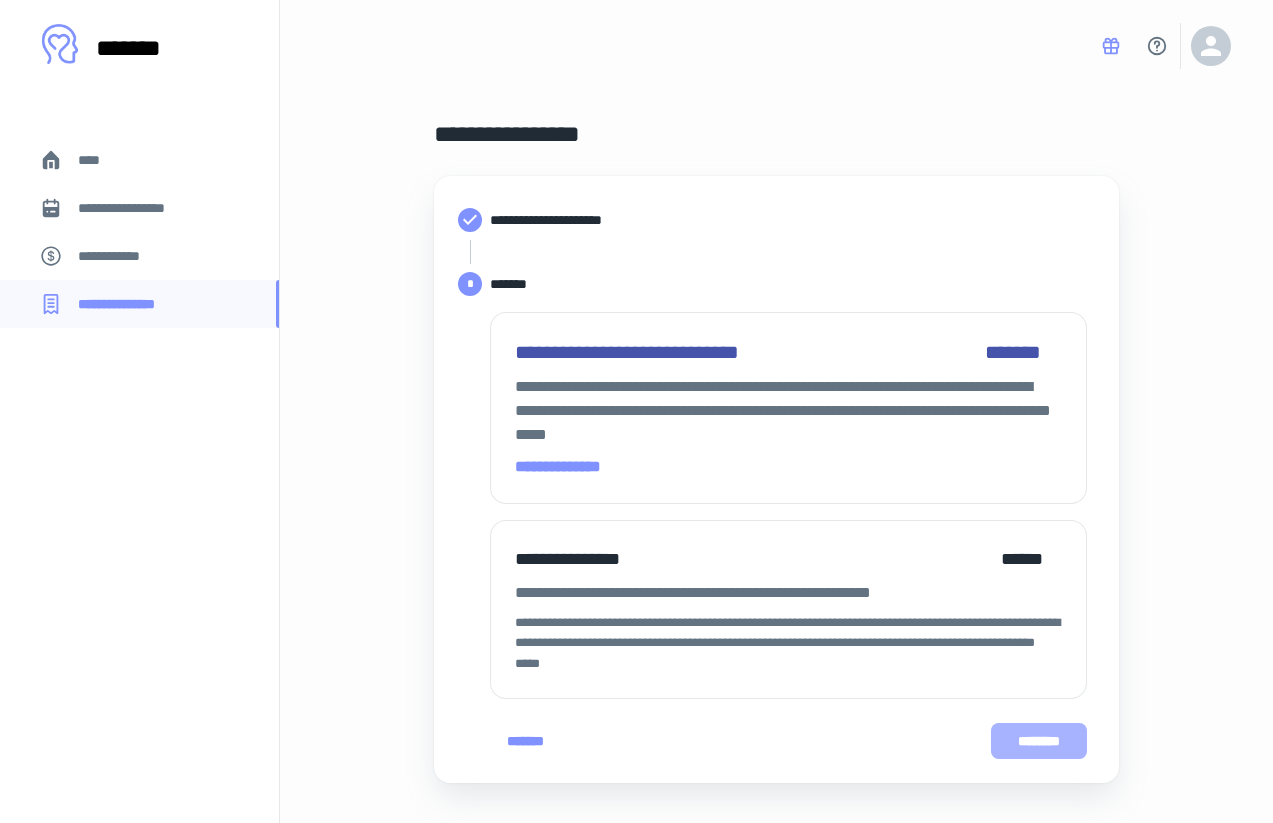 click on "********" at bounding box center (1039, 741) 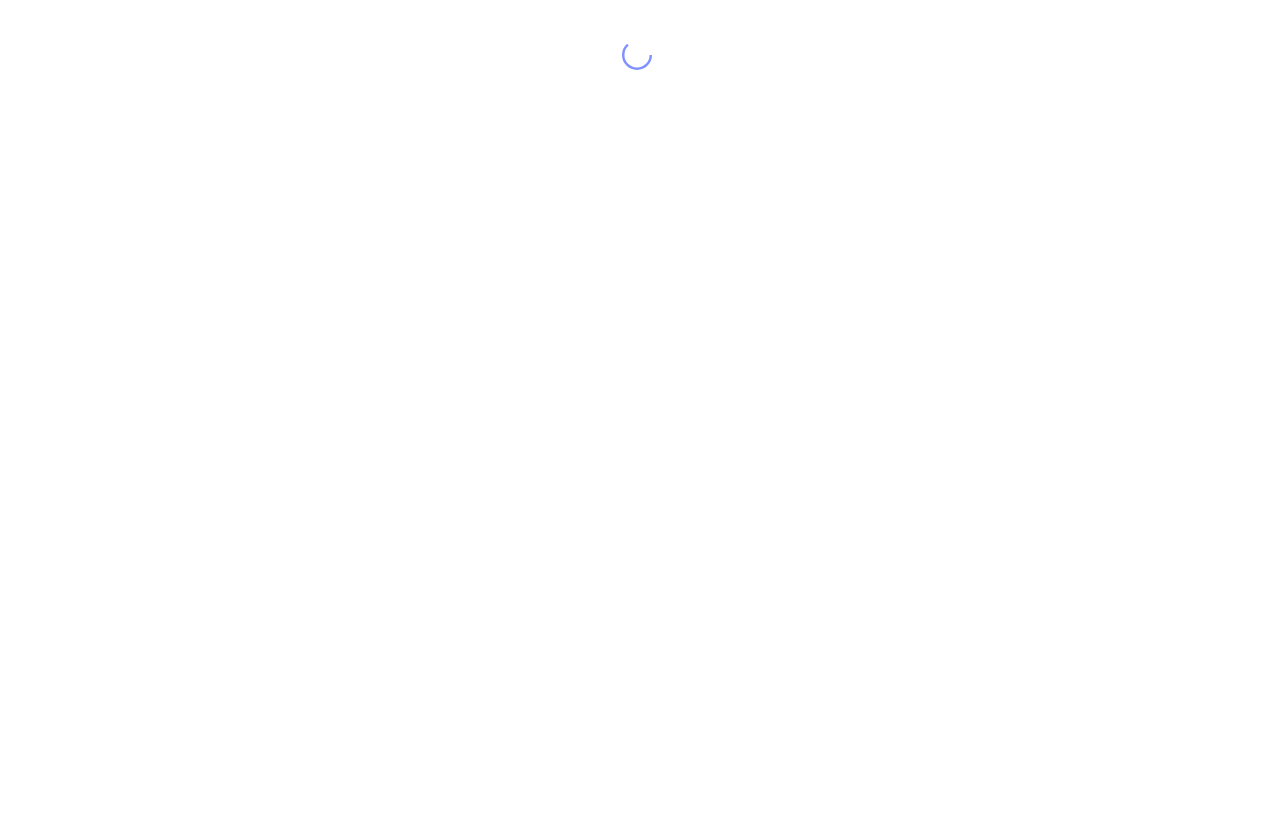 scroll, scrollTop: 0, scrollLeft: 0, axis: both 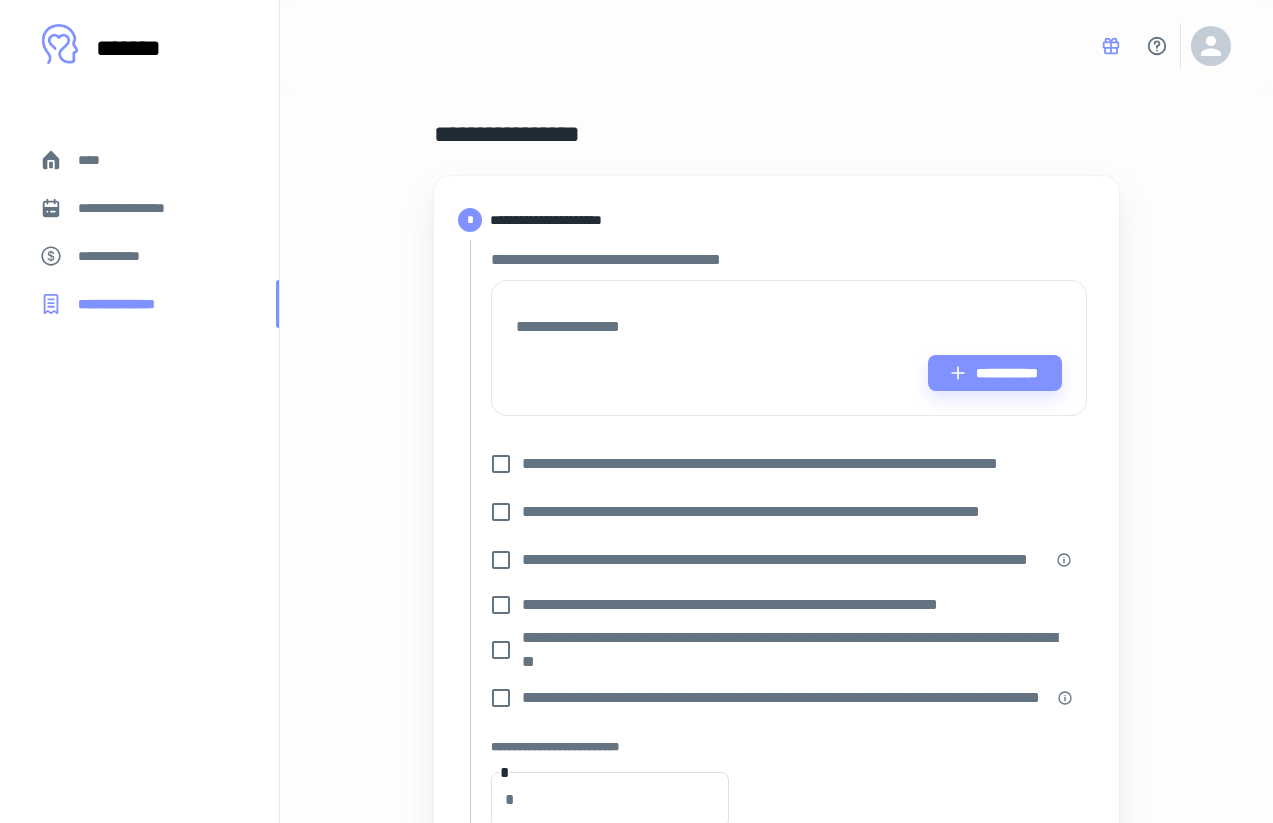 click on "**********" at bounding box center [139, 304] 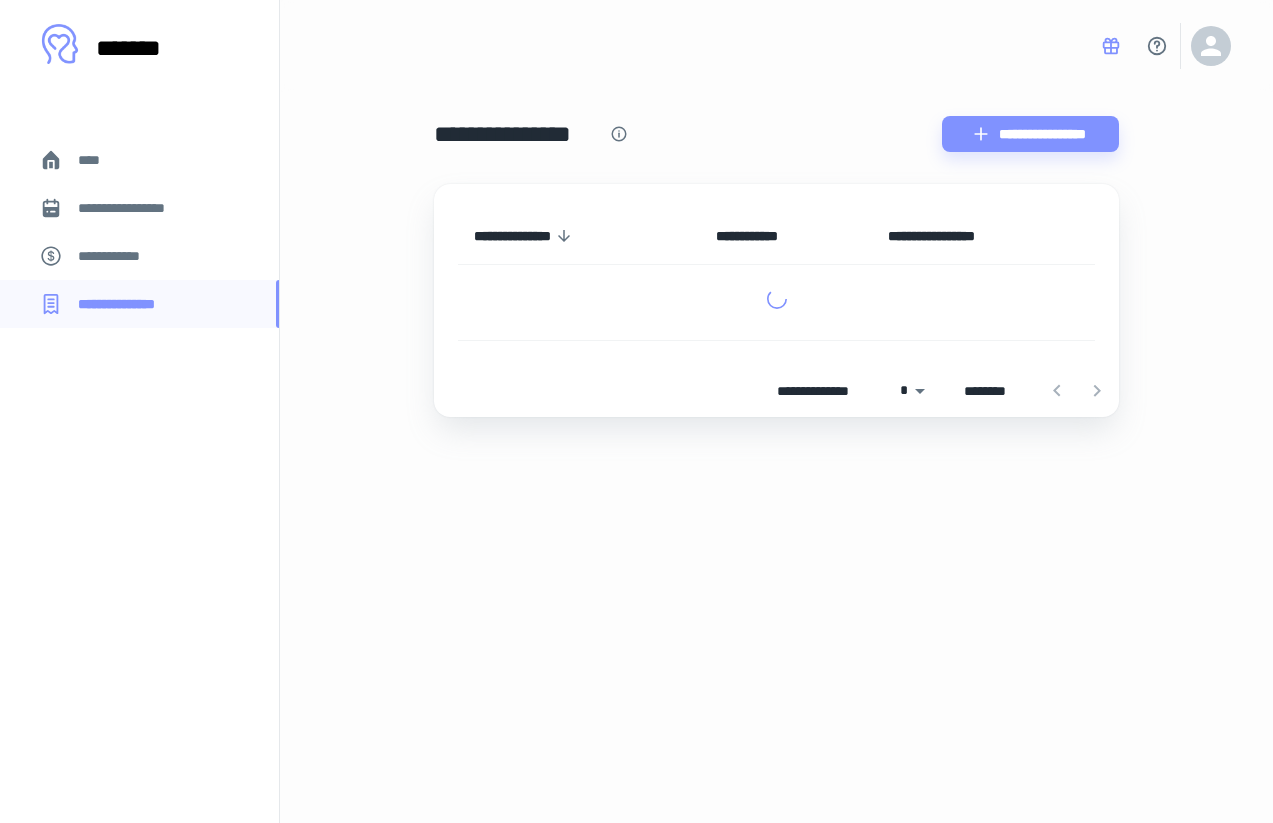 click on "**********" at bounding box center (139, 256) 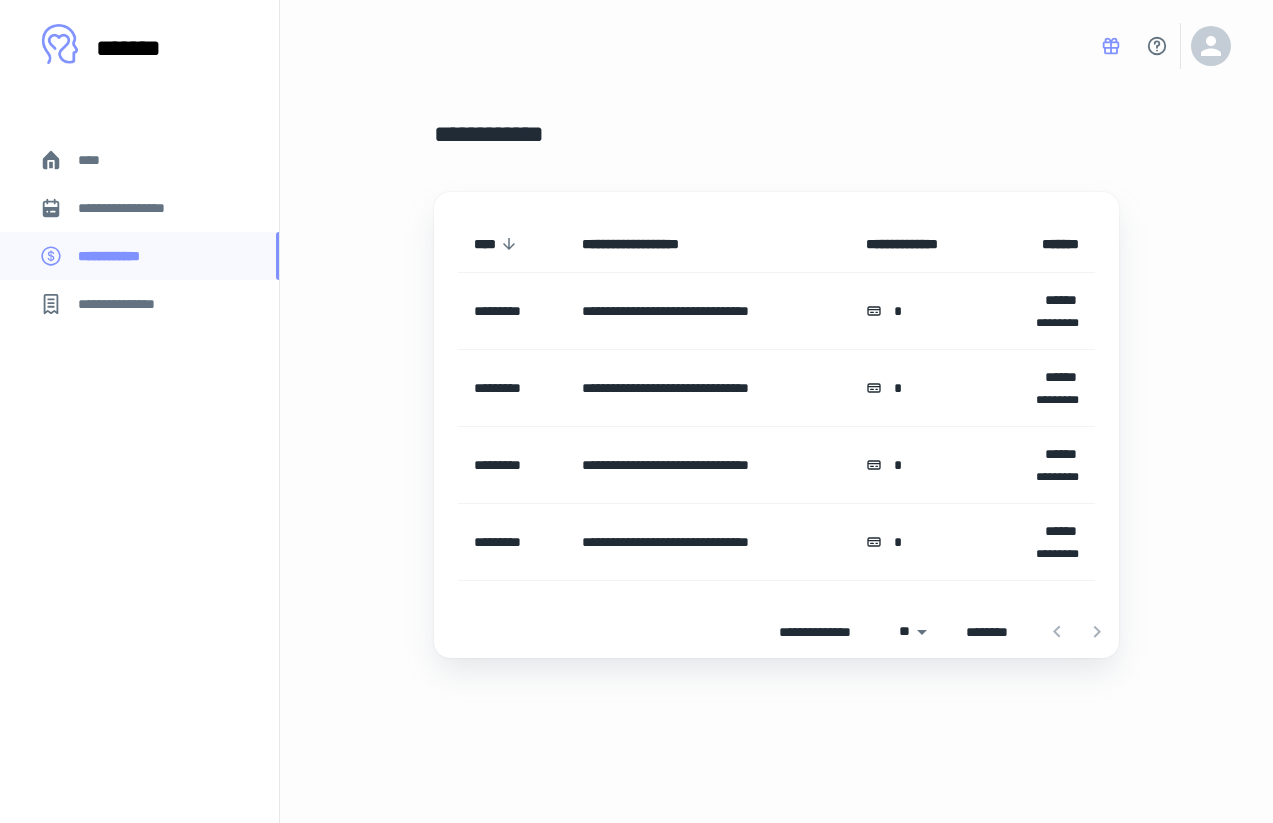 click at bounding box center (777, 46) 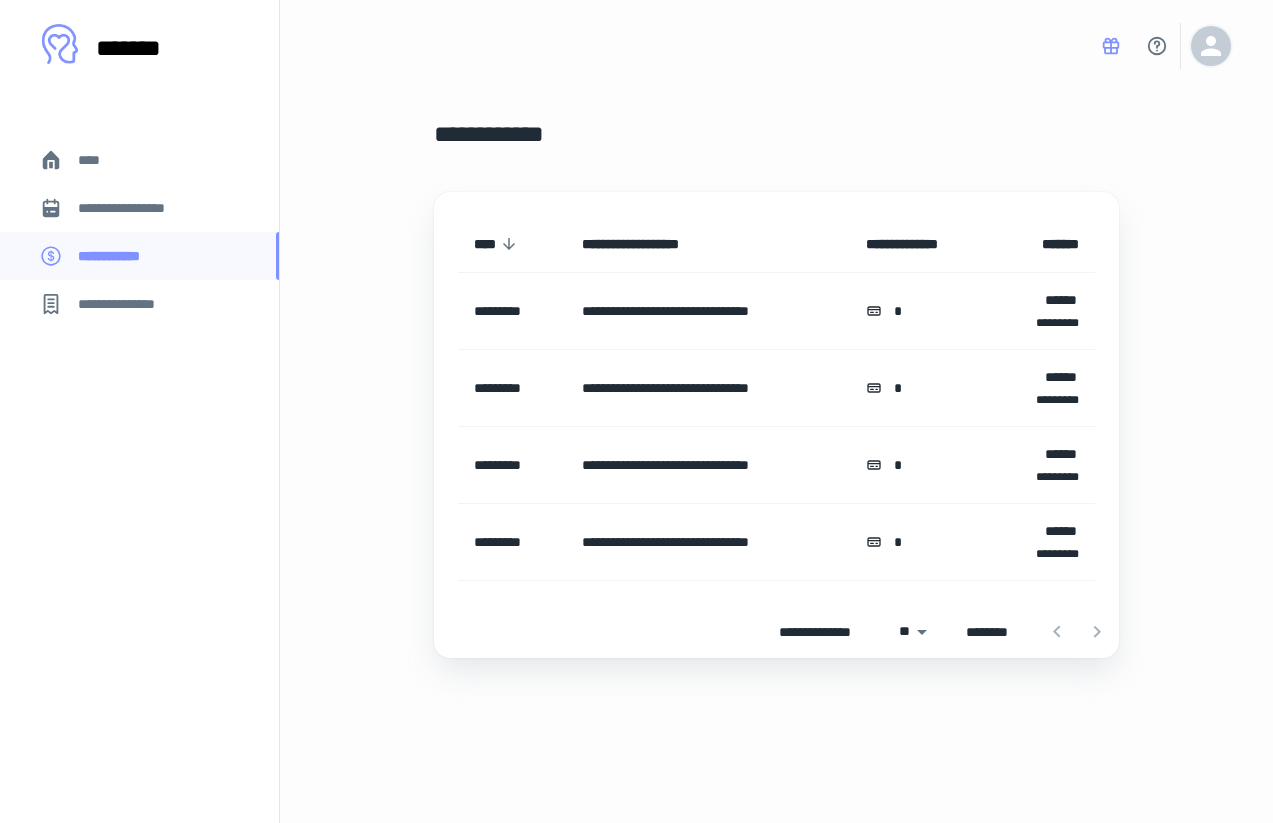 click 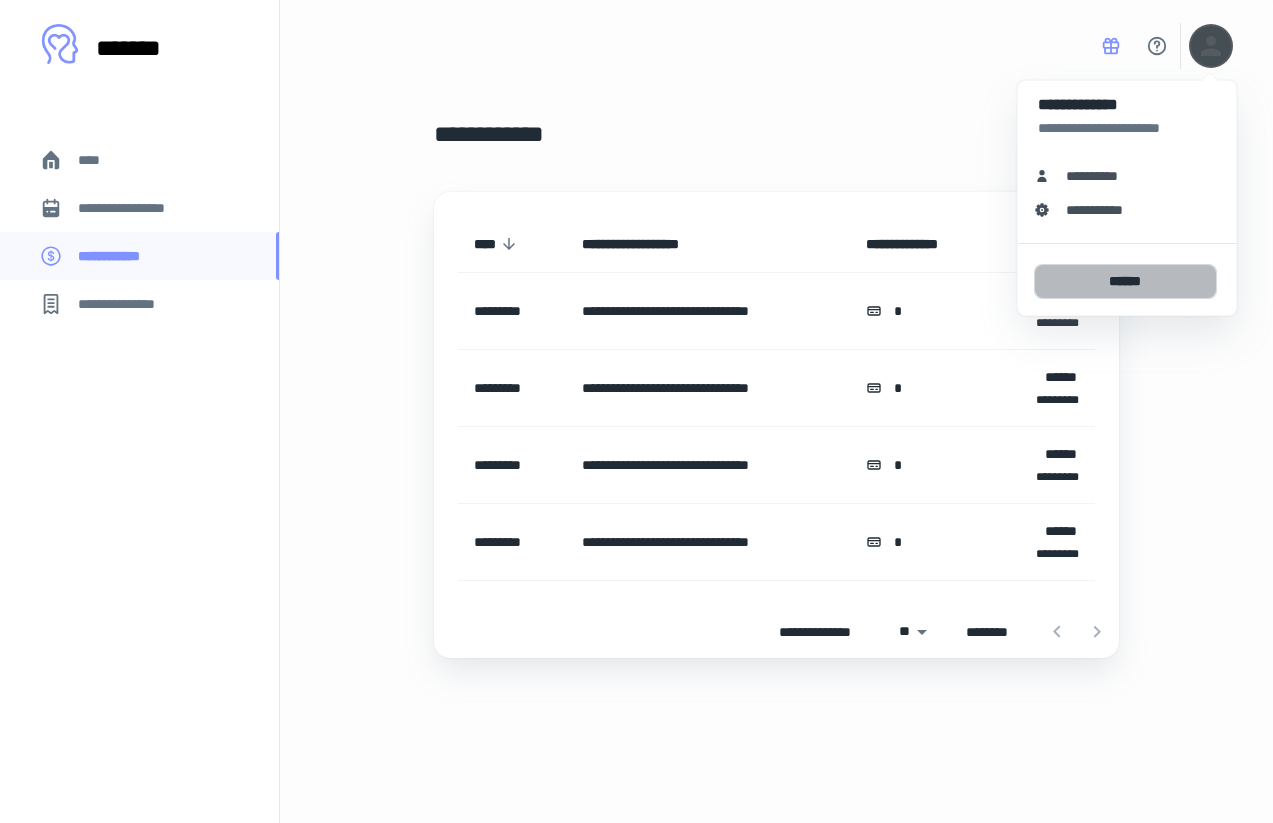 click on "******" at bounding box center (1125, 281) 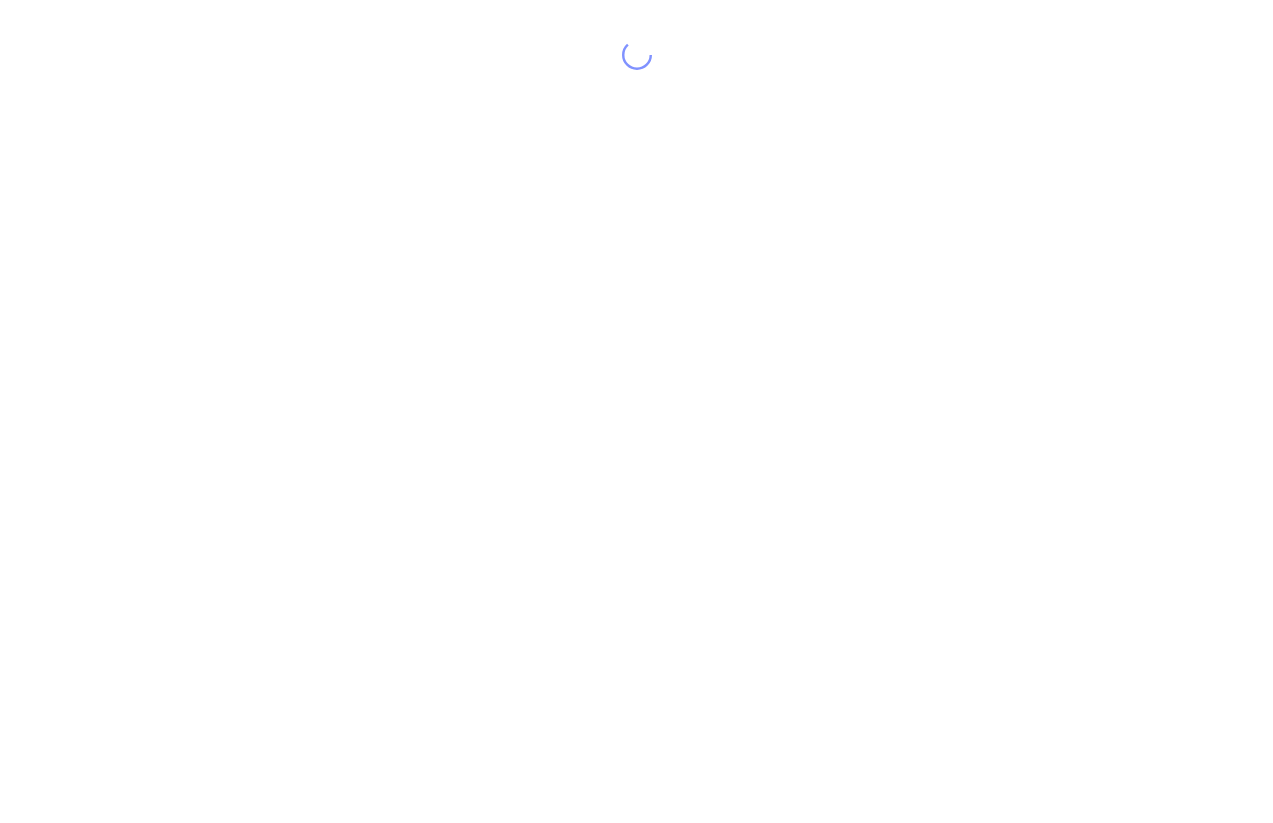 scroll, scrollTop: 0, scrollLeft: 0, axis: both 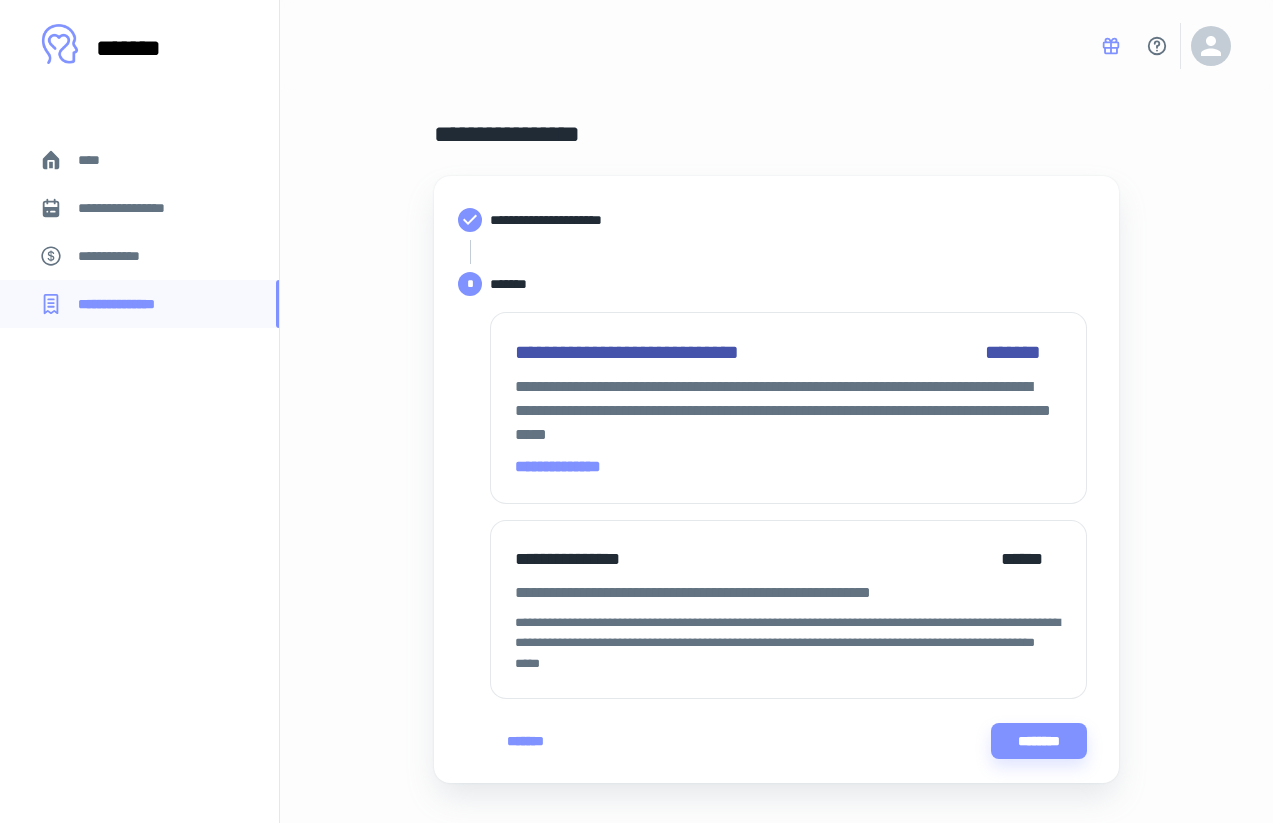 click on "*******" at bounding box center [525, 741] 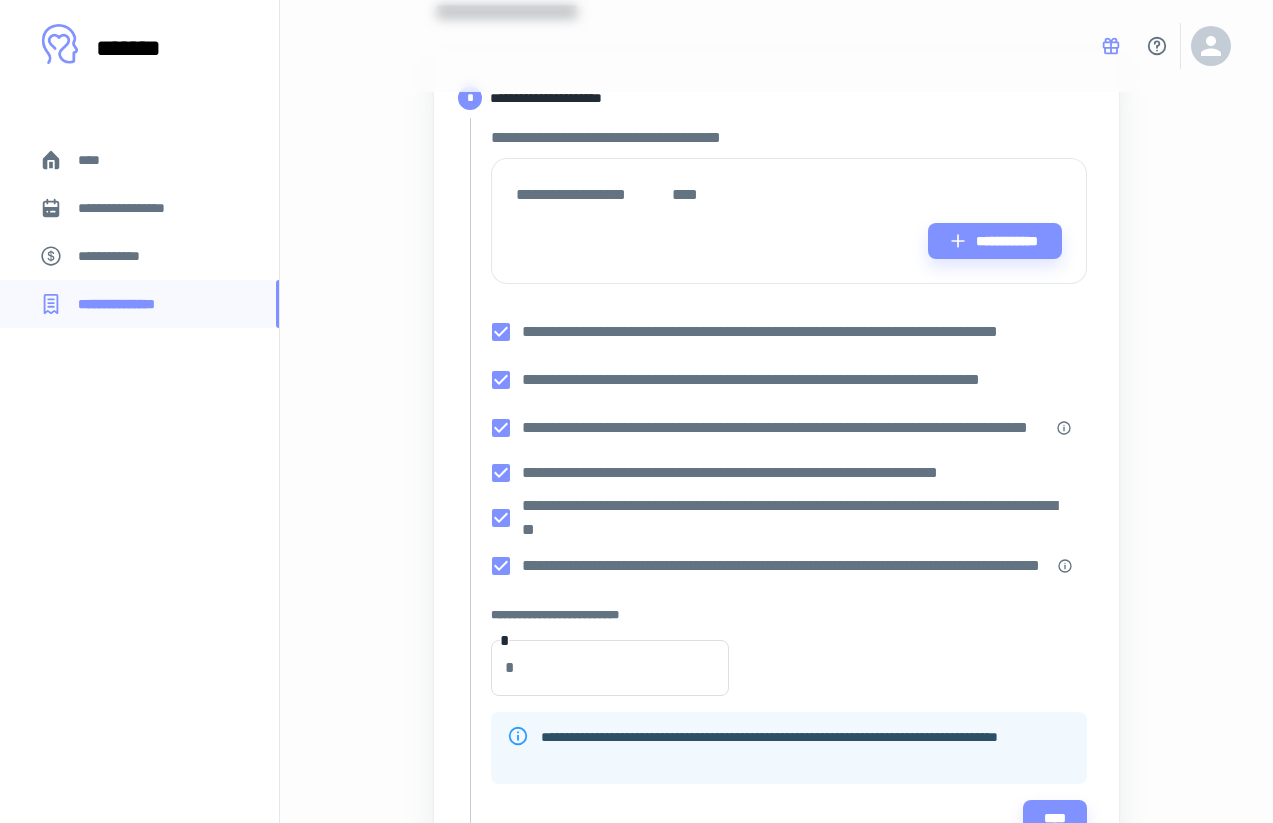 scroll, scrollTop: 0, scrollLeft: 0, axis: both 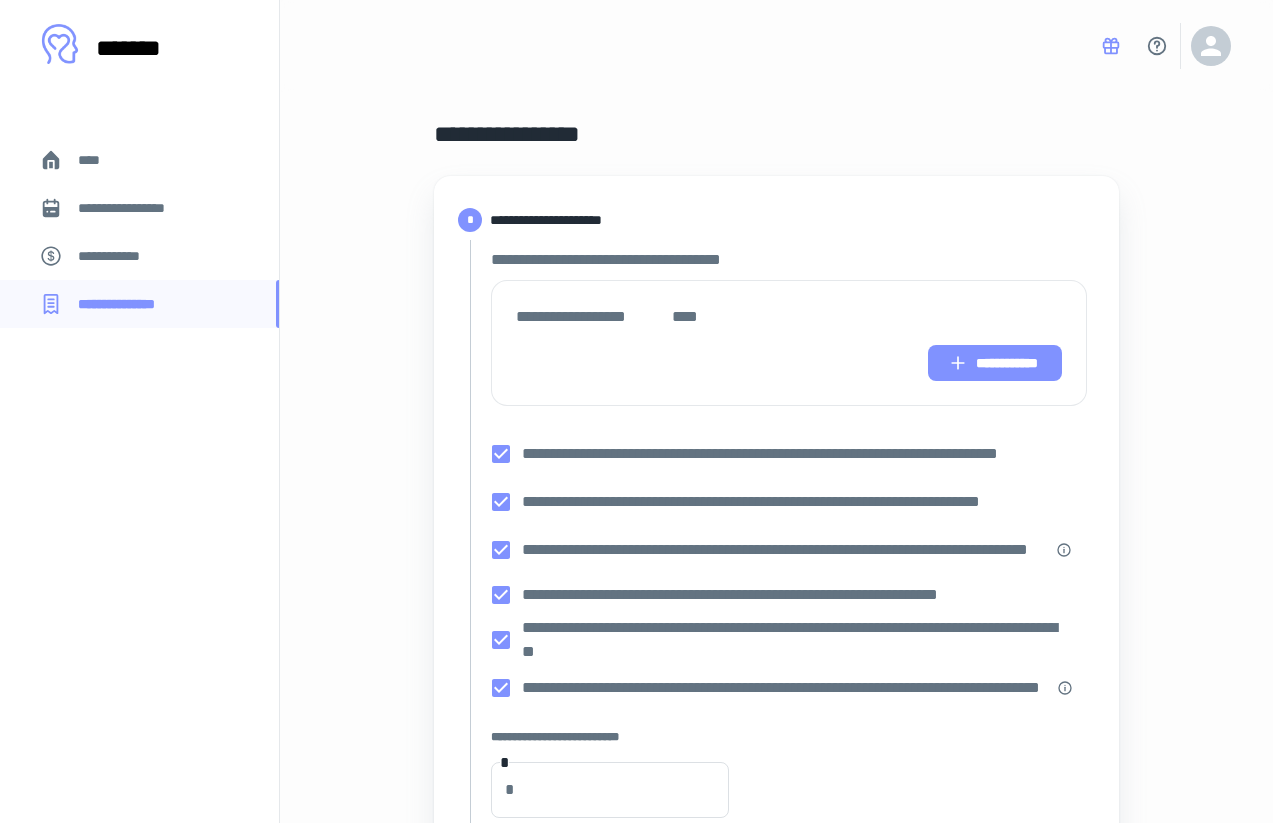 click on "**********" at bounding box center [995, 363] 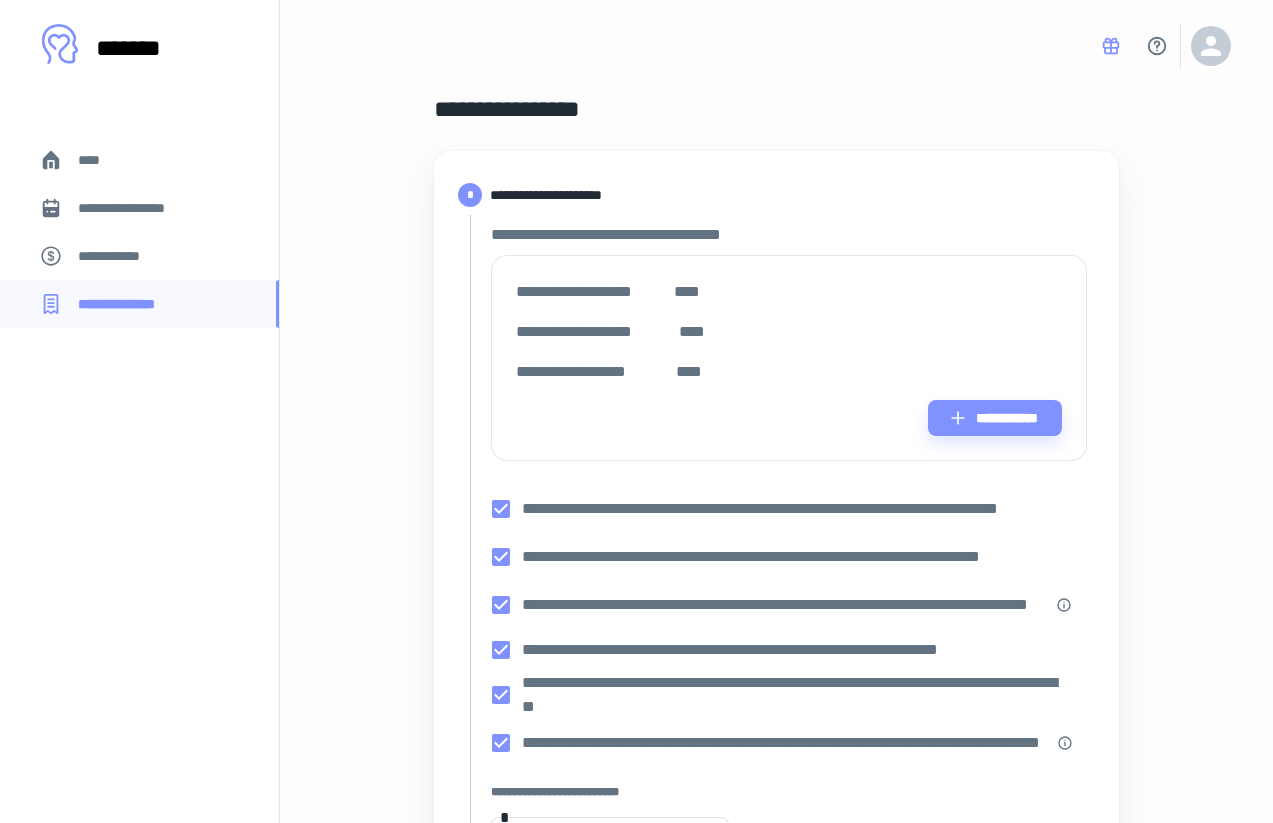 scroll, scrollTop: 24, scrollLeft: 0, axis: vertical 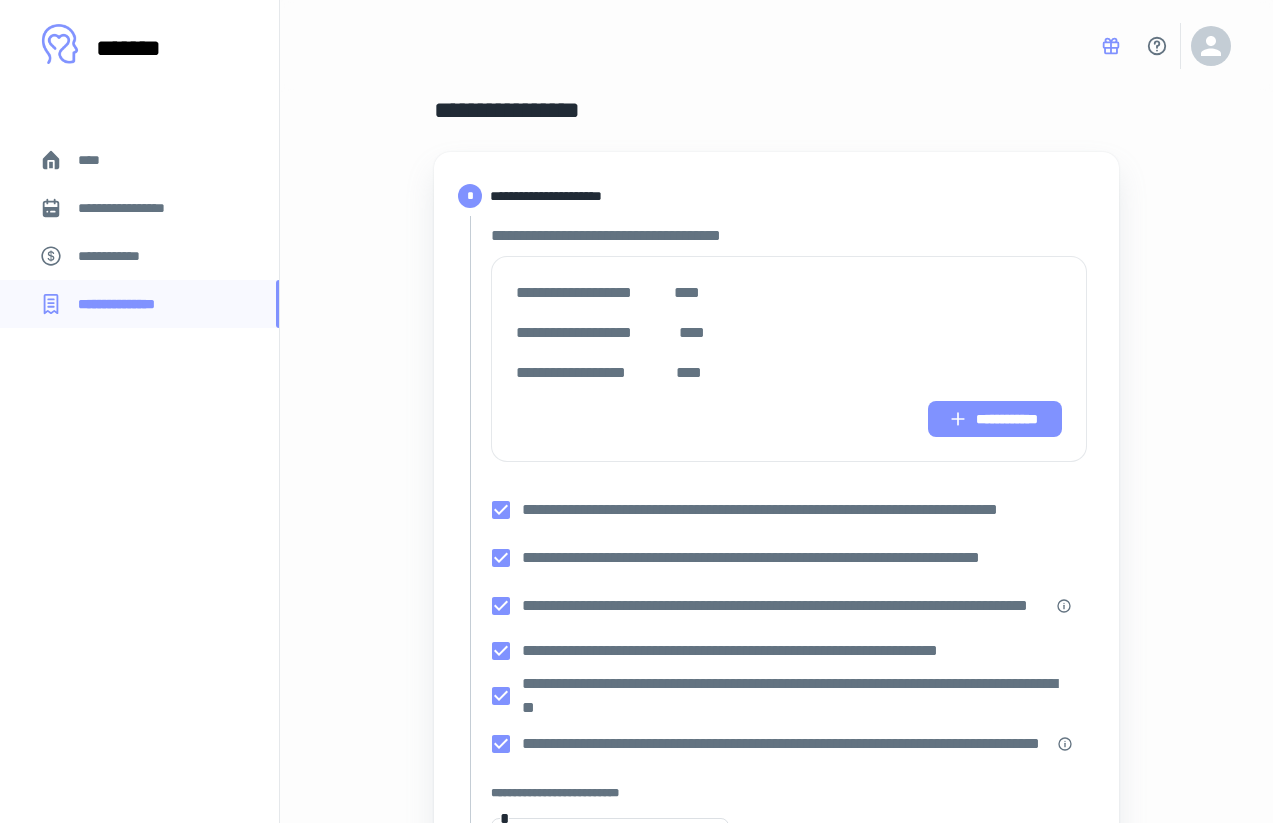 click on "**********" at bounding box center [995, 419] 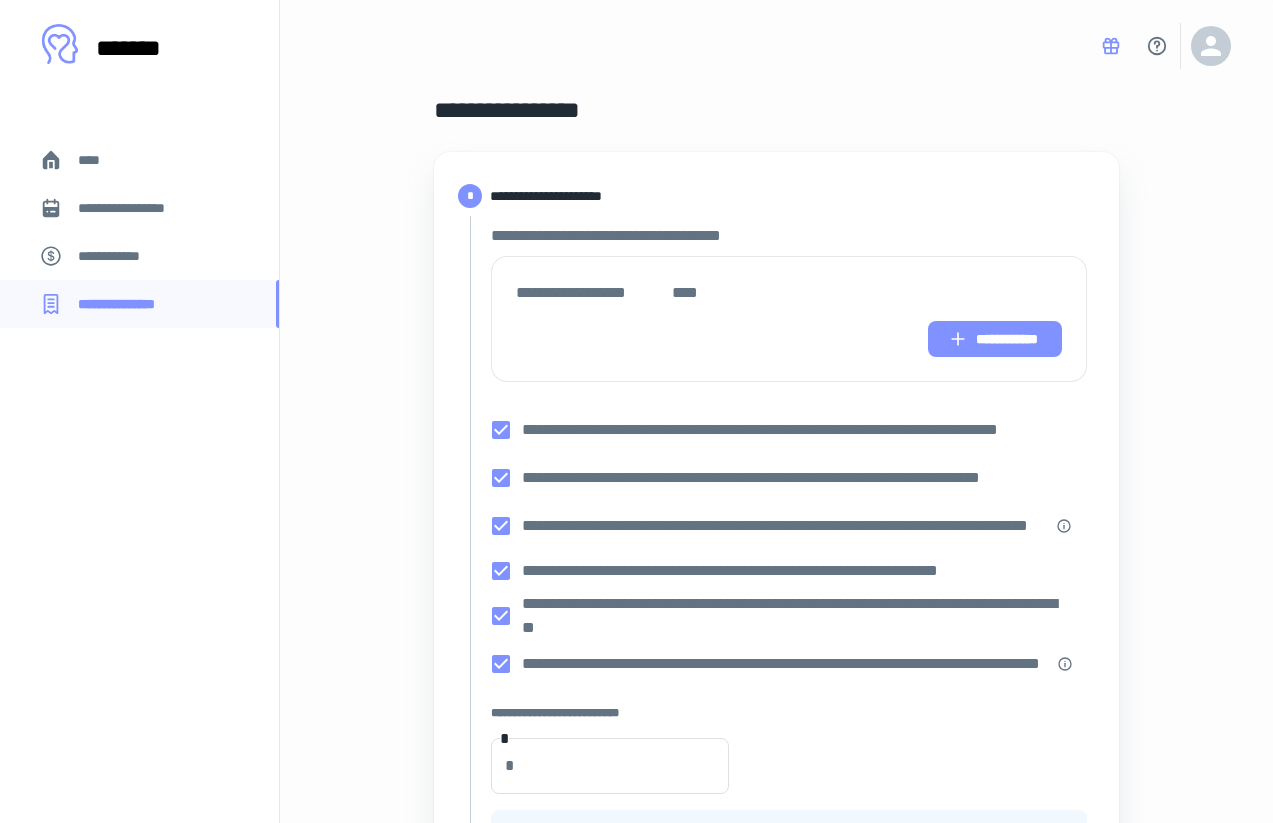 click on "**********" at bounding box center [995, 339] 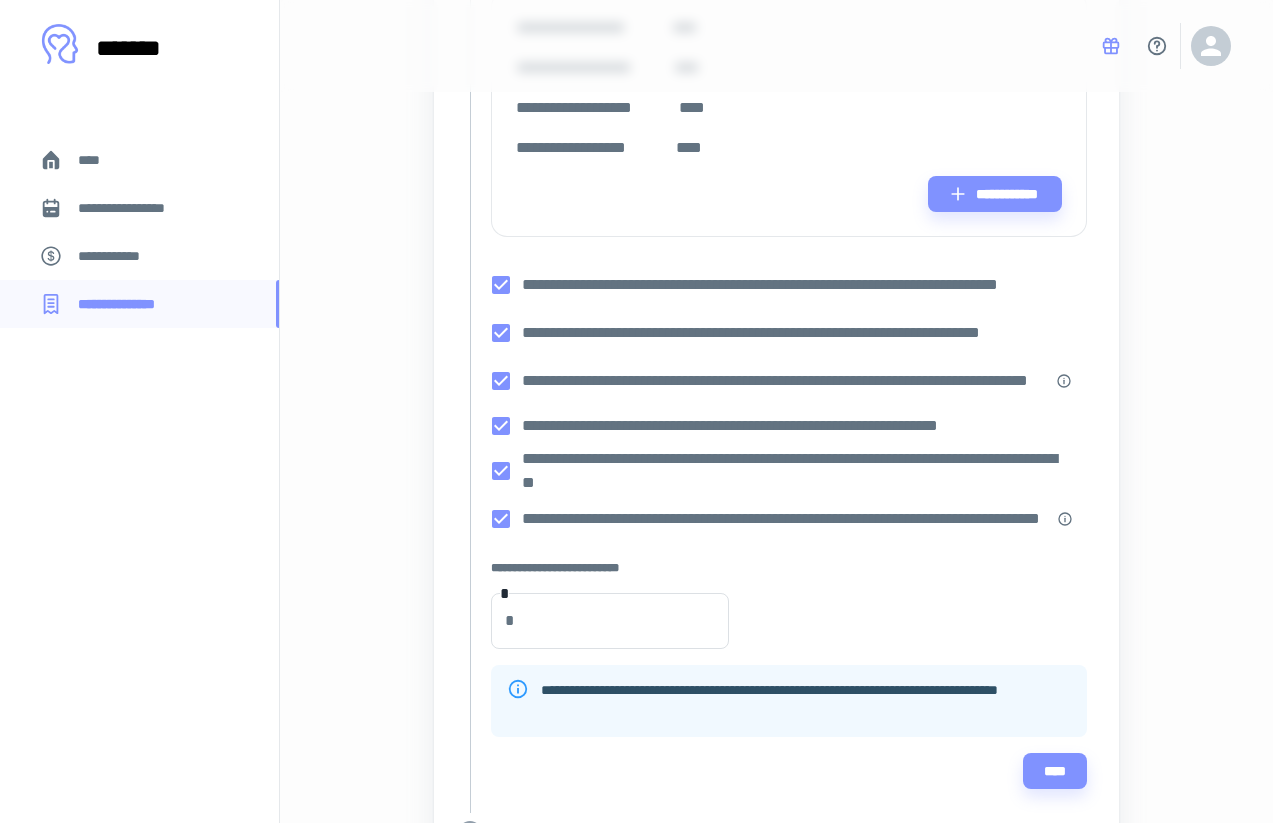 scroll, scrollTop: 290, scrollLeft: 0, axis: vertical 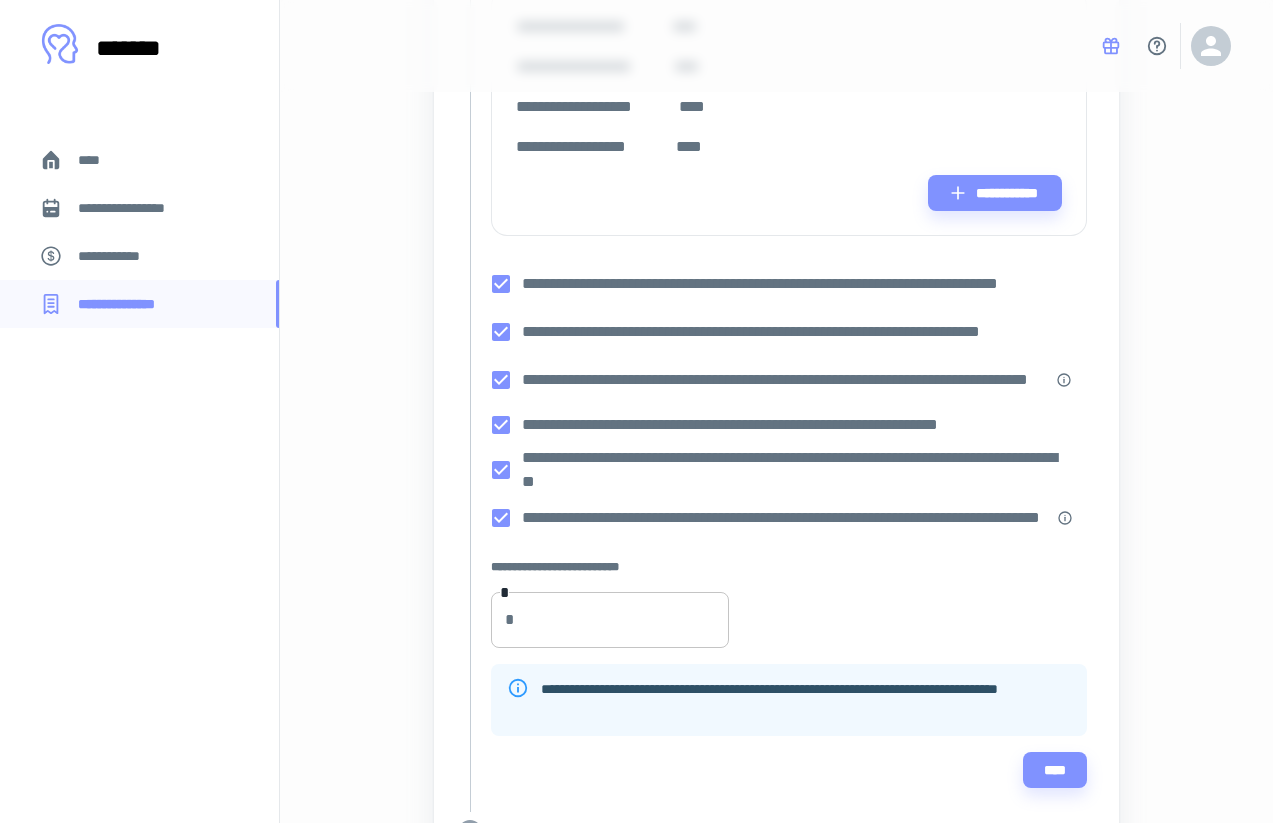 click on "***" at bounding box center [627, 620] 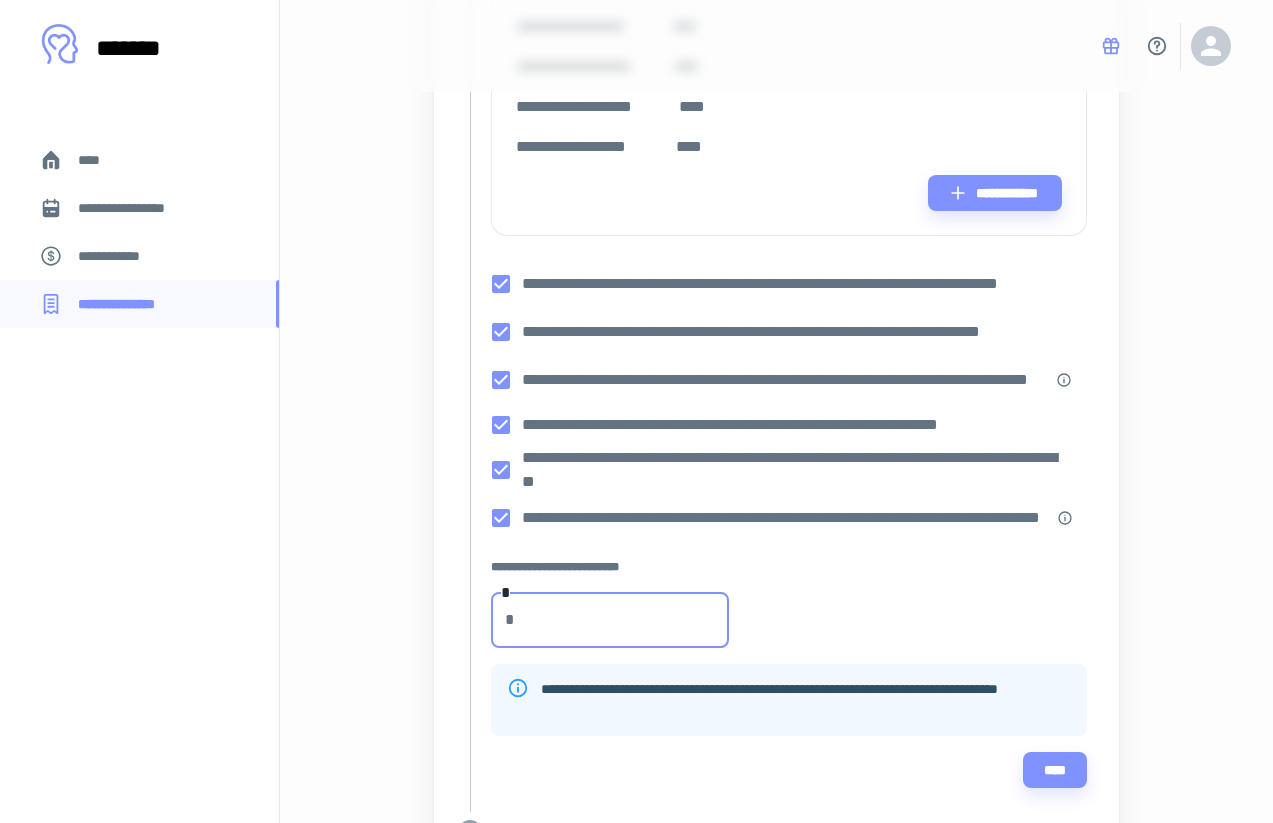 click on "***" at bounding box center (627, 620) 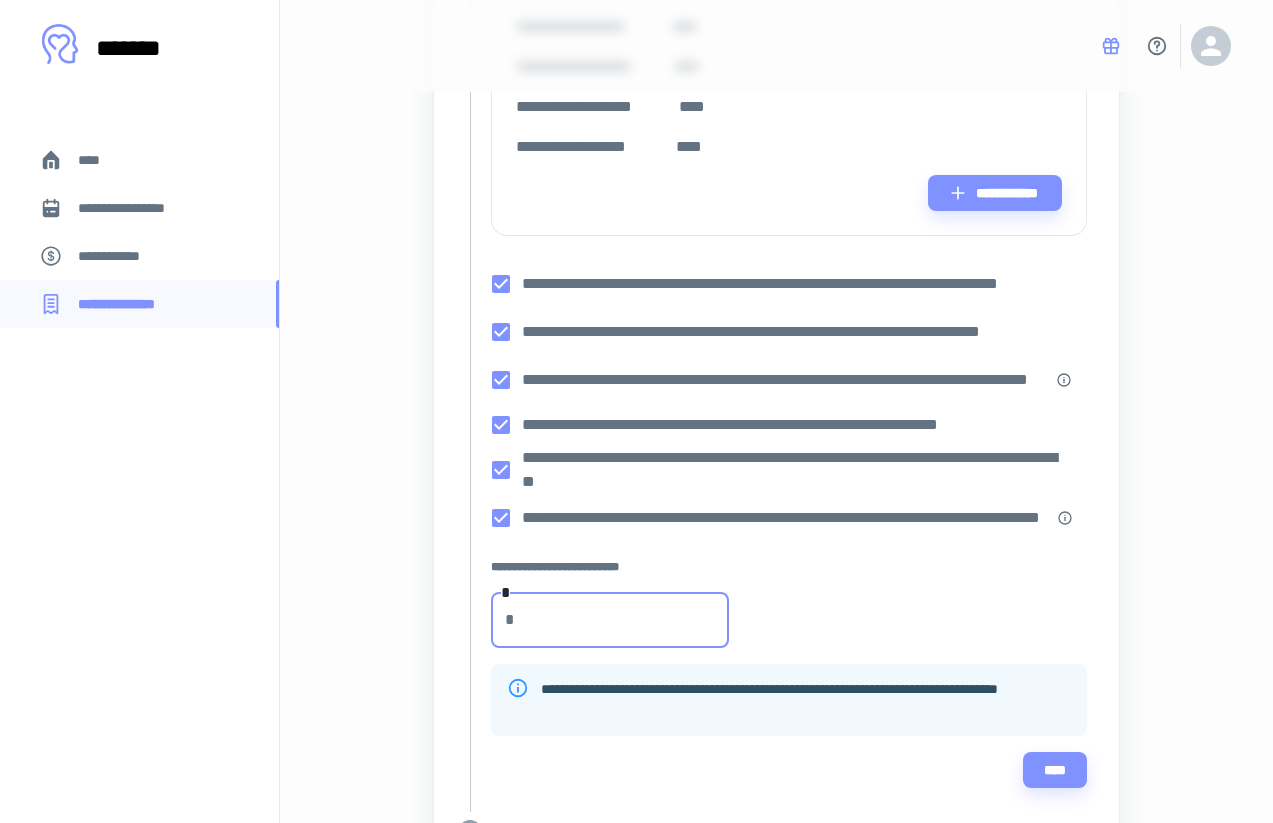paste on "****" 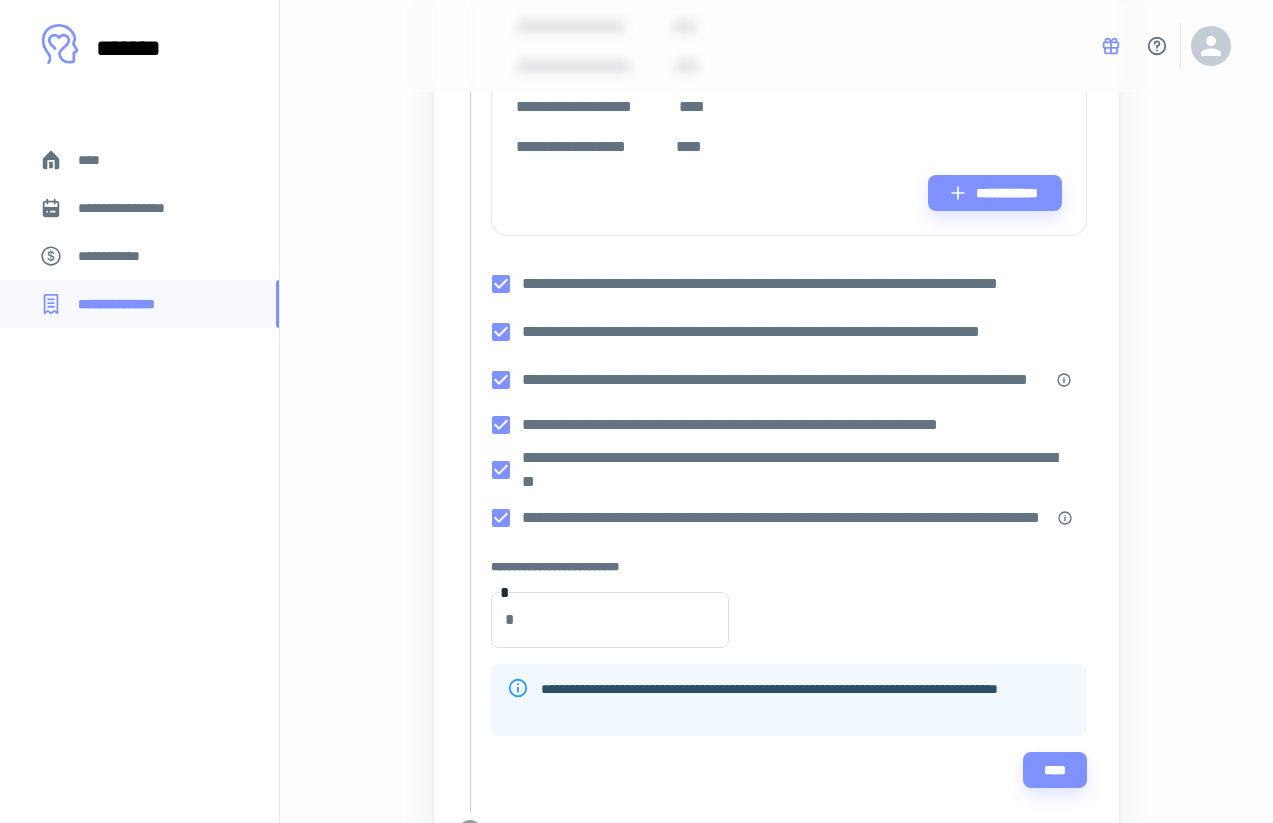 click on "**********" at bounding box center [789, 524] 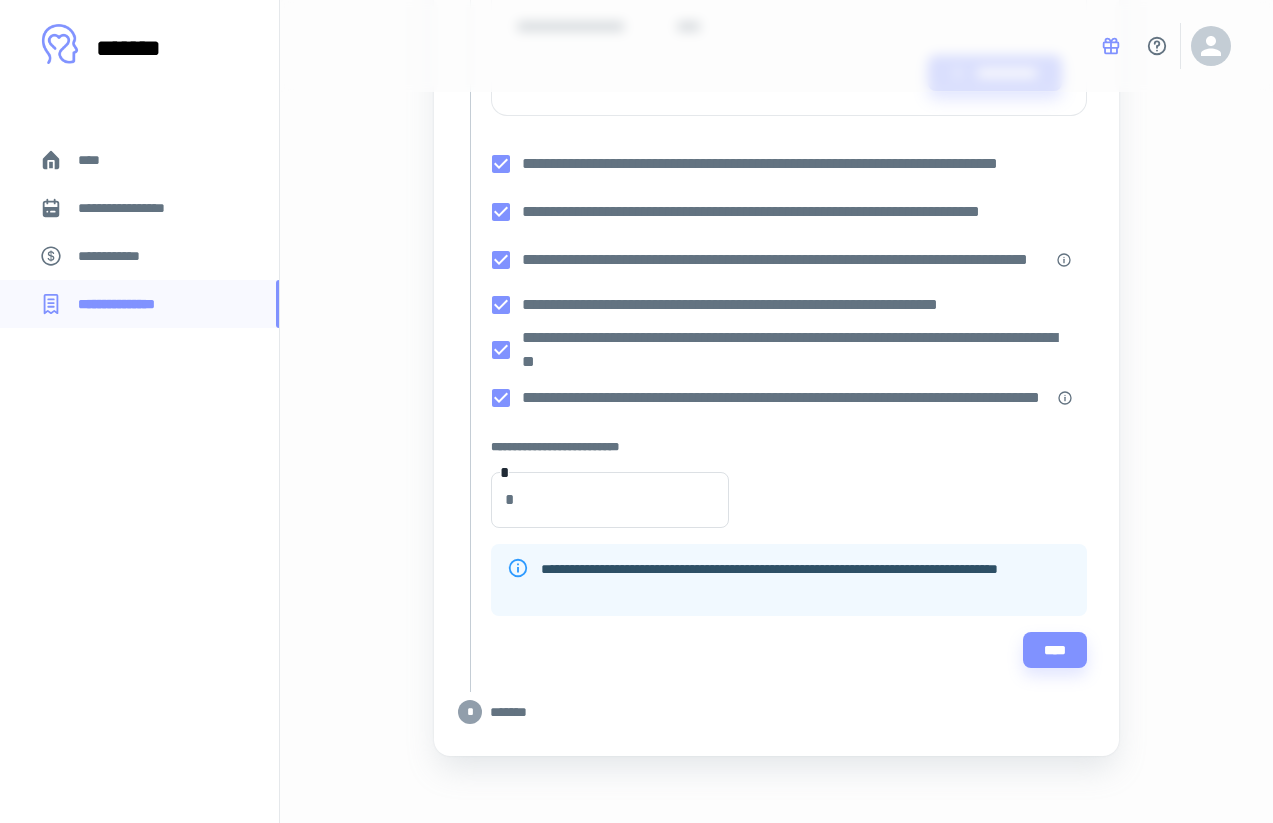 scroll, scrollTop: 423, scrollLeft: 0, axis: vertical 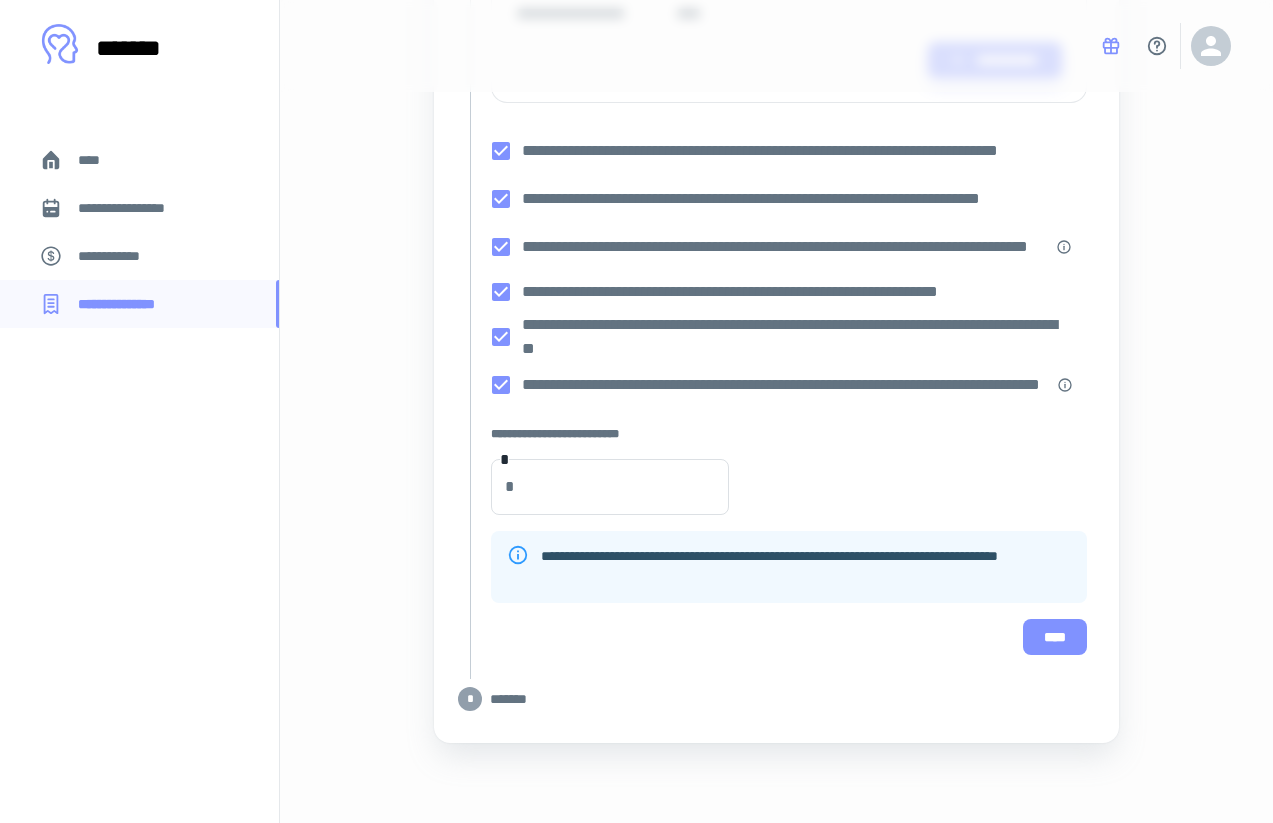 click on "****" at bounding box center (1055, 637) 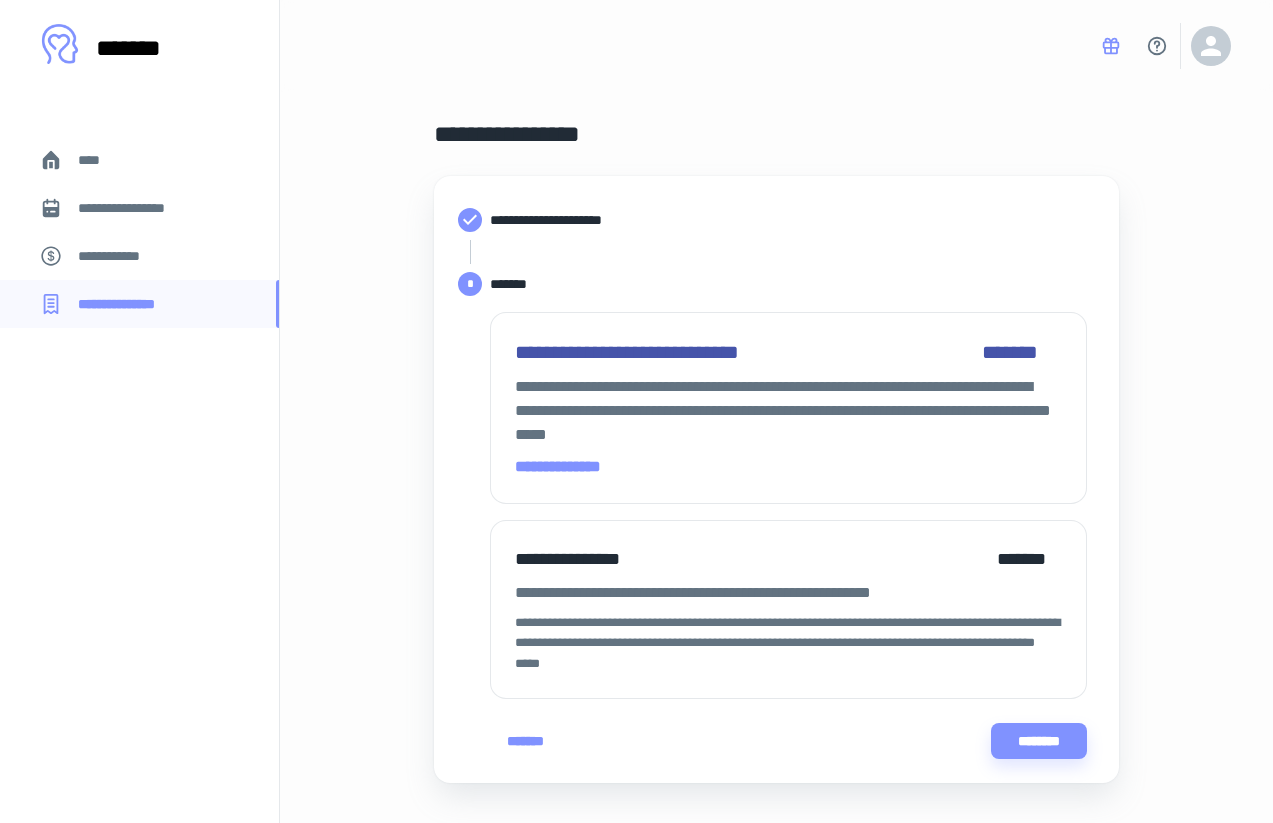 scroll, scrollTop: 40, scrollLeft: 0, axis: vertical 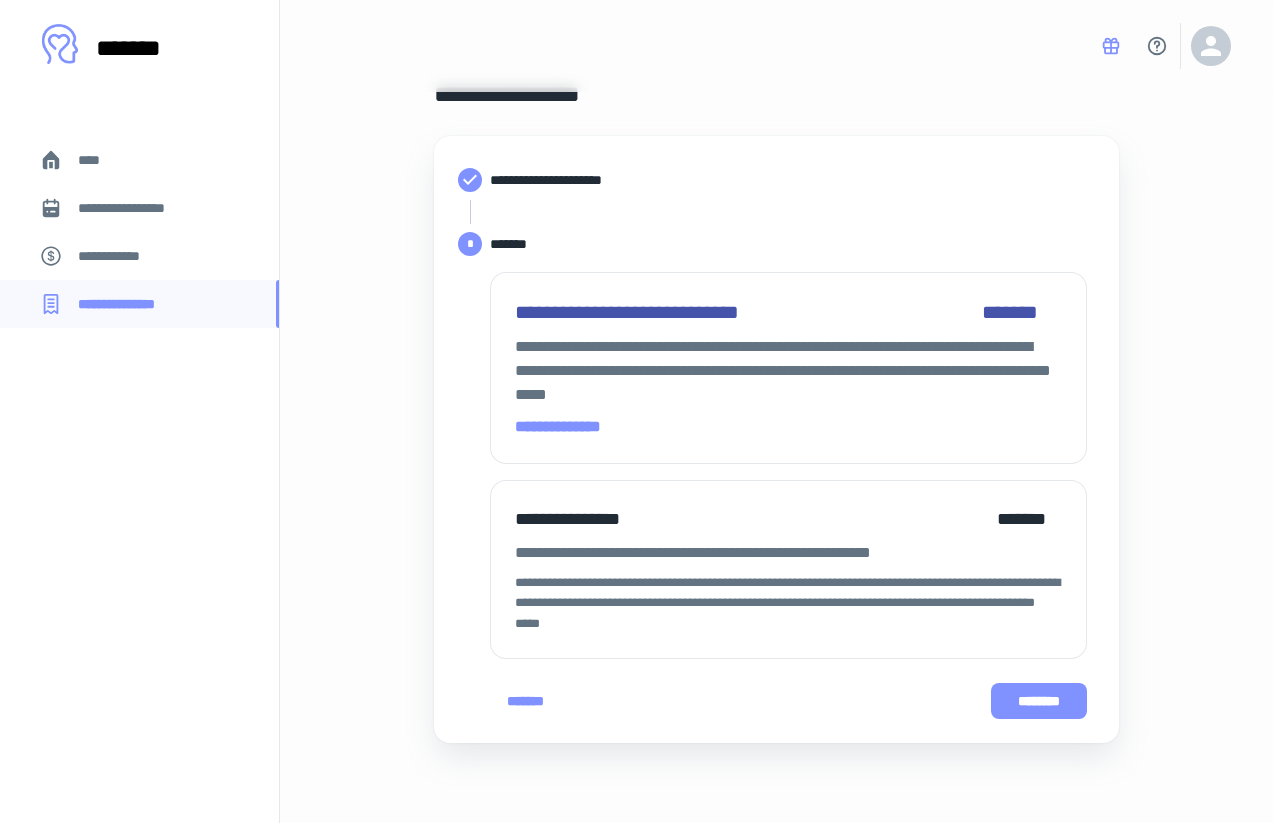 click on "********" at bounding box center [1039, 701] 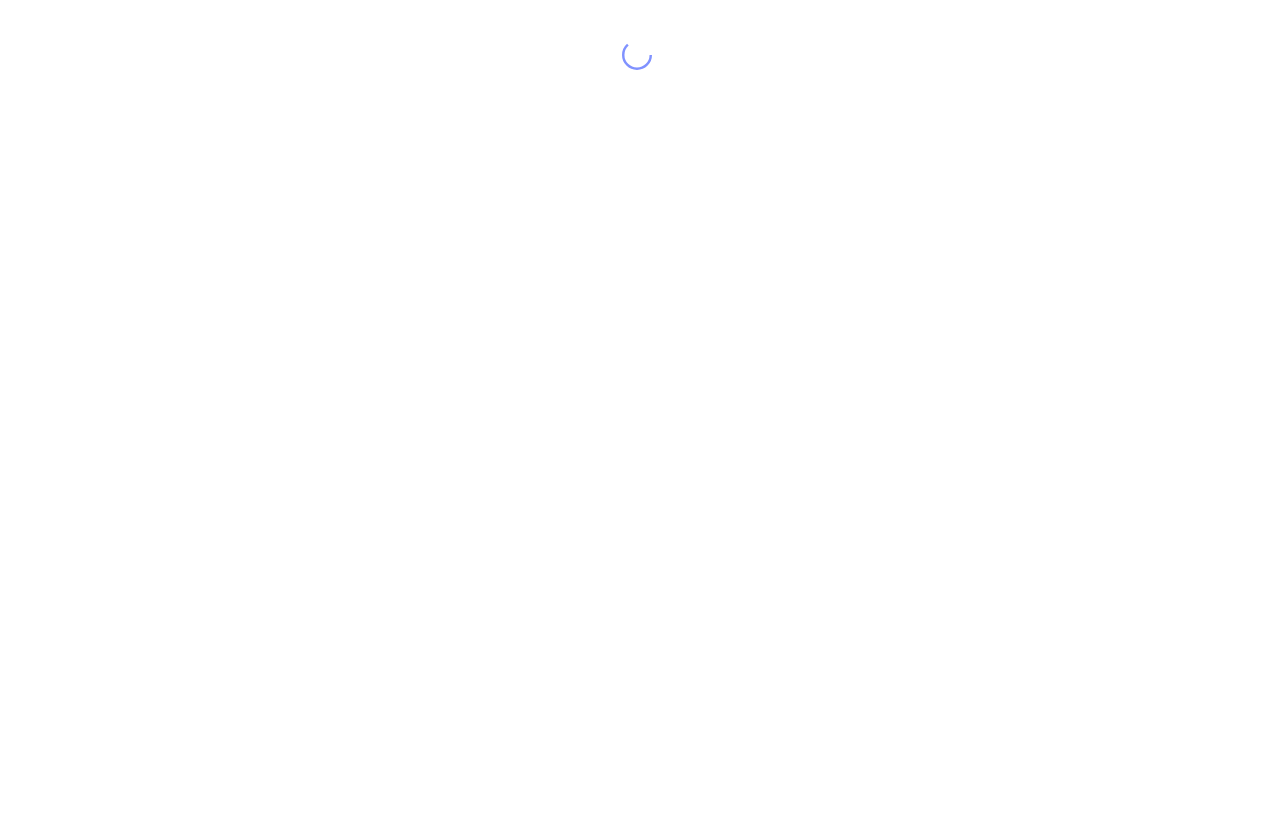 scroll, scrollTop: 0, scrollLeft: 0, axis: both 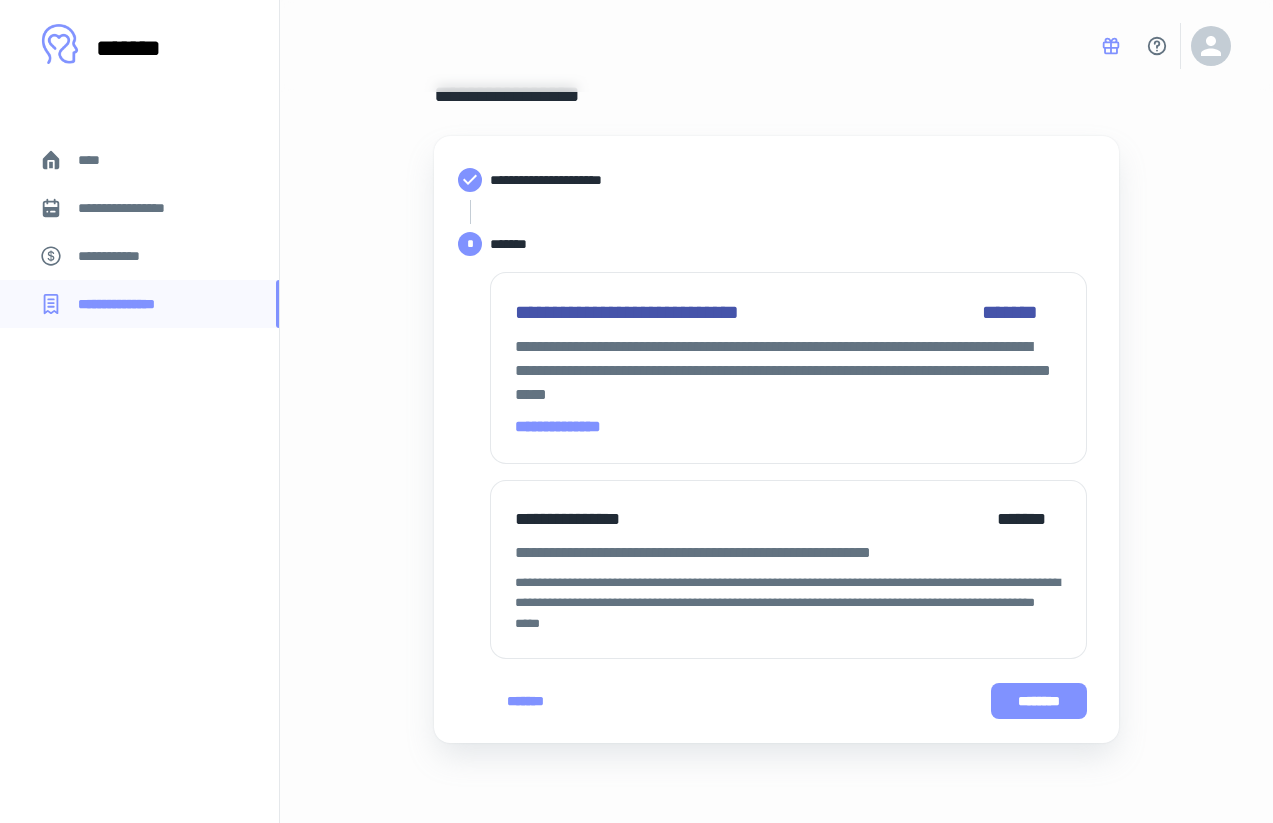 click on "********" at bounding box center [1039, 701] 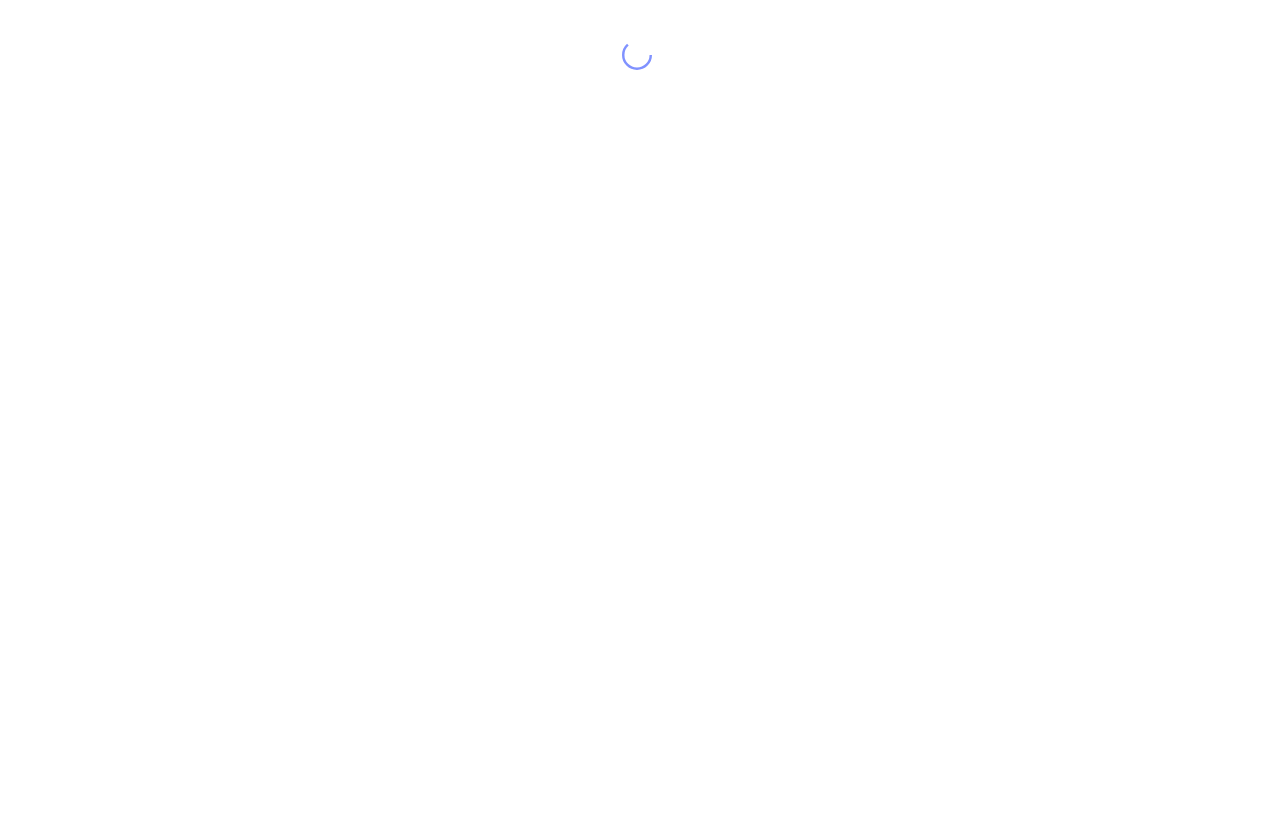 scroll, scrollTop: 0, scrollLeft: 0, axis: both 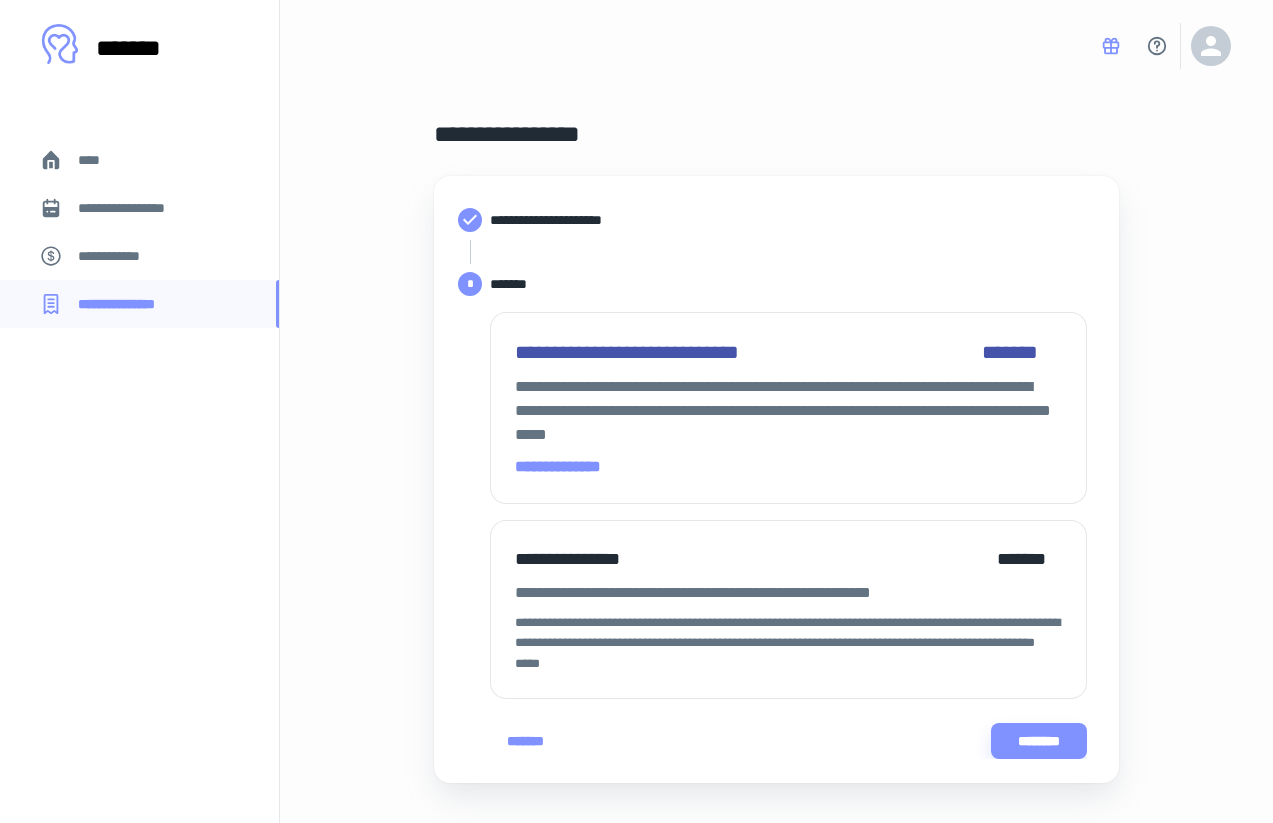 click on "**********" at bounding box center [136, 208] 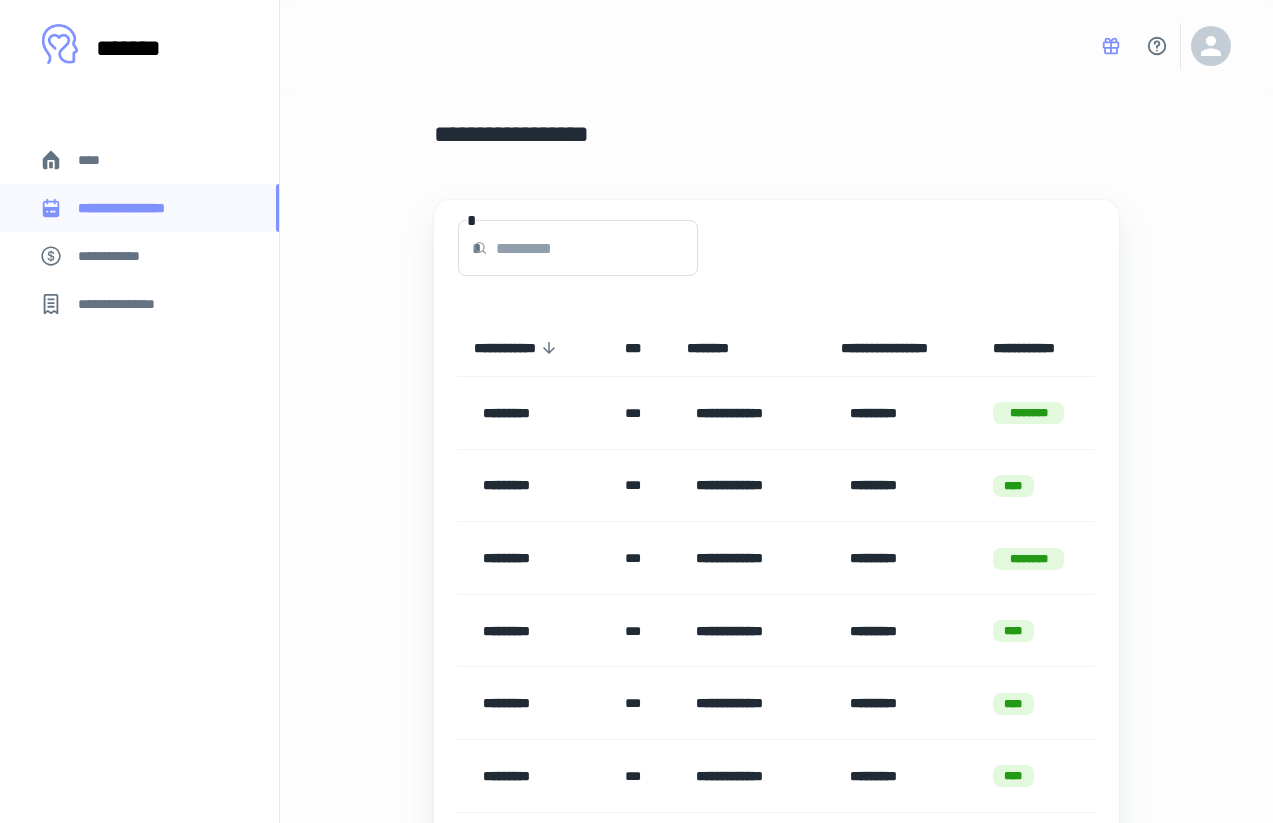click on "**********" at bounding box center [139, 256] 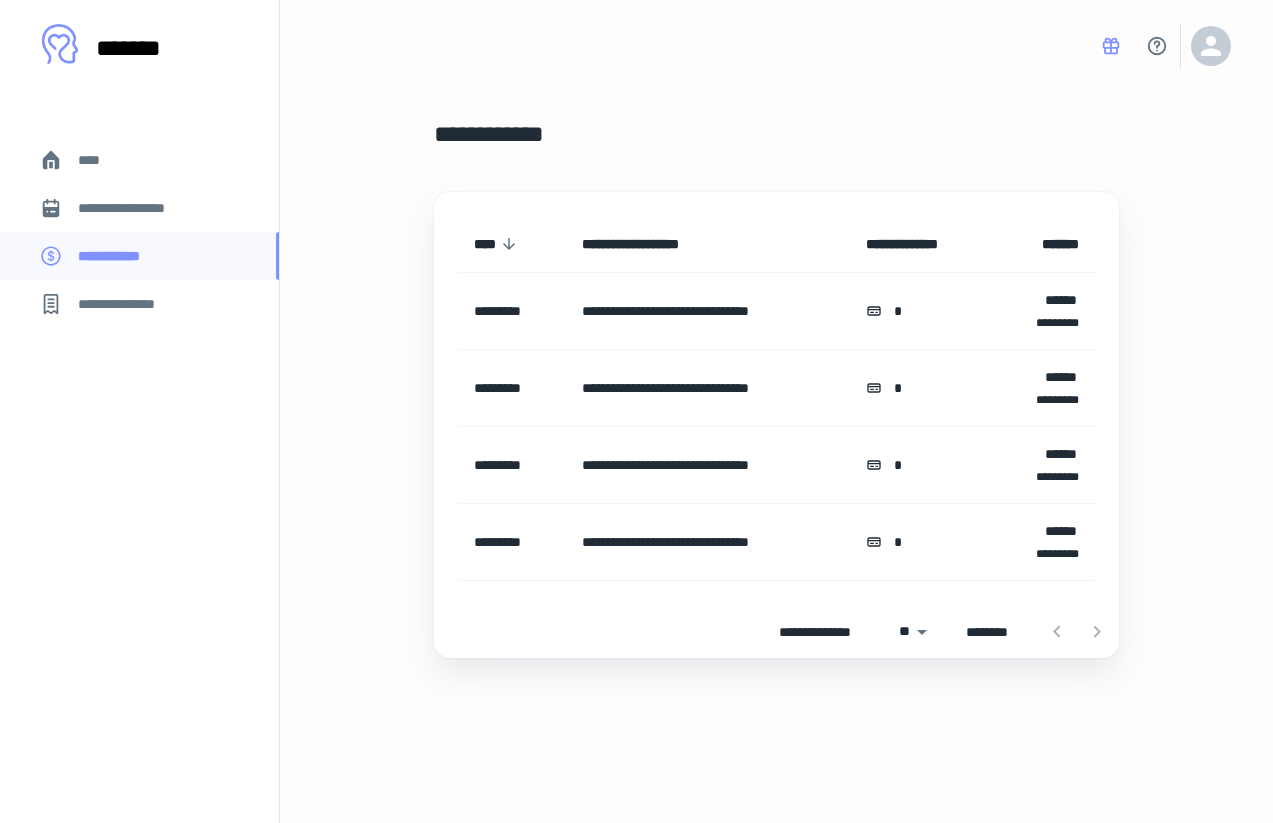 click on "**********" at bounding box center [776, 411] 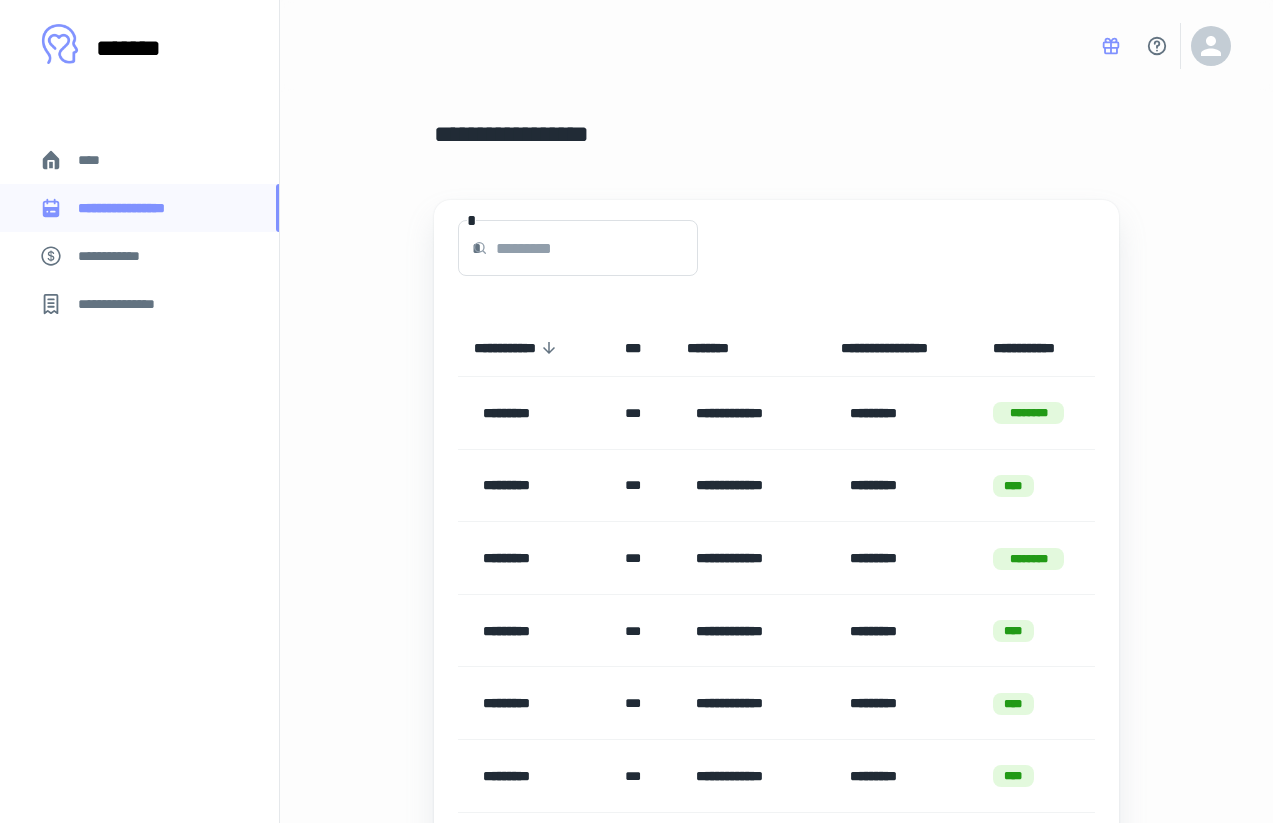 click on "****" at bounding box center [139, 160] 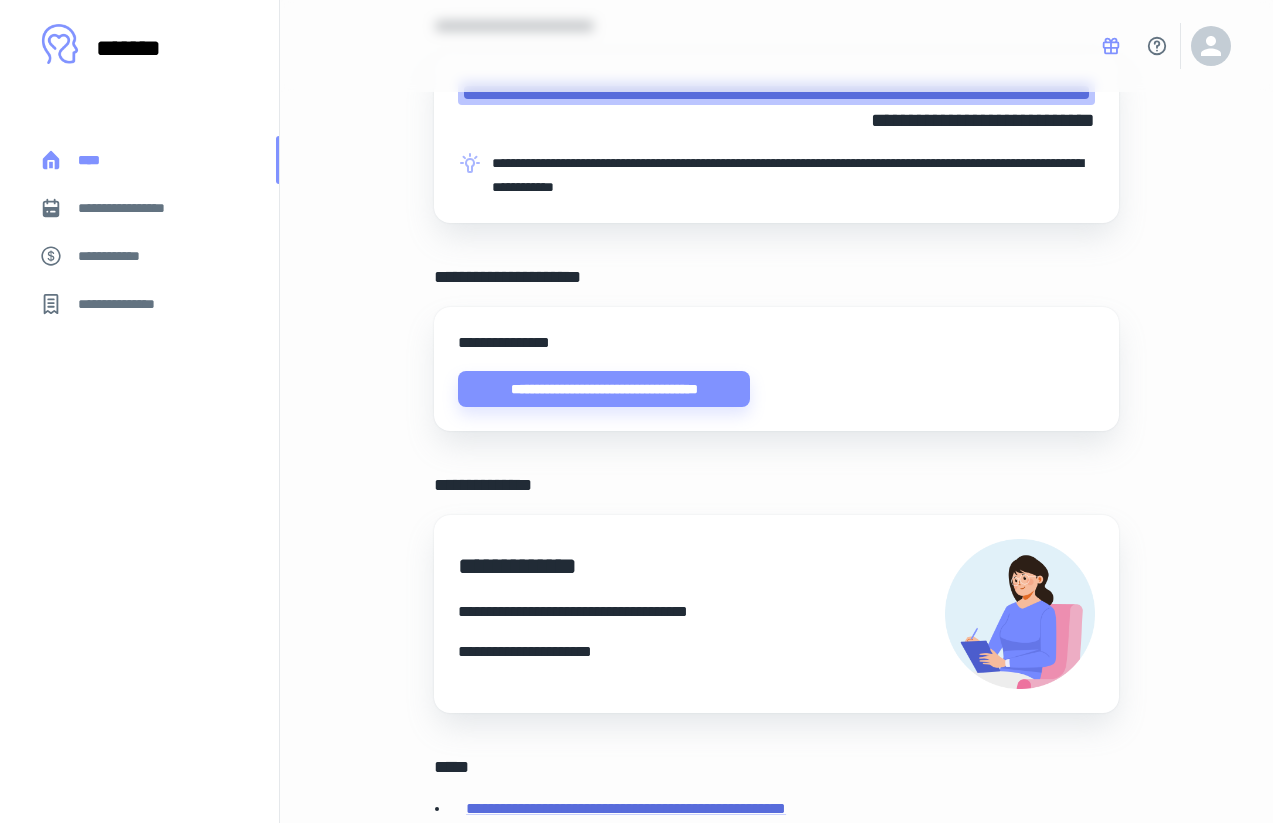 scroll, scrollTop: 688, scrollLeft: 0, axis: vertical 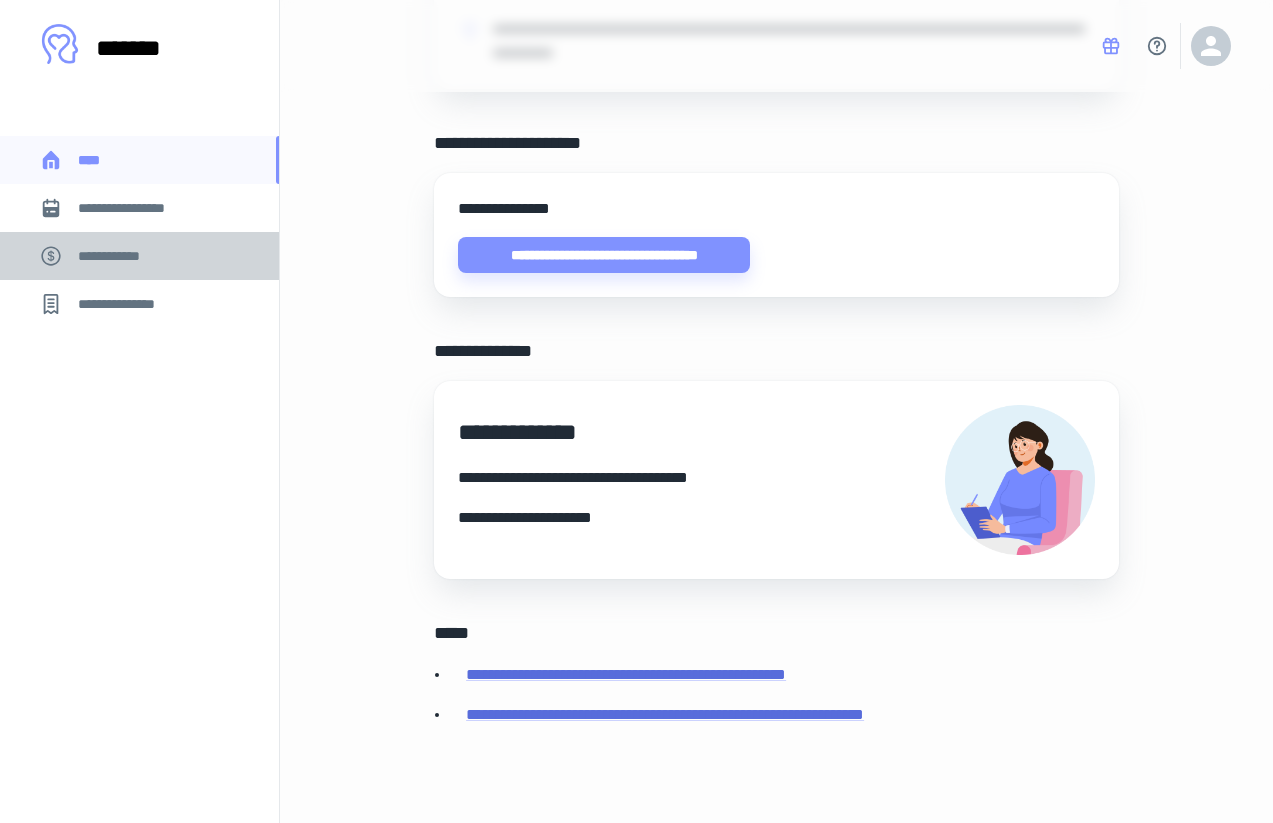 click on "**********" at bounding box center [119, 256] 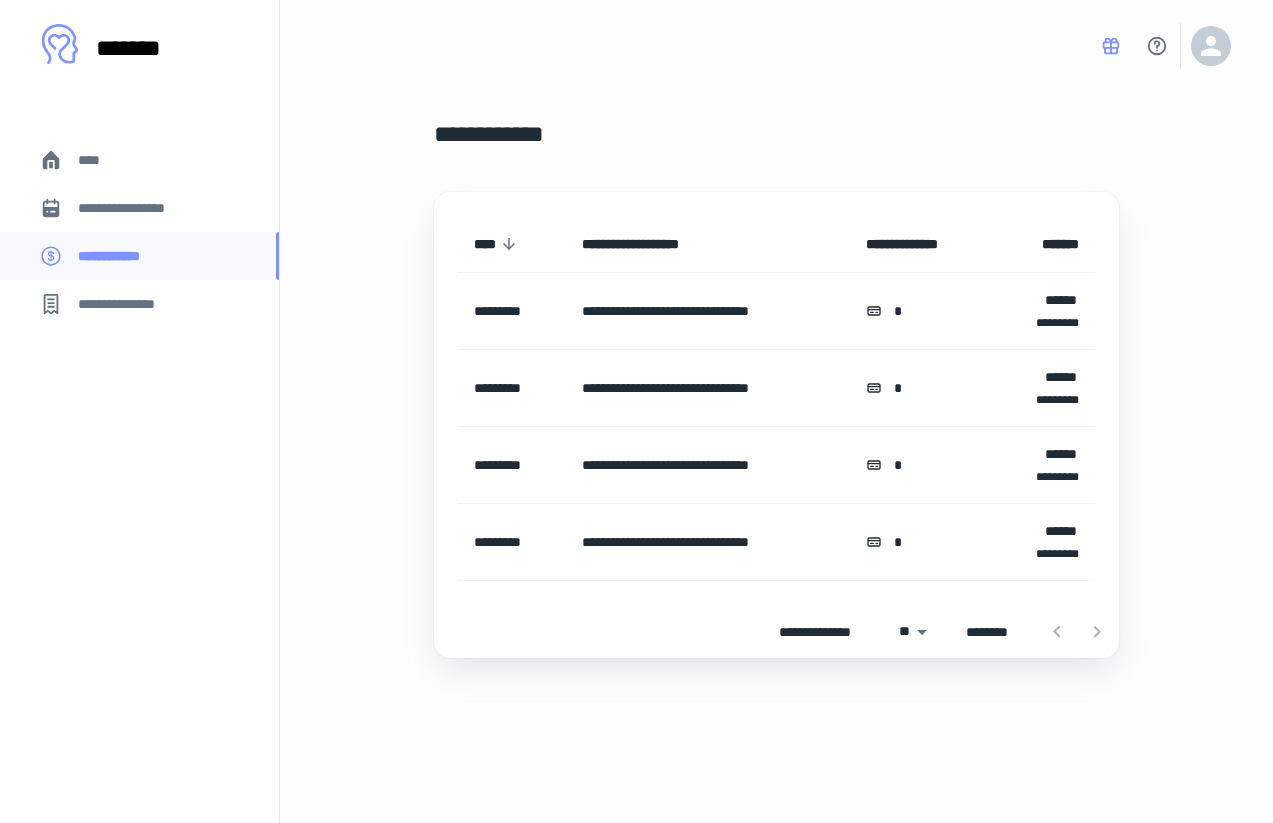 click on "**********" at bounding box center (127, 304) 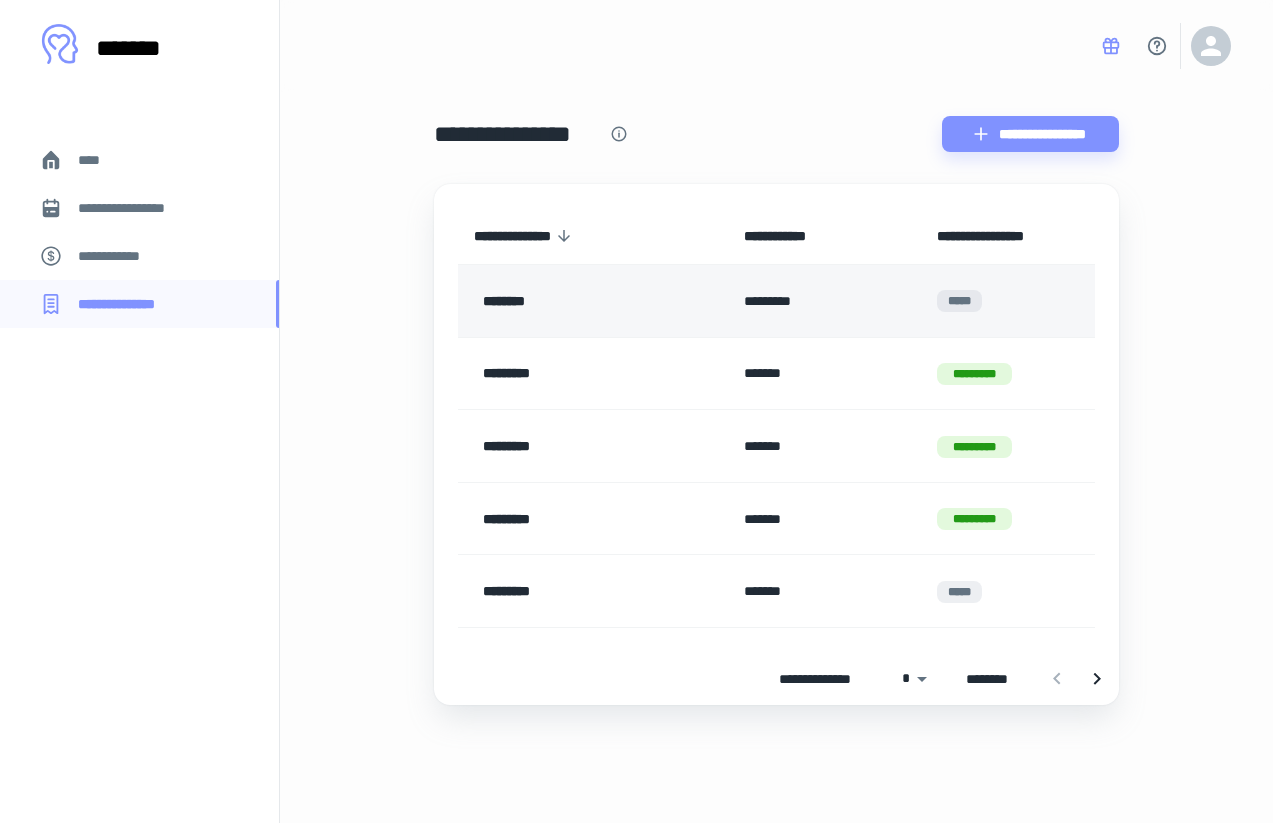 click on "*****" at bounding box center (959, 301) 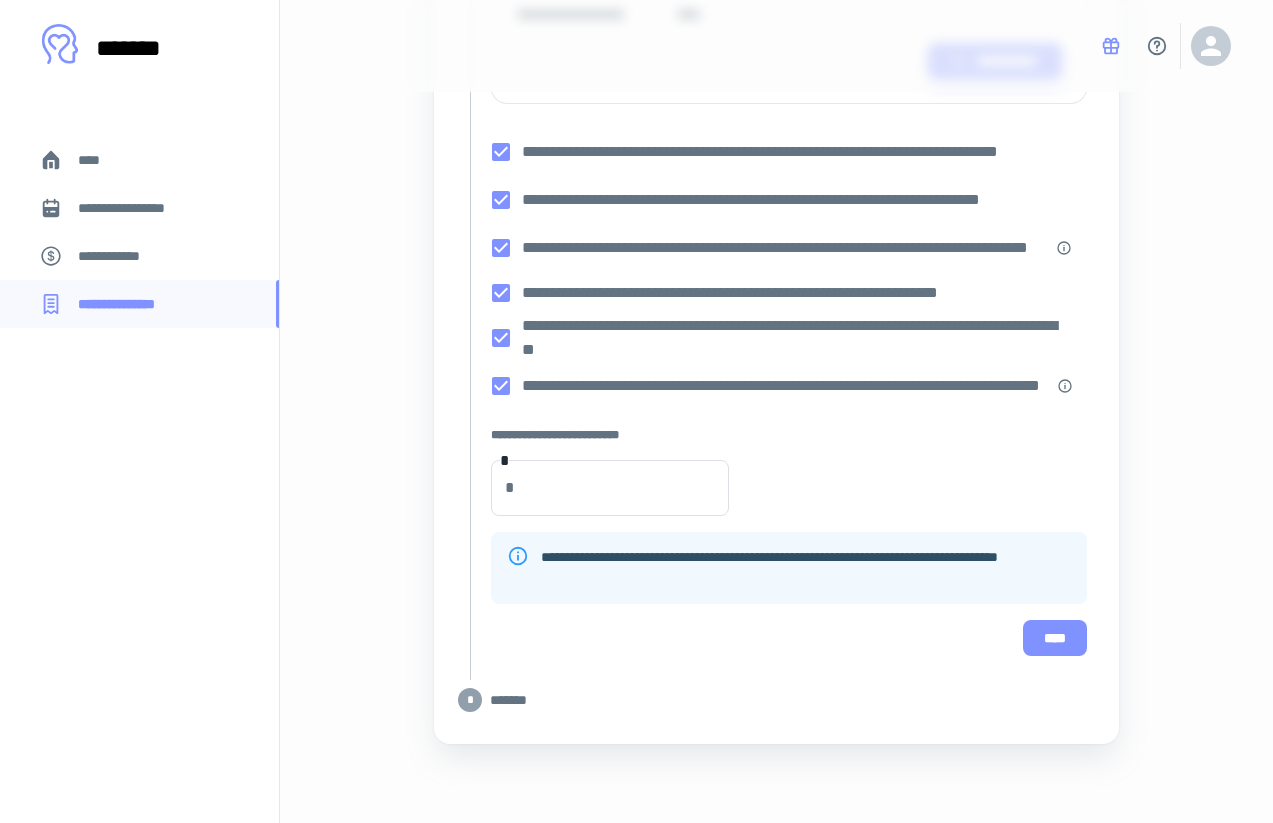 scroll, scrollTop: 423, scrollLeft: 0, axis: vertical 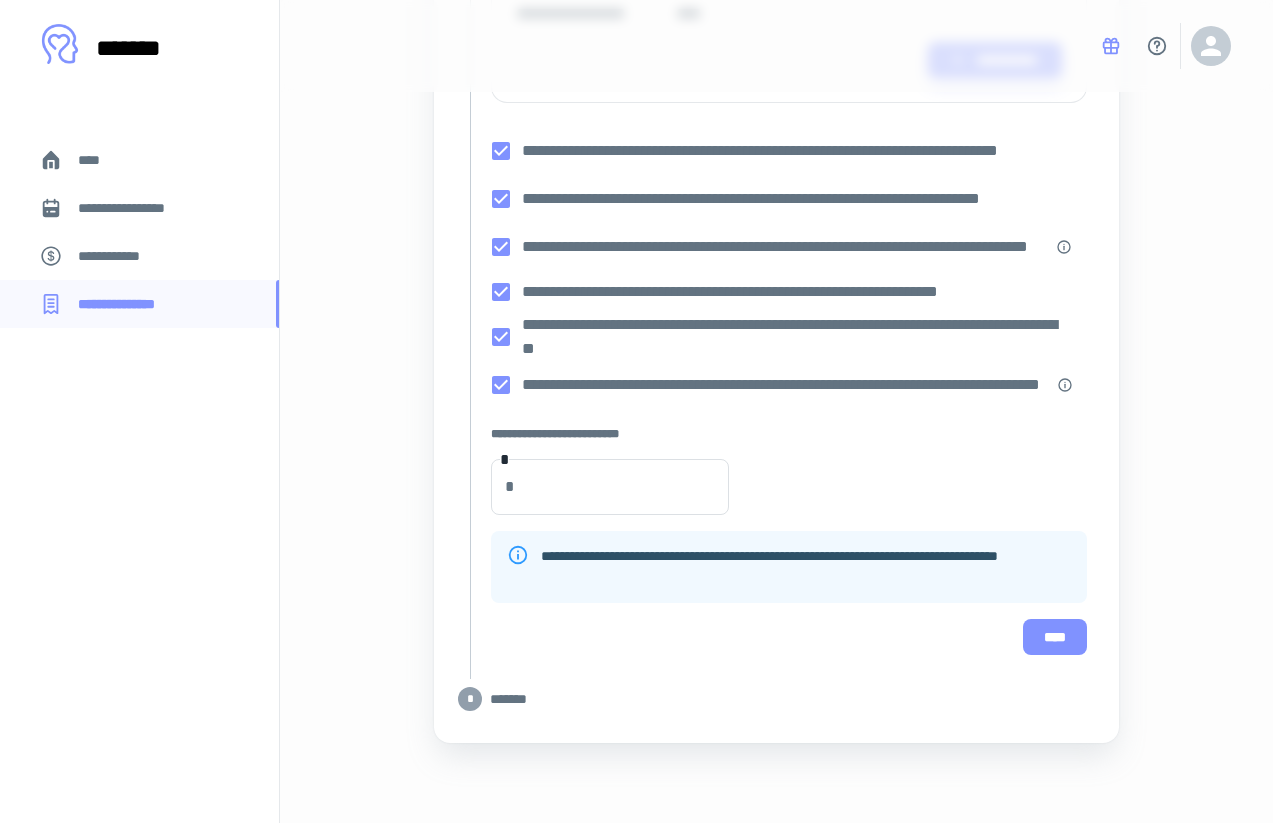 click on "****" at bounding box center [1055, 637] 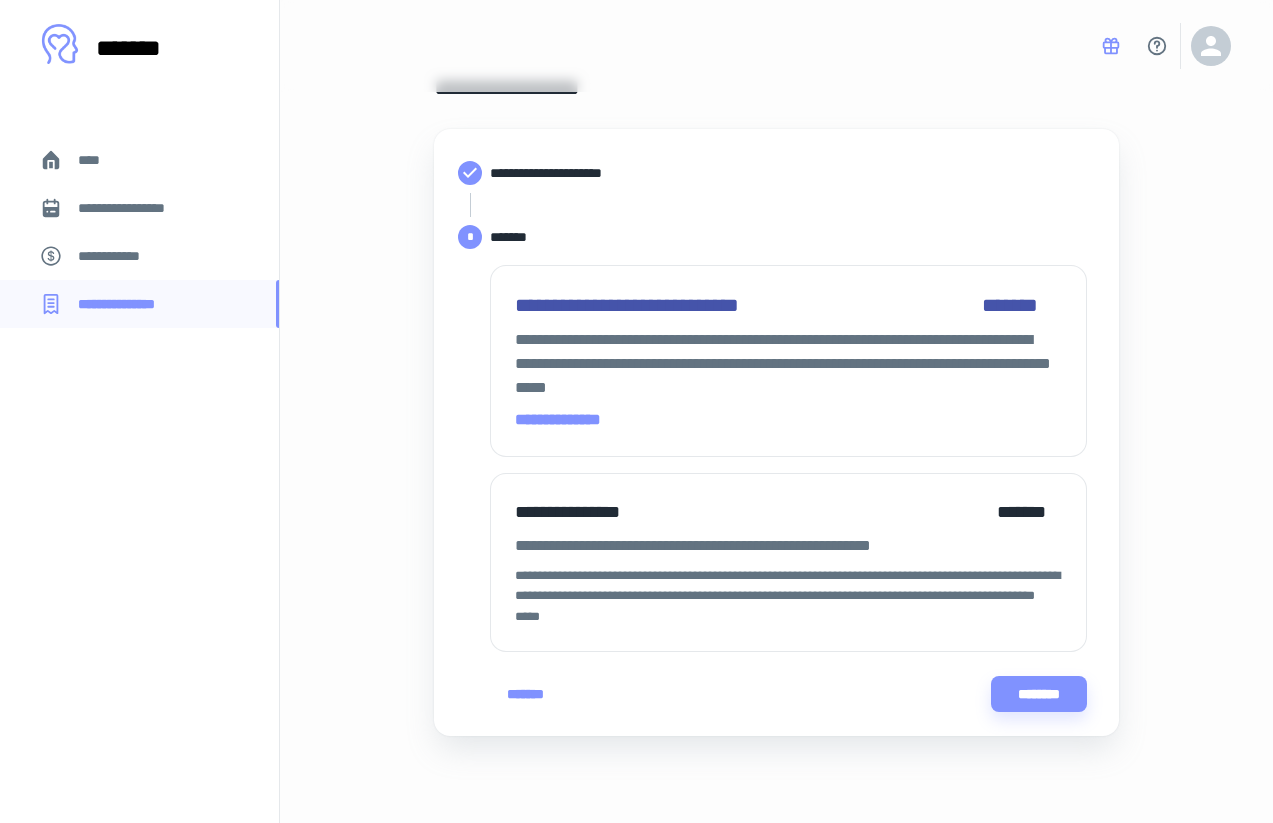 scroll, scrollTop: 40, scrollLeft: 0, axis: vertical 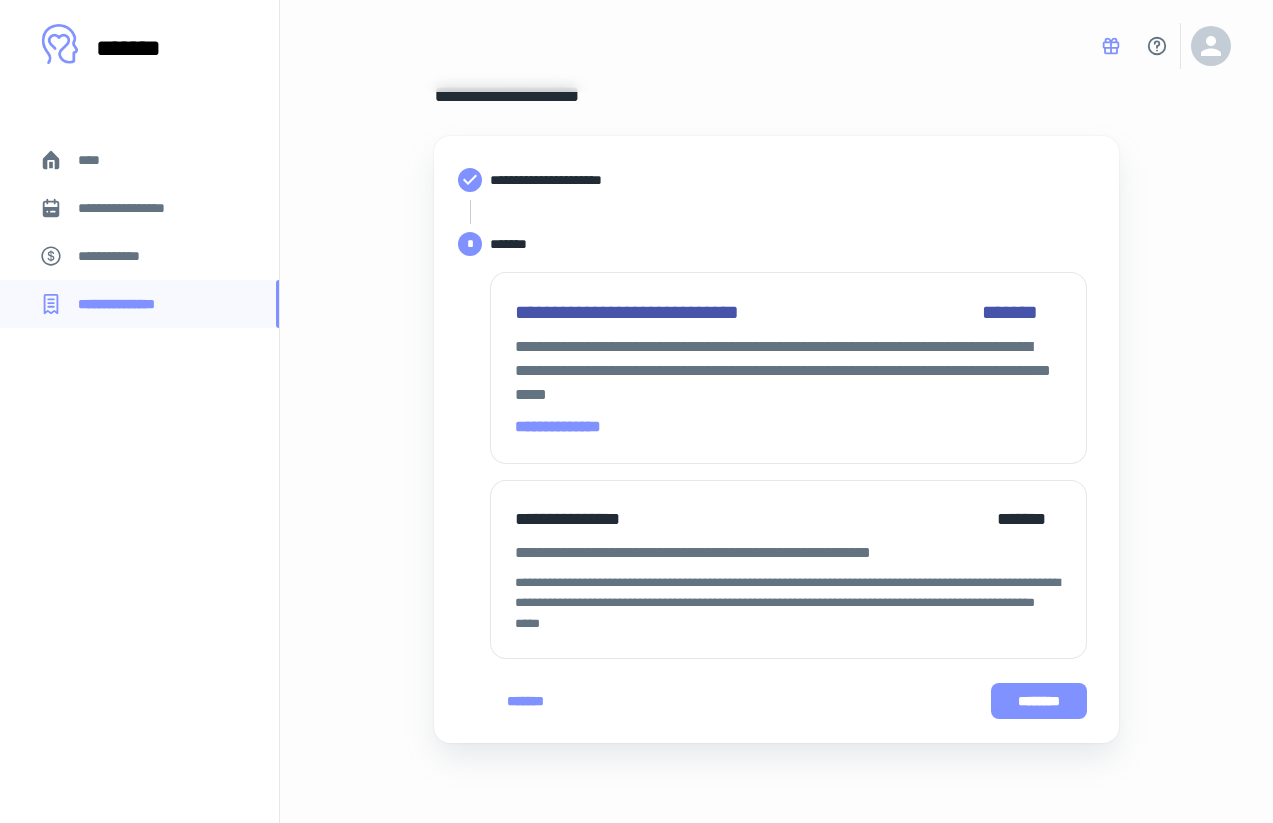 click on "********" at bounding box center [1039, 701] 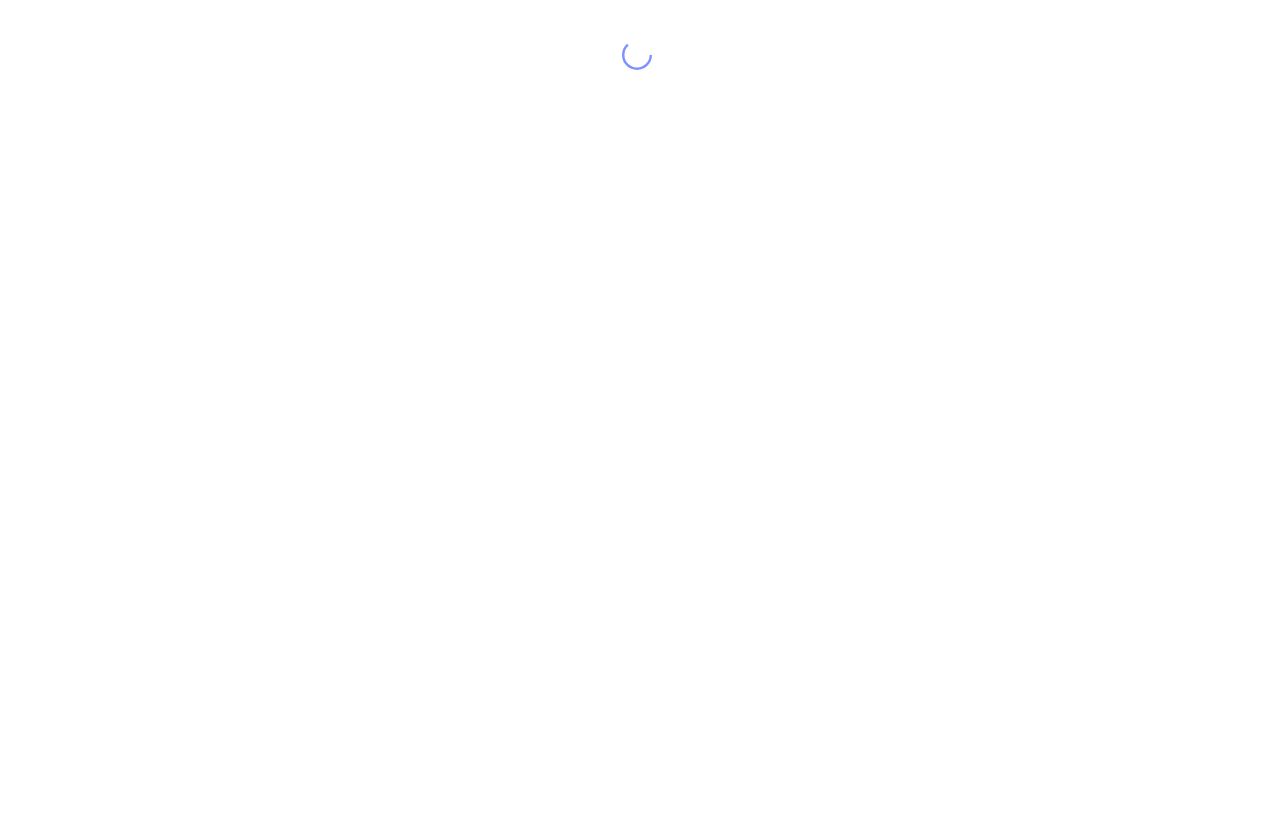 scroll, scrollTop: 0, scrollLeft: 0, axis: both 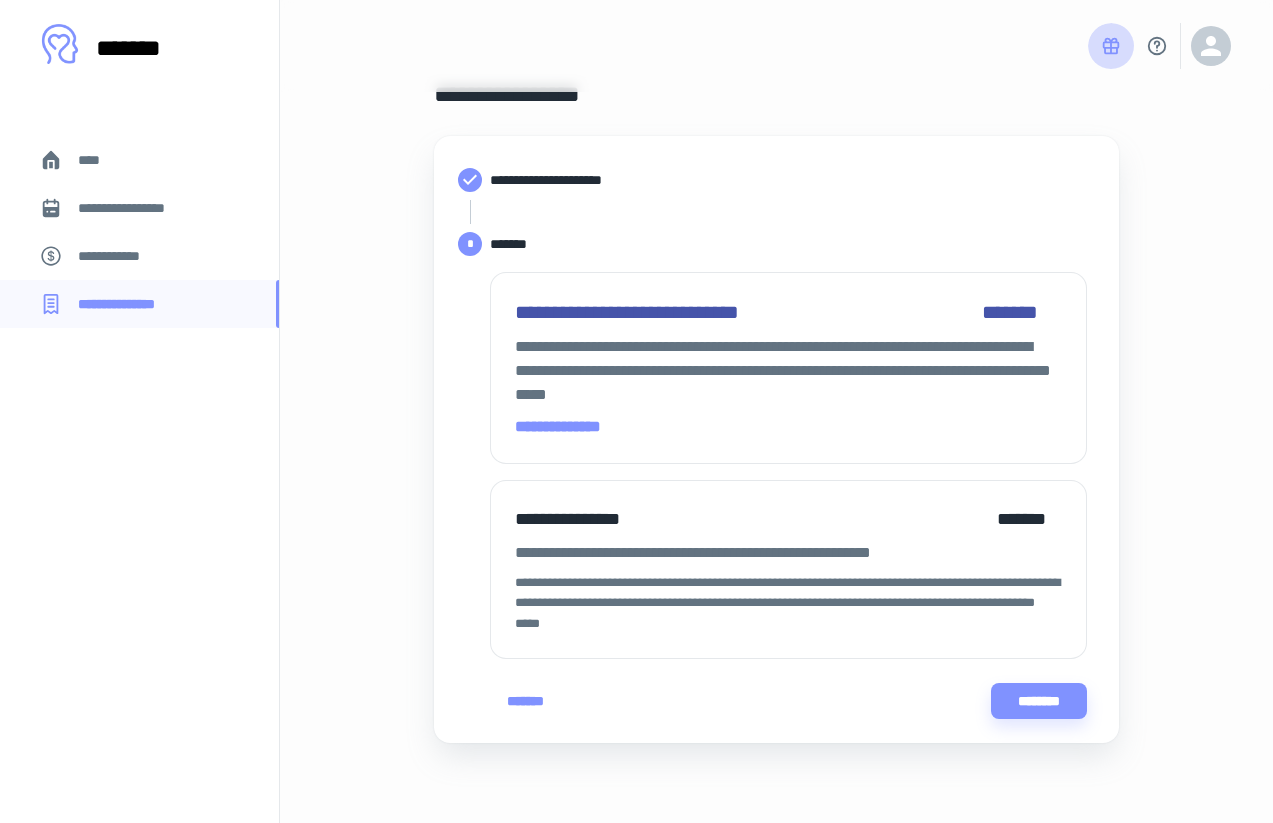 click 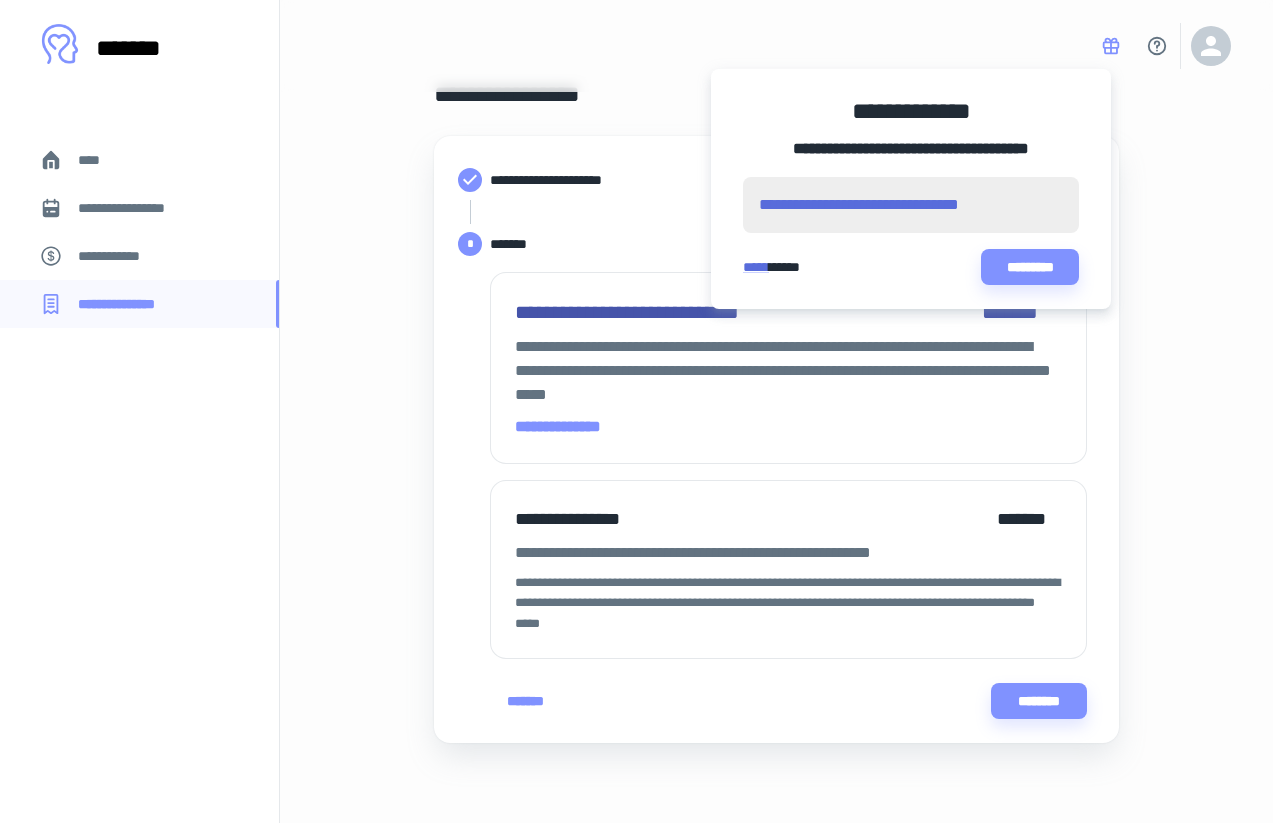 click at bounding box center [636, 411] 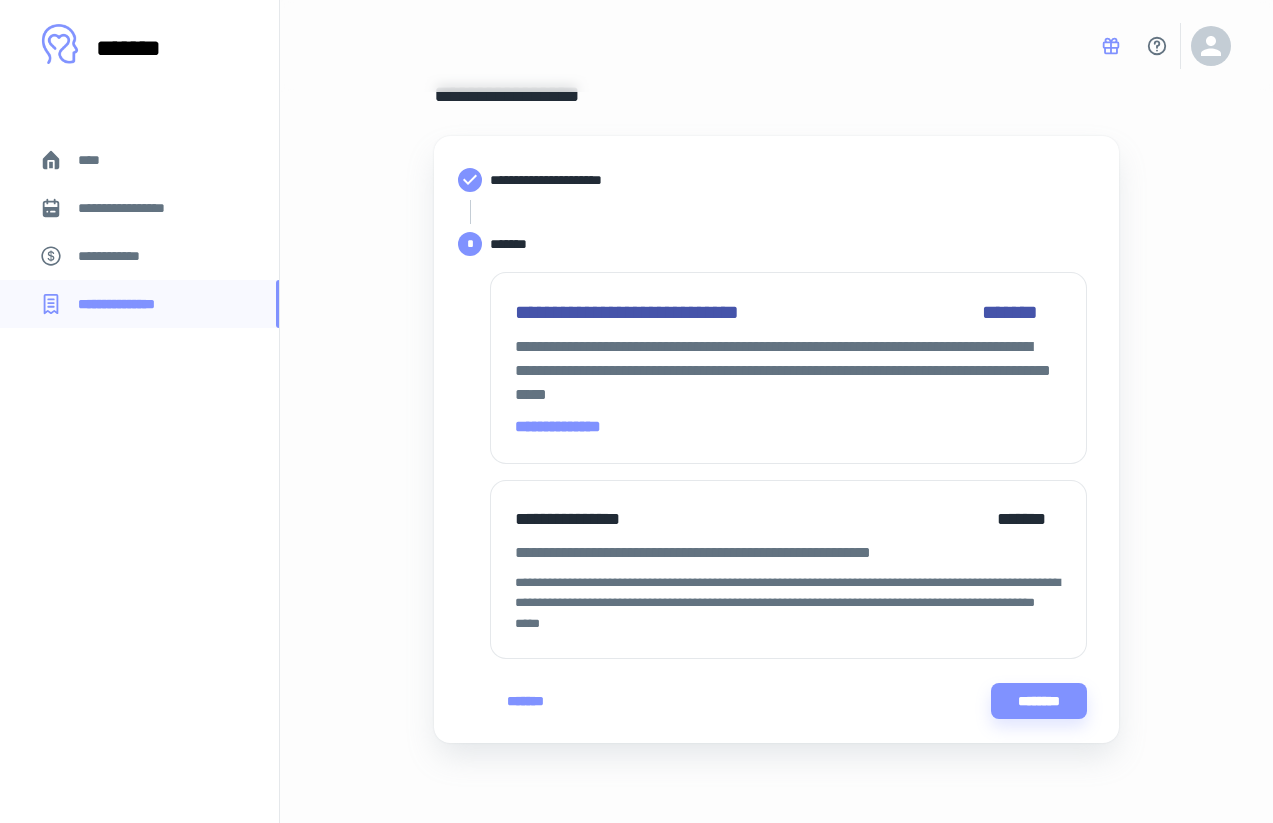 click on "****" at bounding box center (139, 160) 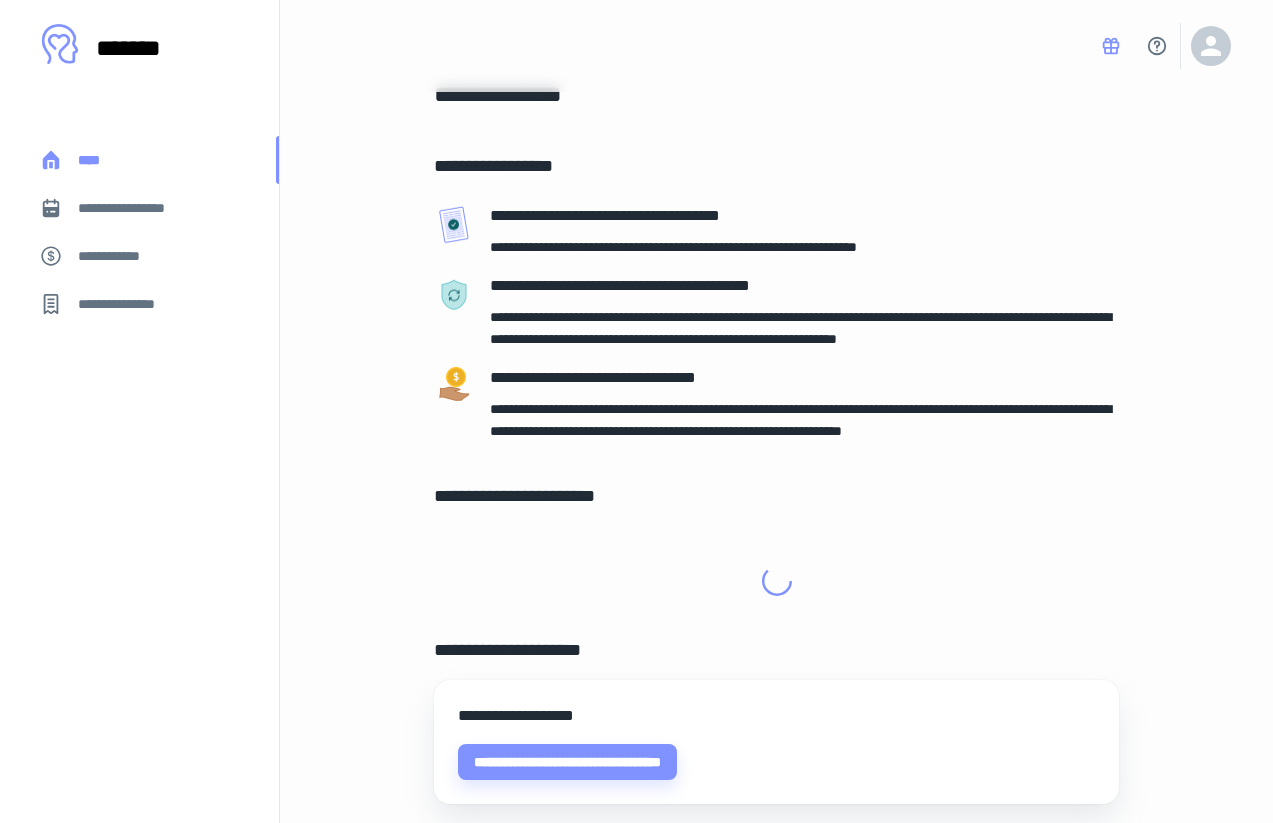 scroll, scrollTop: 0, scrollLeft: 0, axis: both 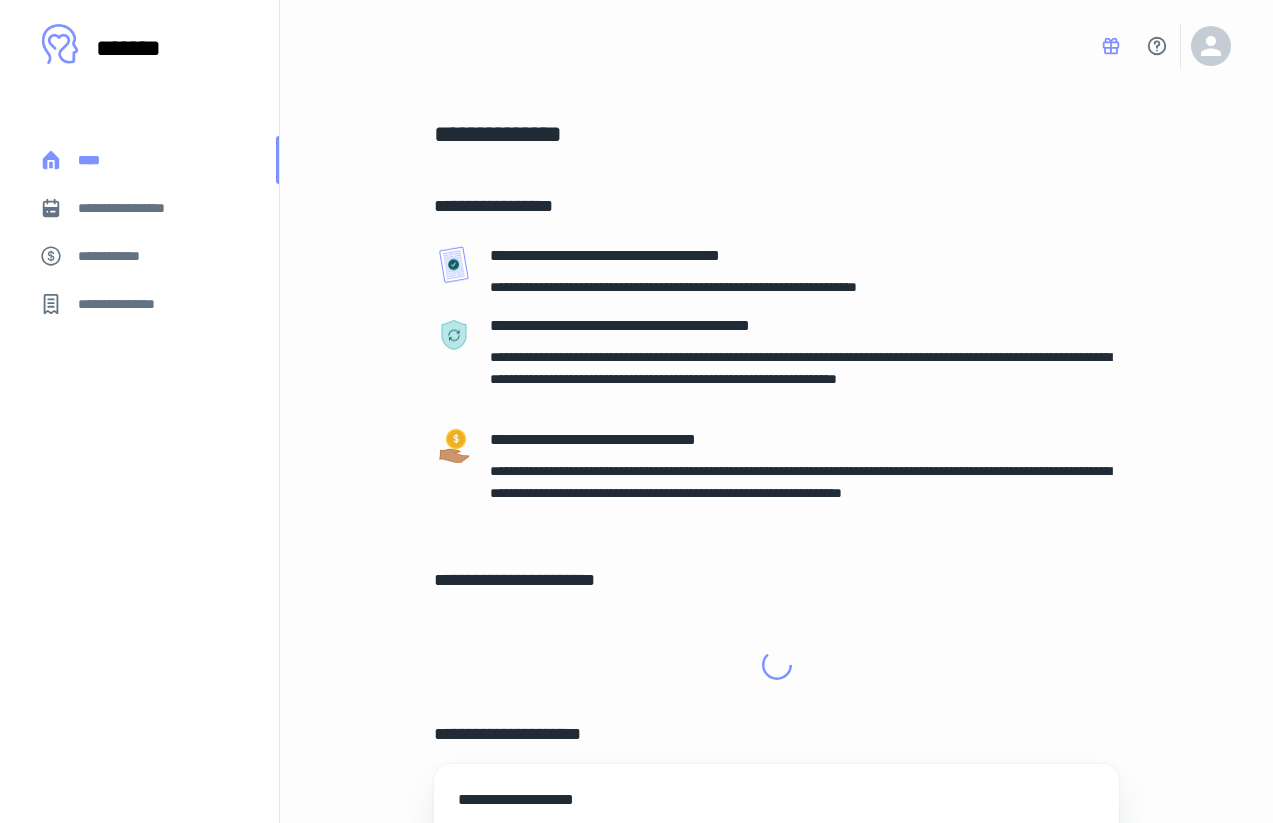 click on "****" at bounding box center (139, 160) 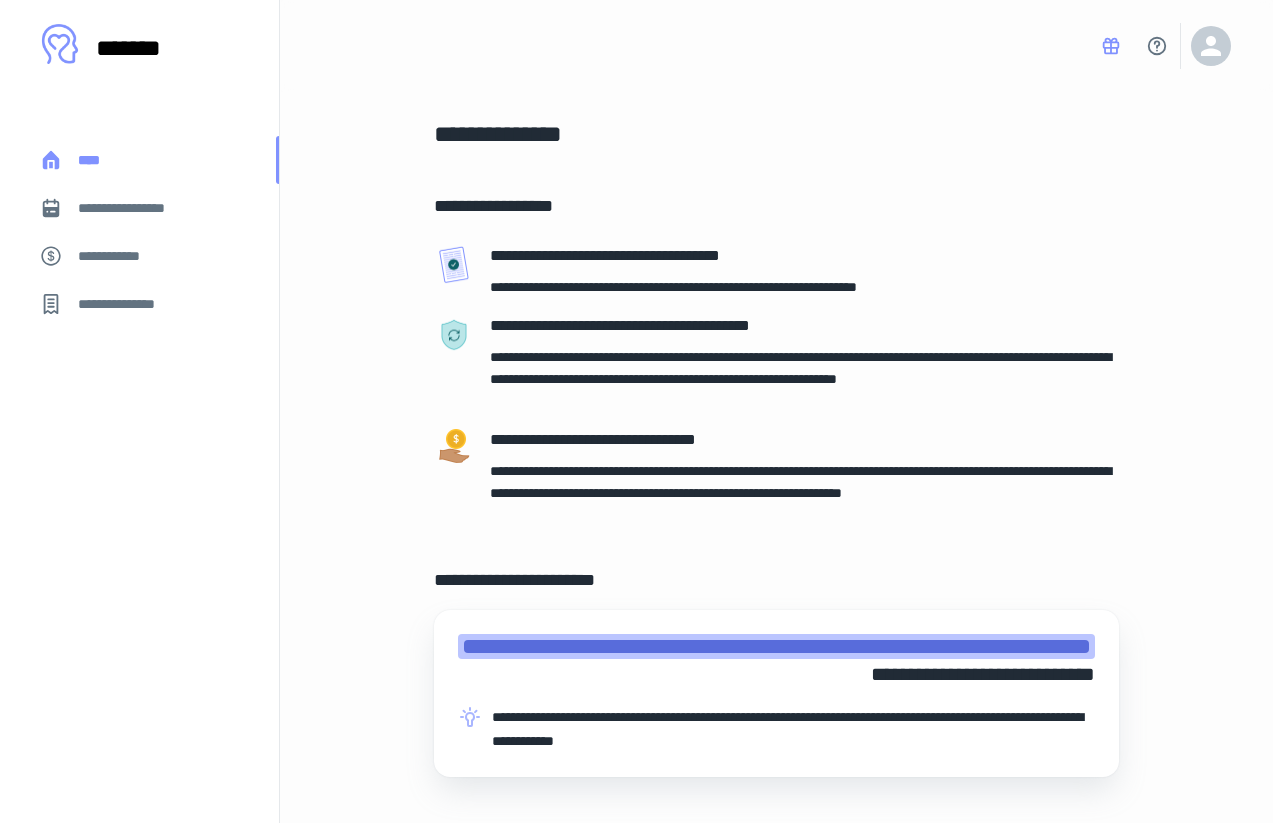 click on "****" at bounding box center (139, 160) 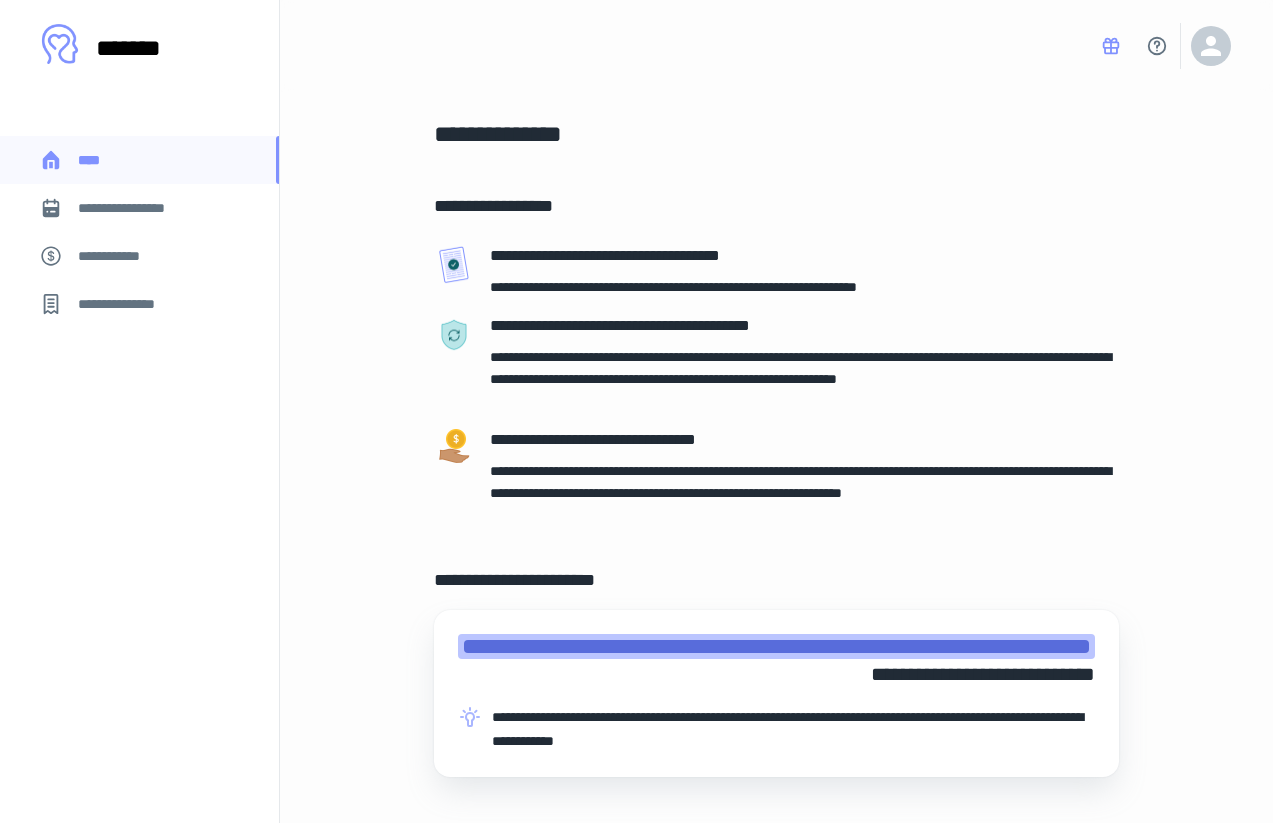 scroll, scrollTop: 688, scrollLeft: 0, axis: vertical 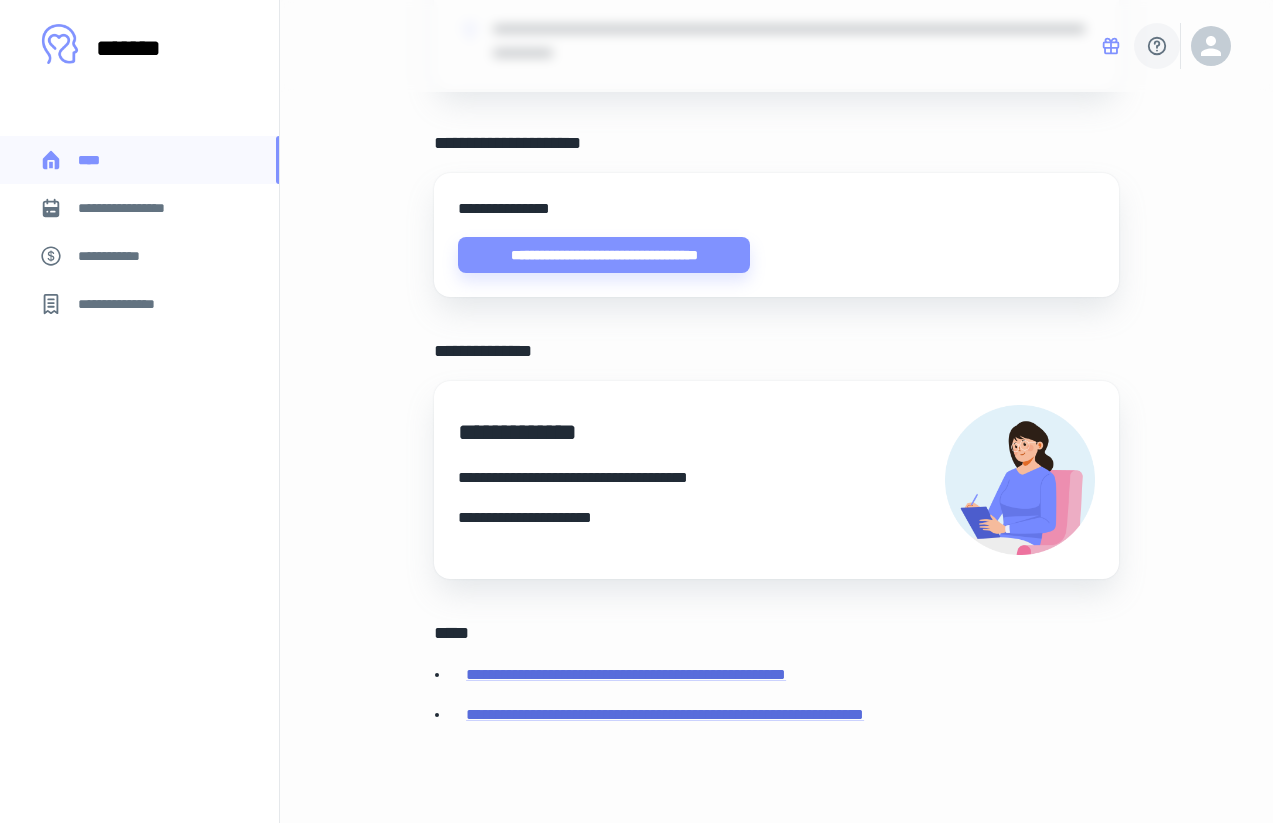 click 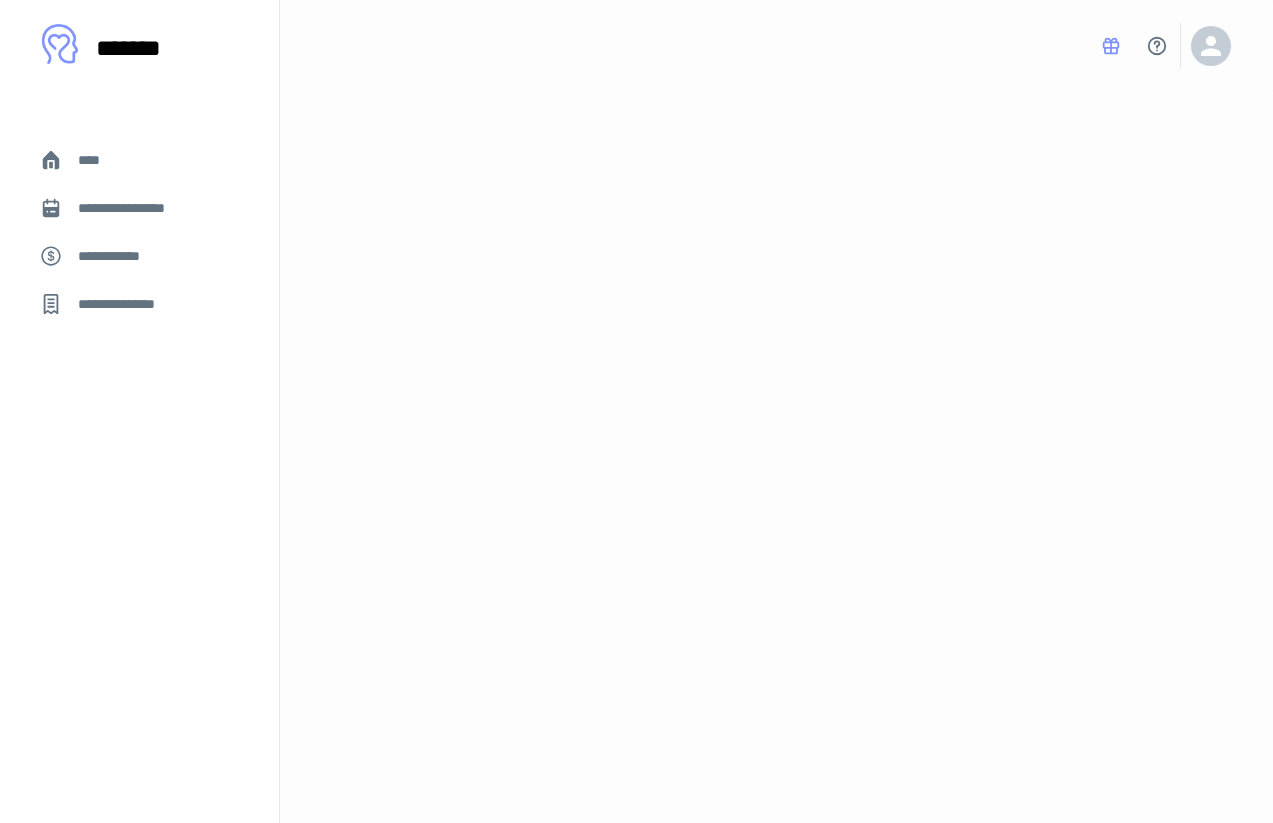 scroll, scrollTop: 0, scrollLeft: 0, axis: both 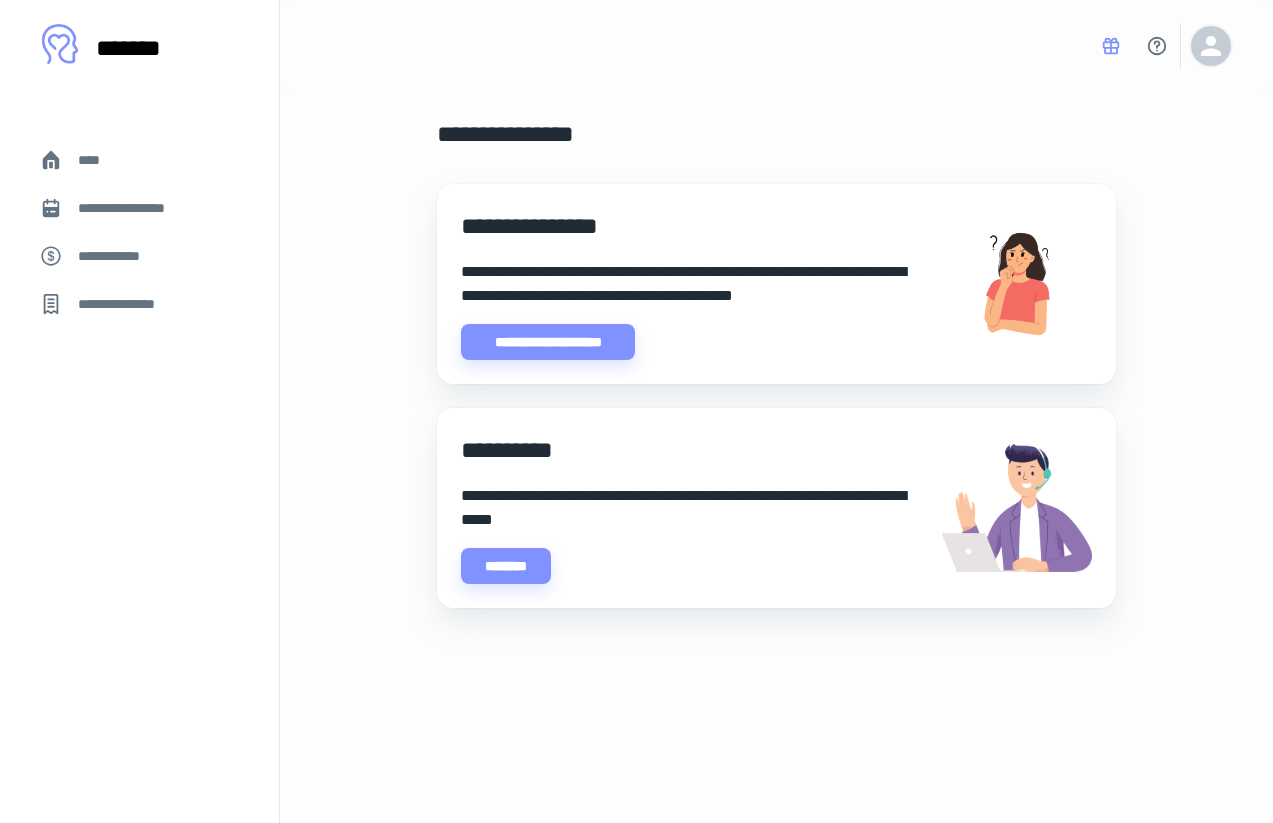 click 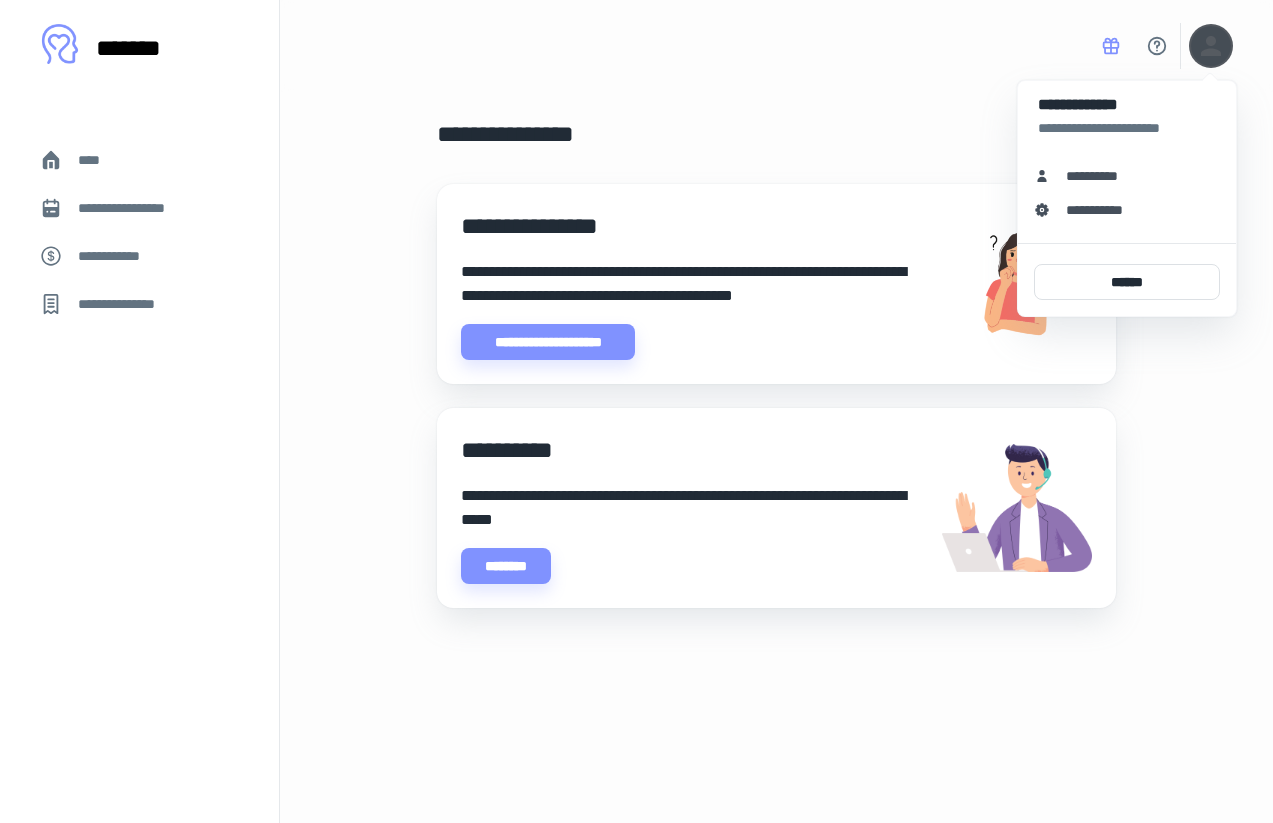 click at bounding box center [636, 411] 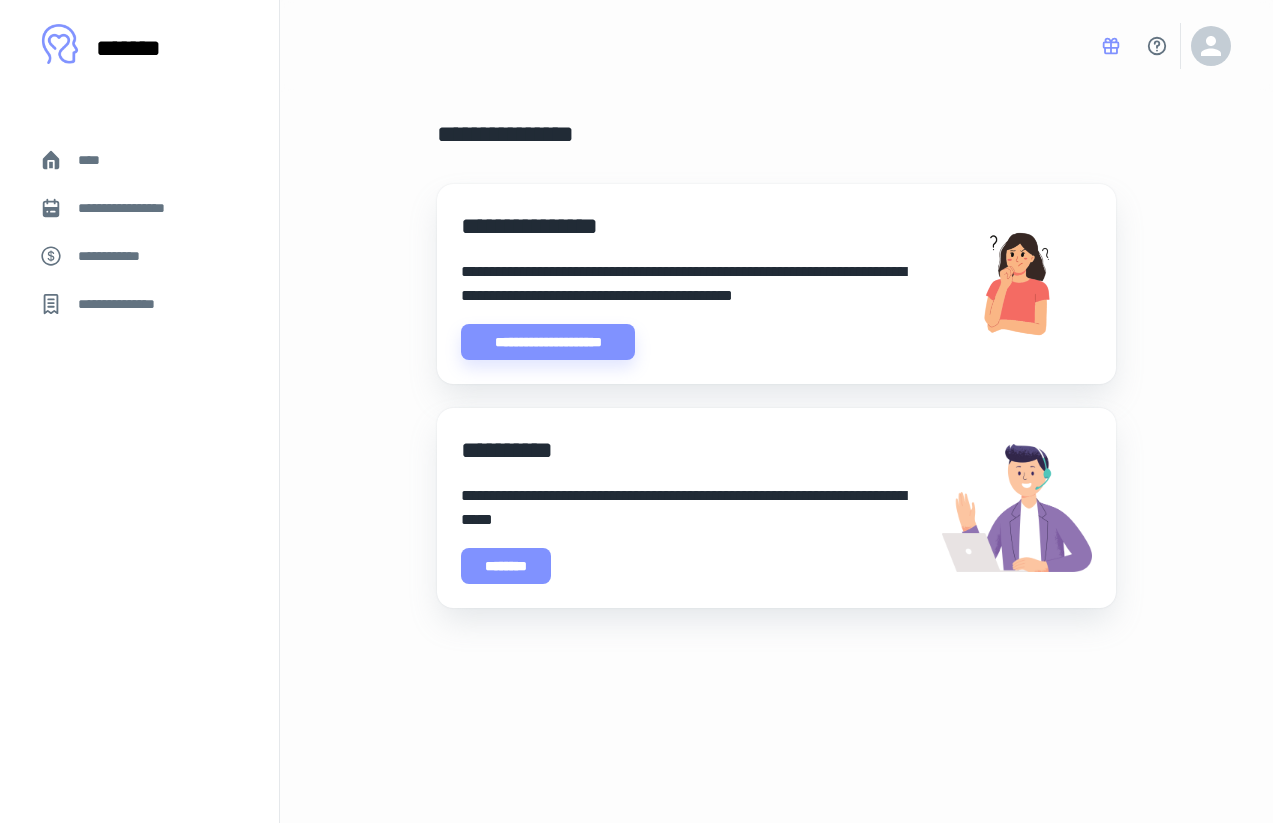 click on "********" at bounding box center (506, 566) 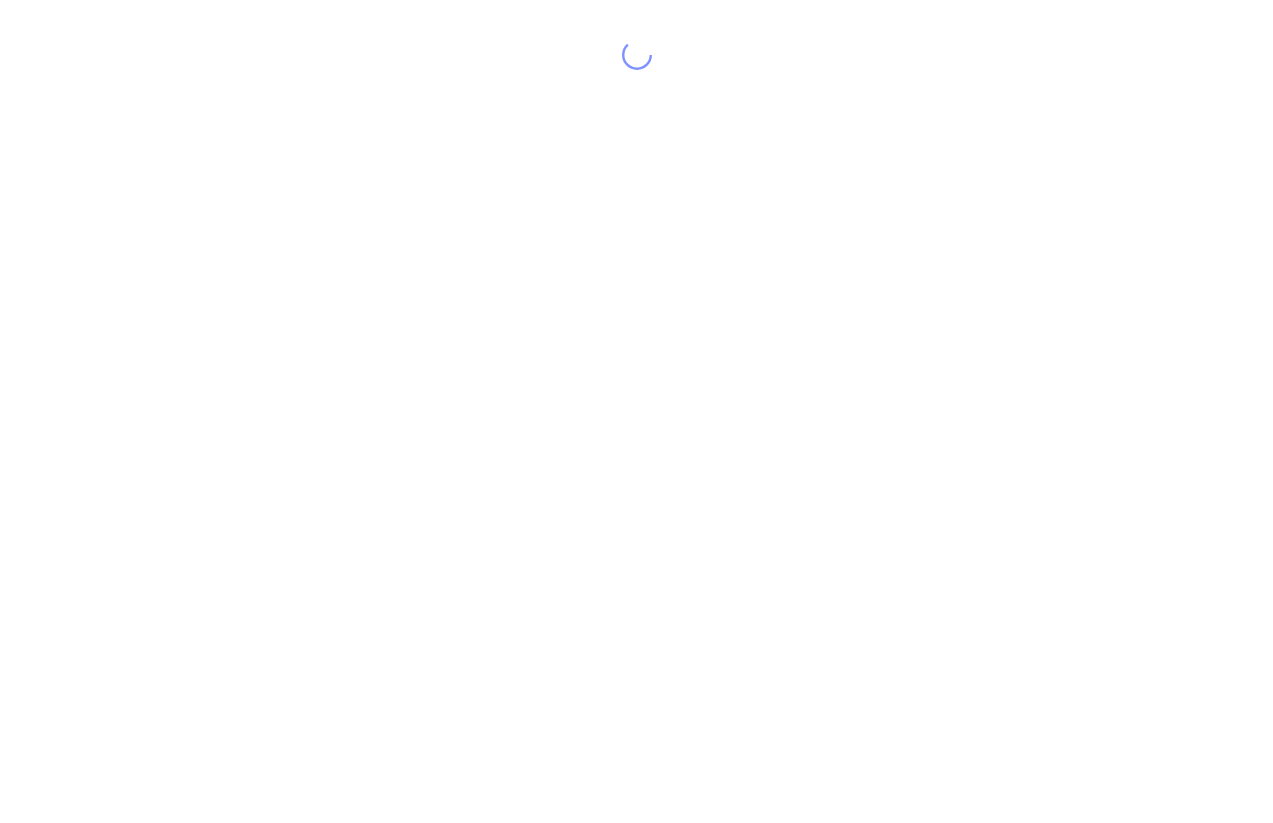 scroll, scrollTop: 0, scrollLeft: 0, axis: both 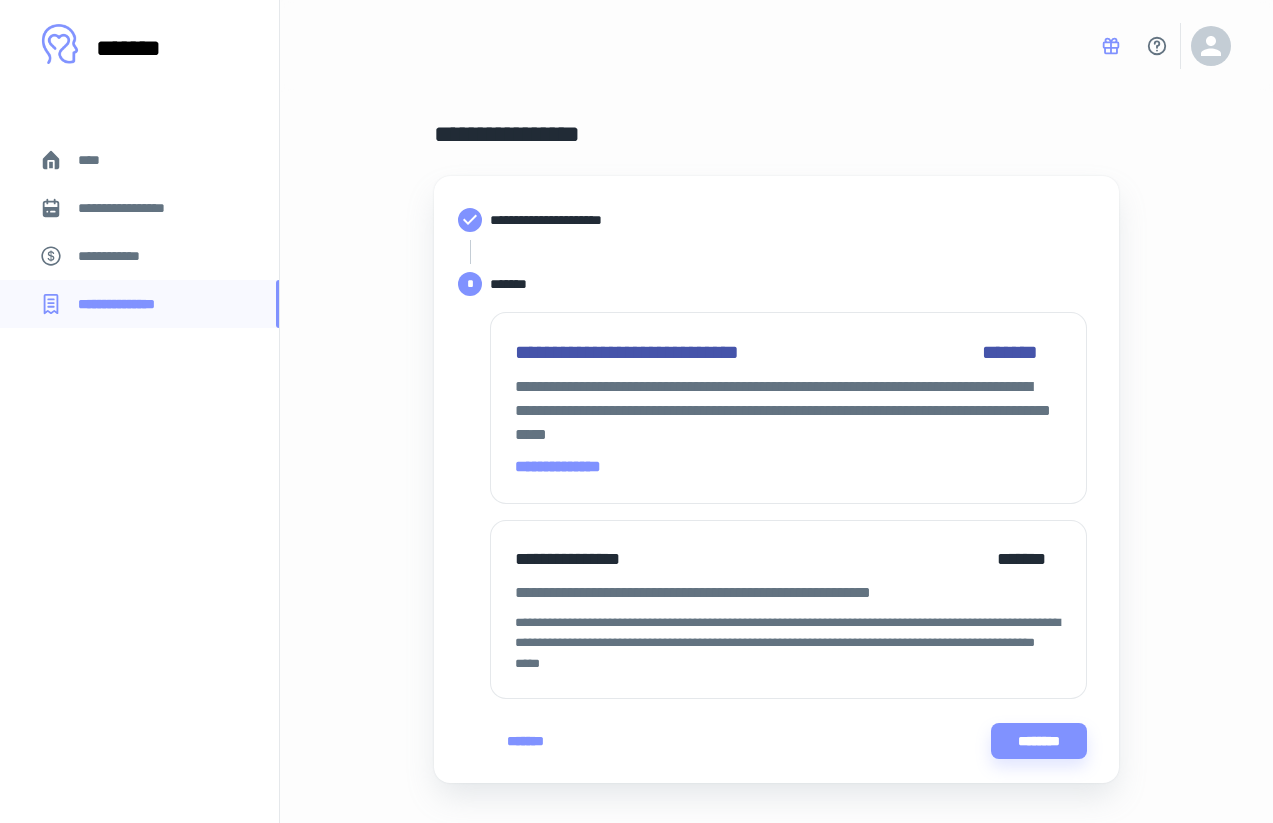 click on "**********" at bounding box center (119, 256) 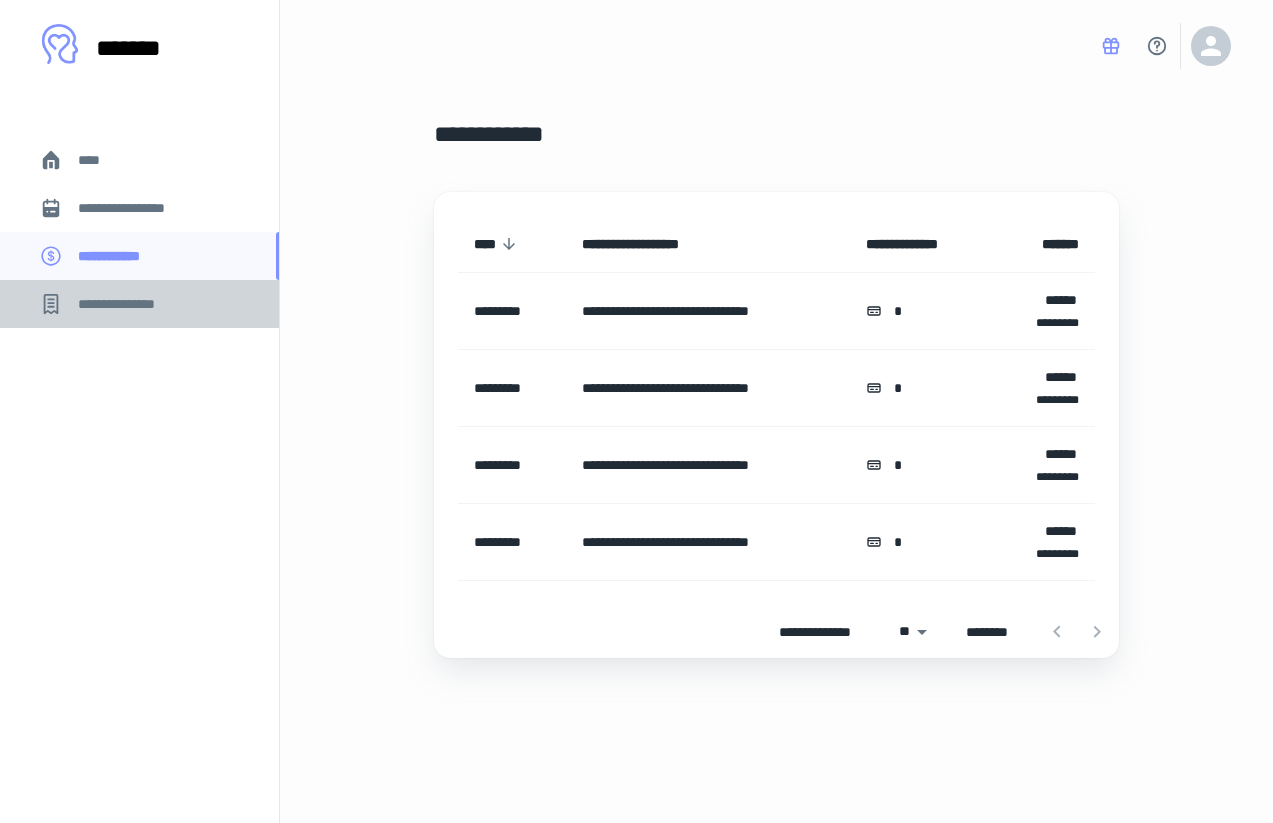 click on "**********" at bounding box center (127, 304) 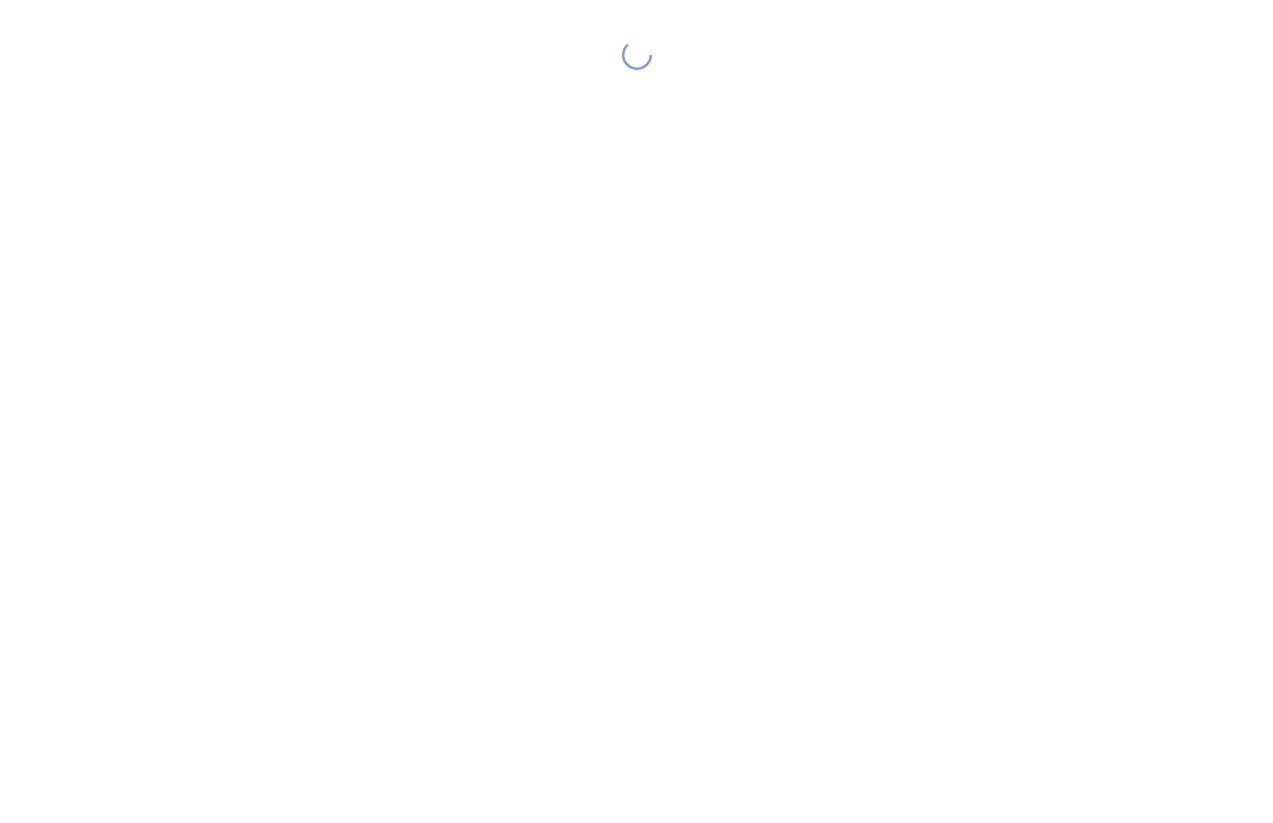 scroll, scrollTop: 0, scrollLeft: 0, axis: both 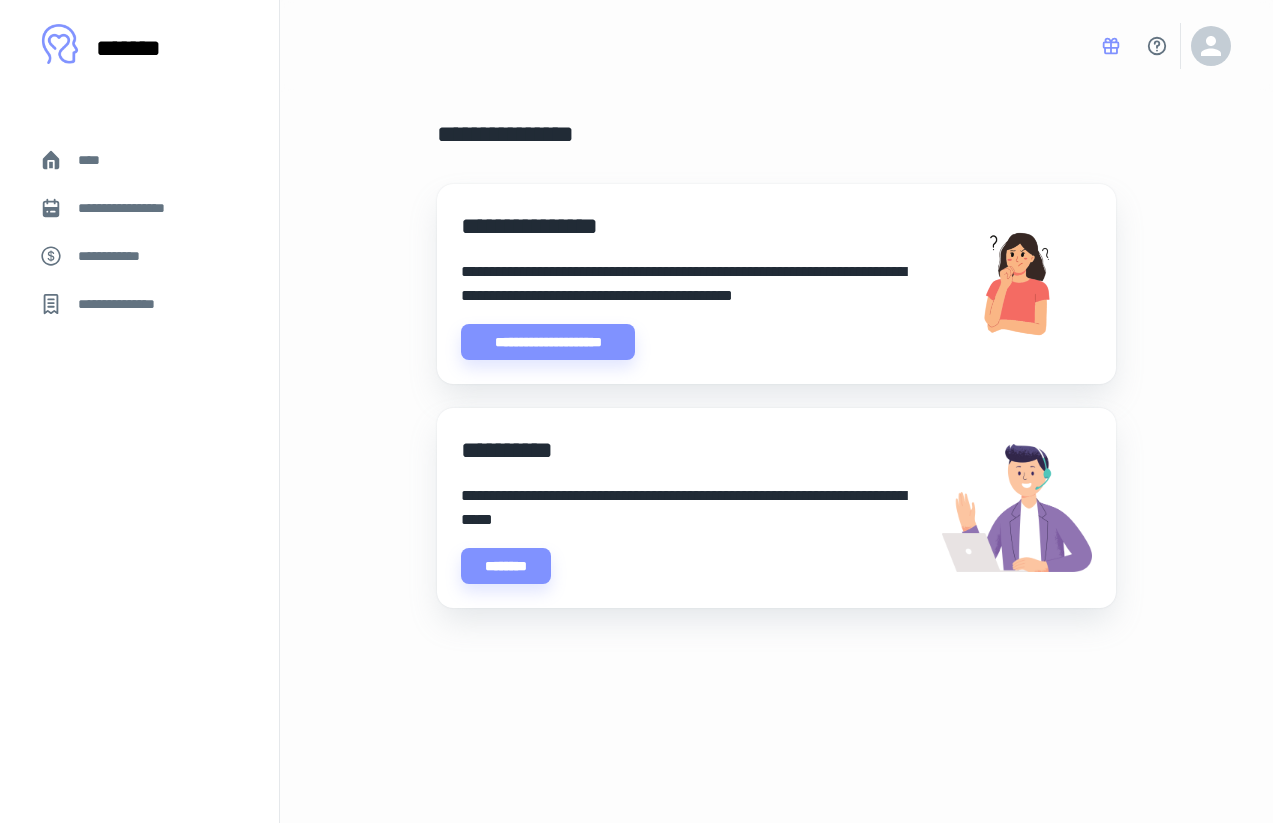 click on "**********" at bounding box center (139, 304) 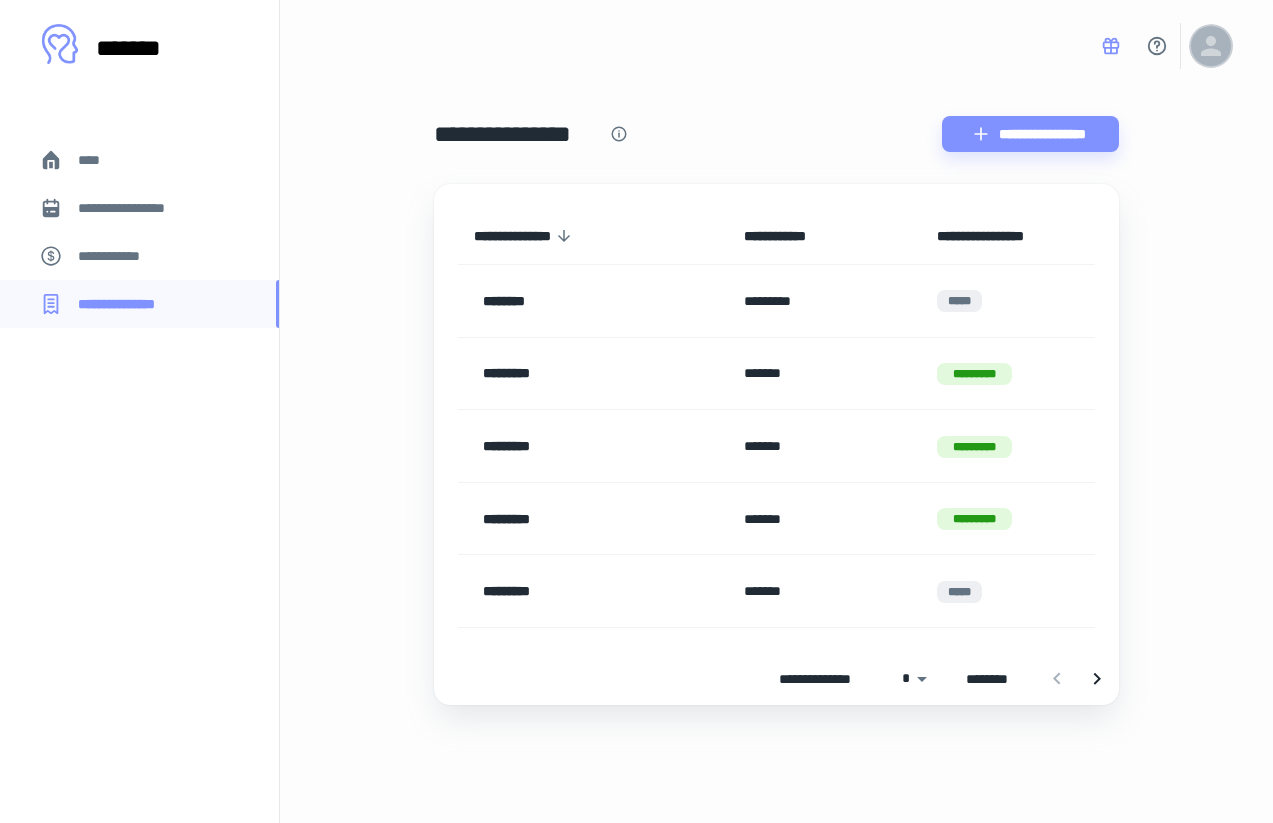 click 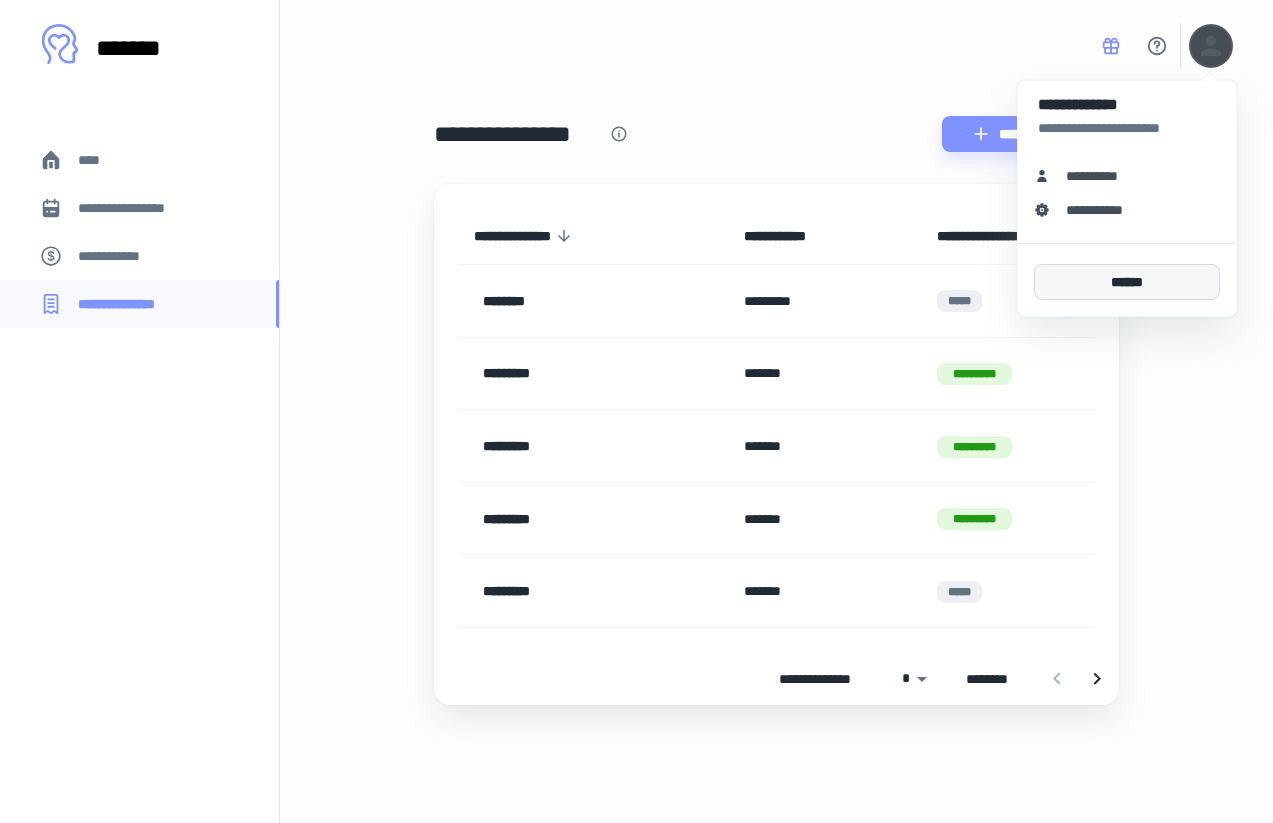 click on "******" at bounding box center (1127, 282) 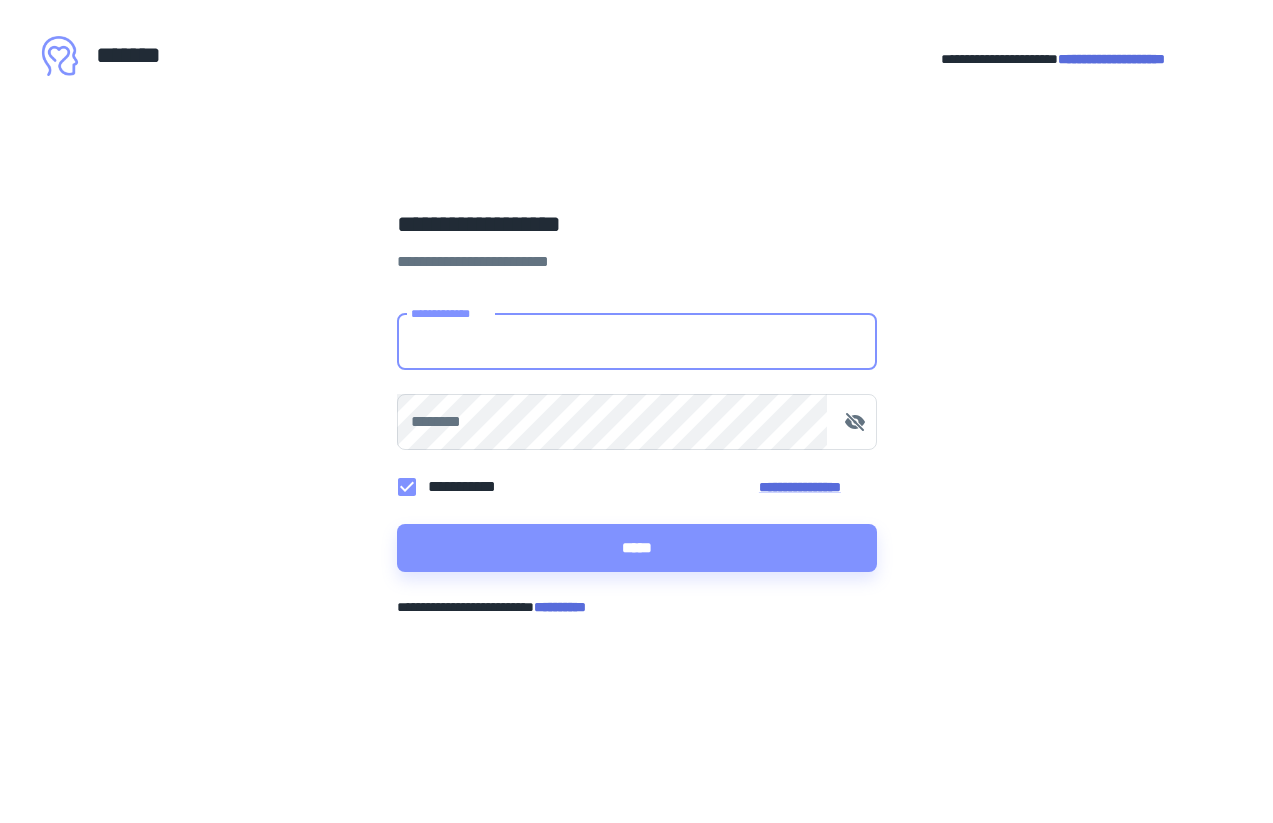 type on "**********" 